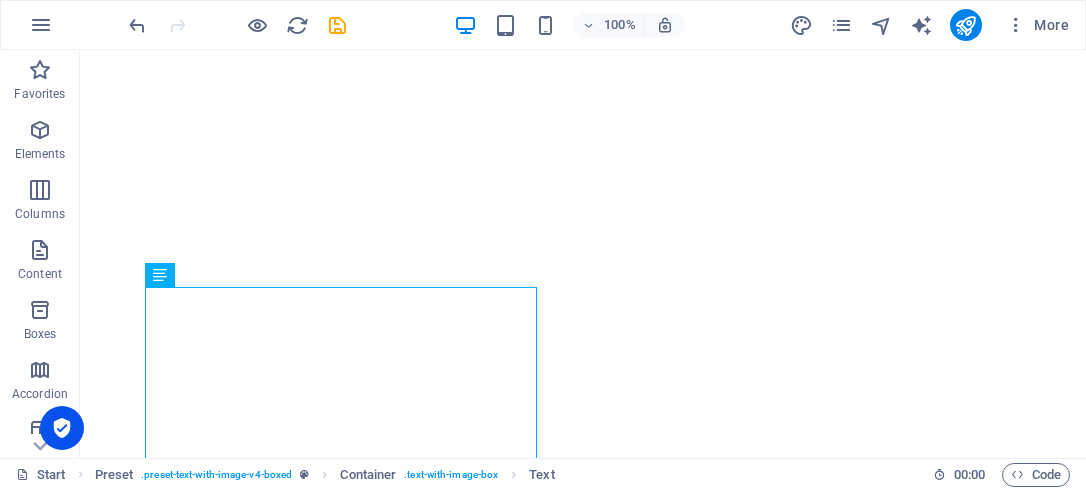 scroll, scrollTop: 0, scrollLeft: 0, axis: both 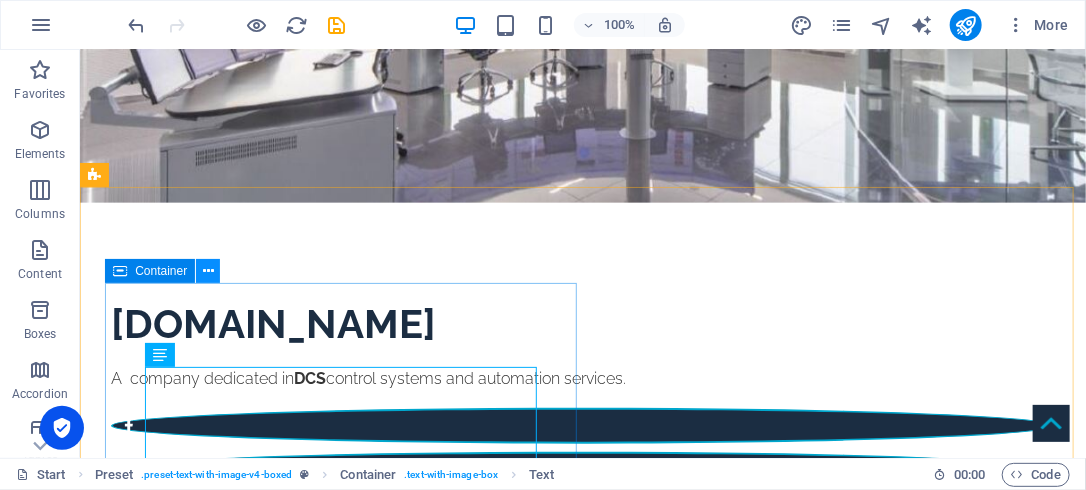 click at bounding box center (208, 271) 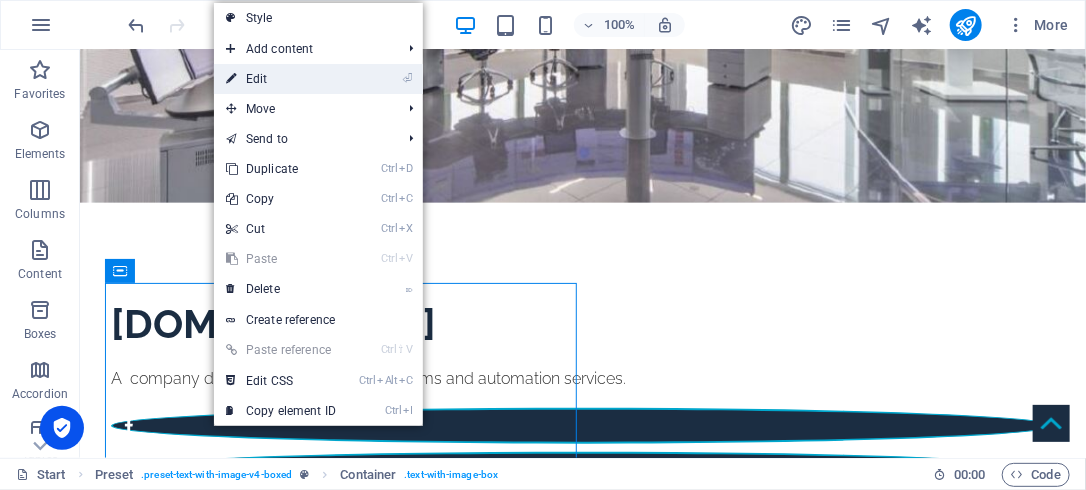 click on "⏎  Edit" at bounding box center [281, 79] 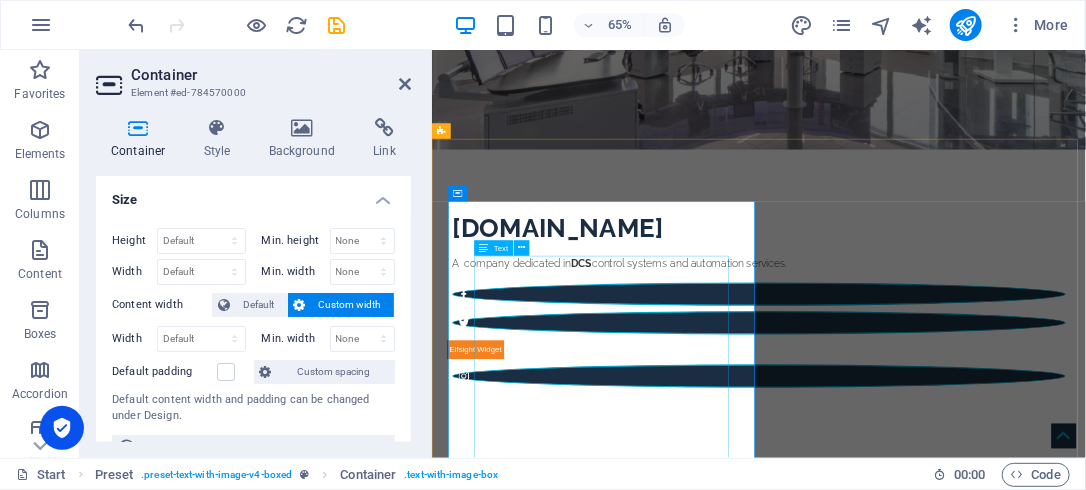 click on "AIS – AUTOMATION and INFI ENGINEERING SERVICE Company  has been established to provide Engineering and maintenance Services for Industrial Automation, DCS, FG, ESD, SCADA, HOPC. OPC and PMS-Substation Automation. We are experts with [PERSON_NAME] Infi-90  Control systems/ ABB Harmony / ABB Symphony Plus DCS/ HOPC/OPC/ SCADA/PMS- Substation Automation and 800xA   Industrial Control System,  Consultant, Technical documentation, and Integration services. Our Services comprises ABB Harmony- Symphony-INFI90 Control DCS Services, 800xA HMI & Control DCS Services, HOPC, GE DCS System, Integration and commissioning for SCADA, OPC, PMS (Substation Automation Systems), 800xA with 800M Connect, ESD&FG Hi Controllers Safety System, and PLC. We provide our services over world and we have wide experience in the [GEOGRAPHIC_DATA] and [GEOGRAPHIC_DATA]. AIS is committed to the highest Safety and Quality standards, with International and local personnel of the highest skills and expert personnel." at bounding box center [919, 1021] 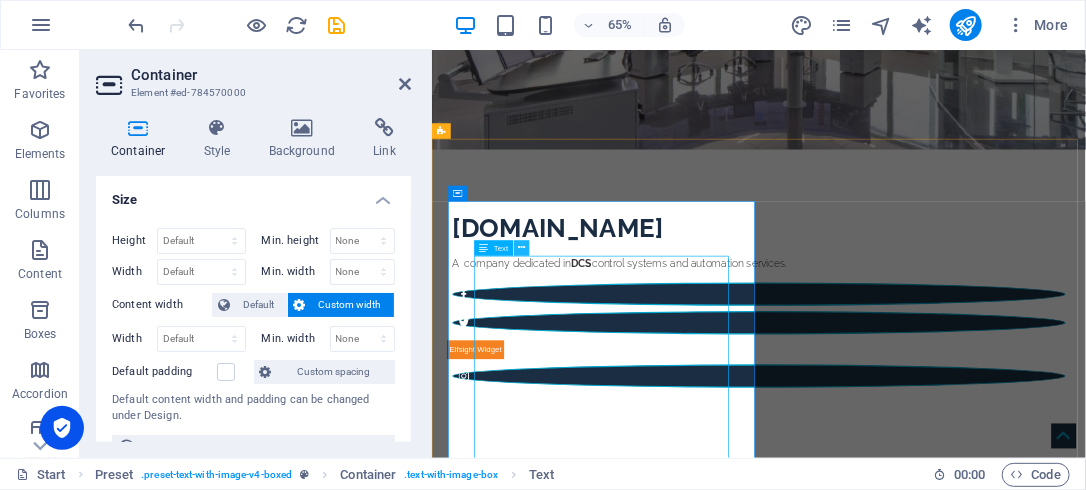 click at bounding box center [521, 248] 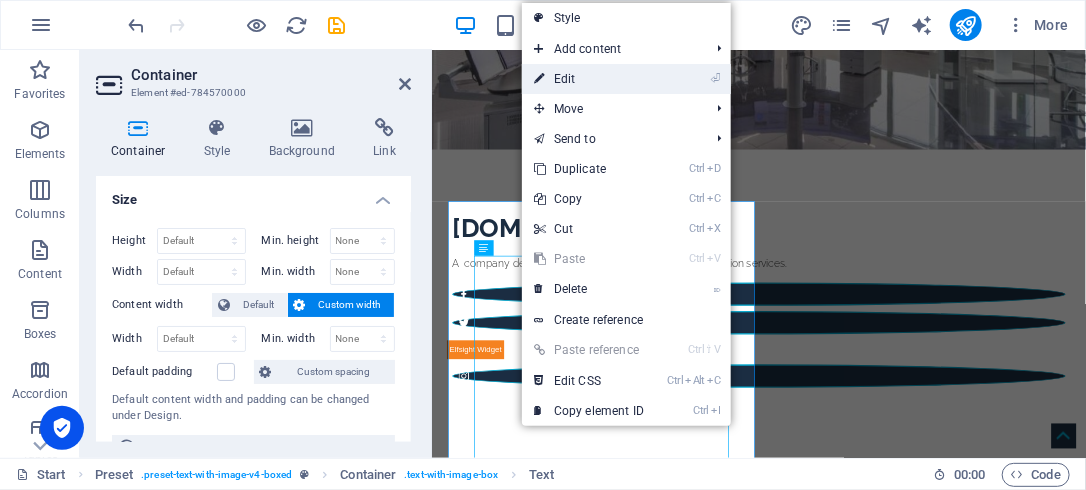 drag, startPoint x: 583, startPoint y: 71, endPoint x: 233, endPoint y: 39, distance: 351.4598 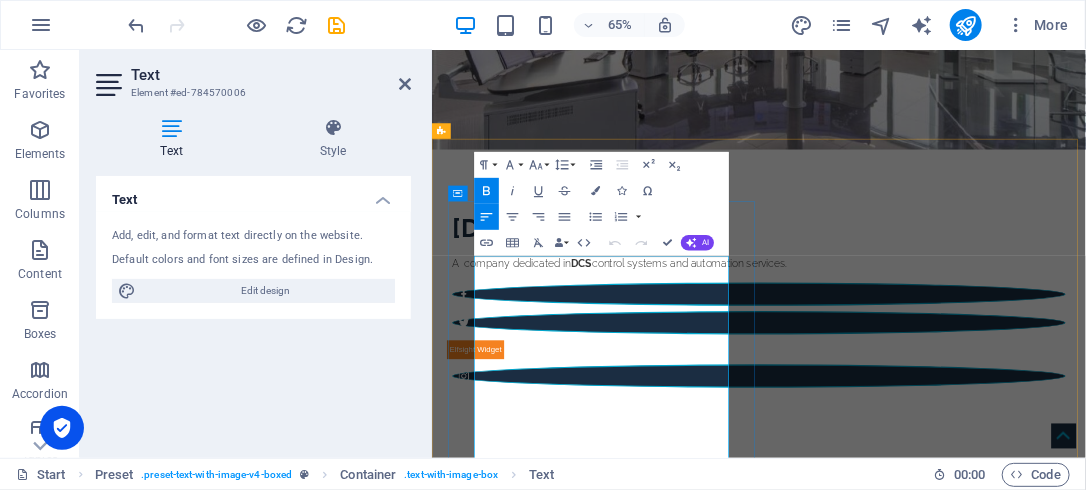 click on "AIS – AUTOMATION and INFI ENGINEERING SERVICE Company  has been established to provide Engineering and maintenance Services for Industrial Automation, DCS, FG, ESD, SCADA, HOPC. OPC and PMS-Substation Automation." at bounding box center [919, 872] 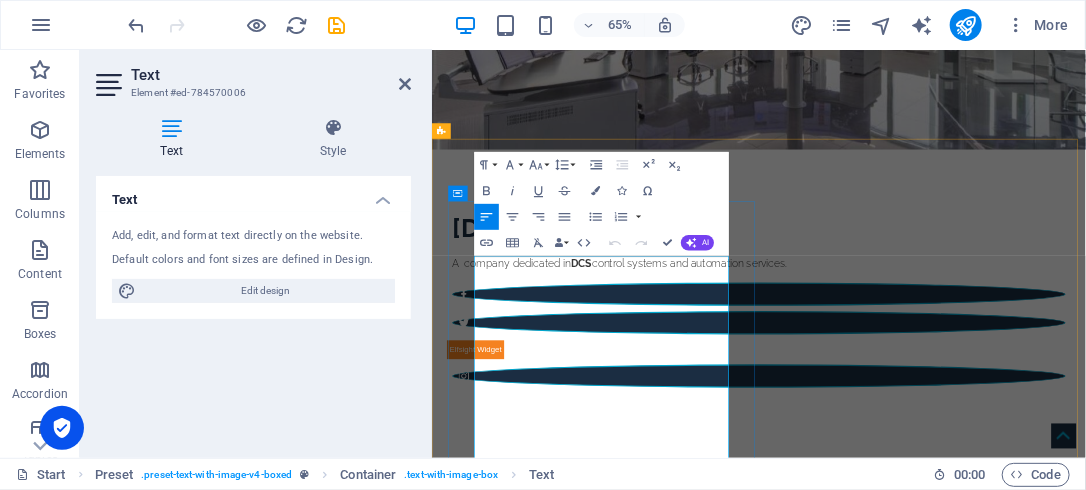 type 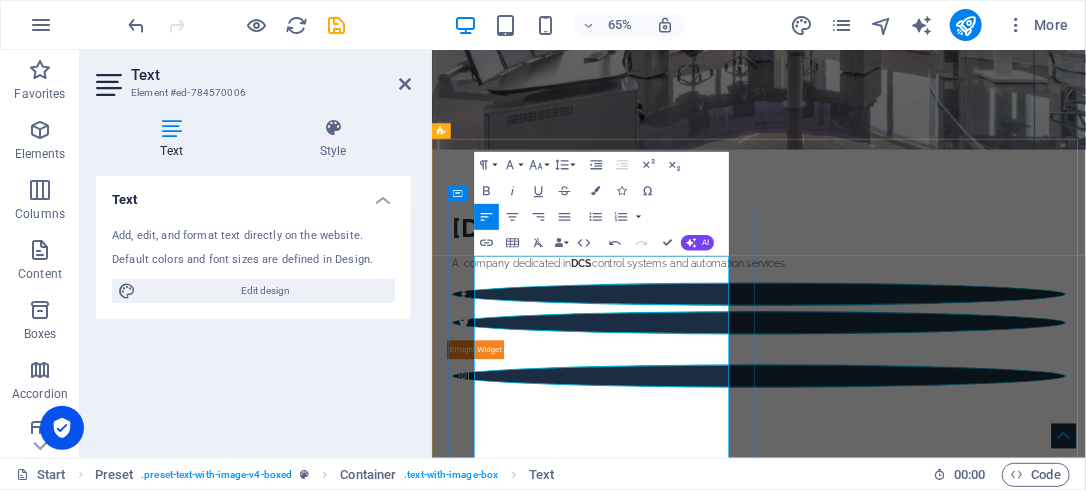 click on "AIS – AUTOMATION and INFI ENGINEERING SERVICE Company  has been established to provide Engineering Design.  and maintenance Services for Industrial Automation, DCS, FG, ESD, SCADA, HOPC. OPC and PMS-Substation Automation." at bounding box center [919, 886] 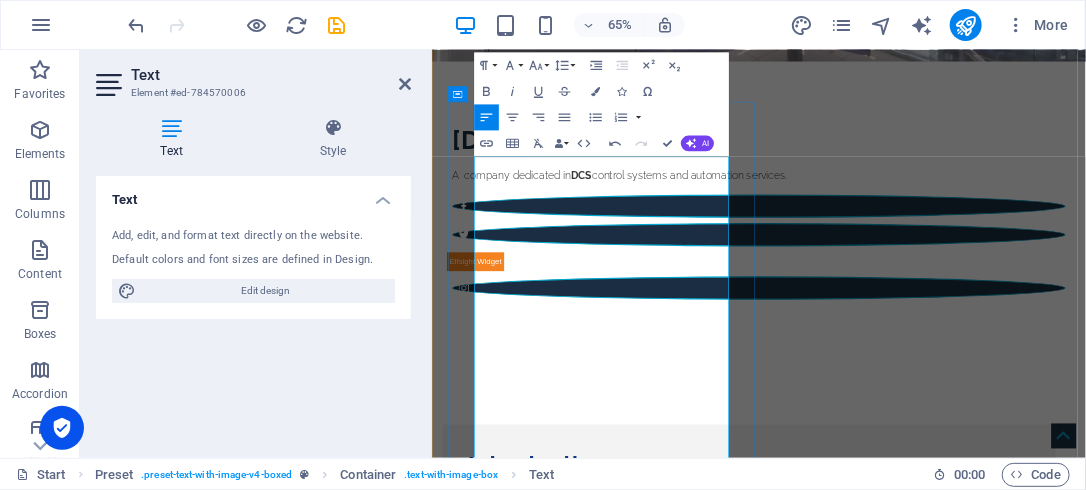 scroll, scrollTop: 720, scrollLeft: 0, axis: vertical 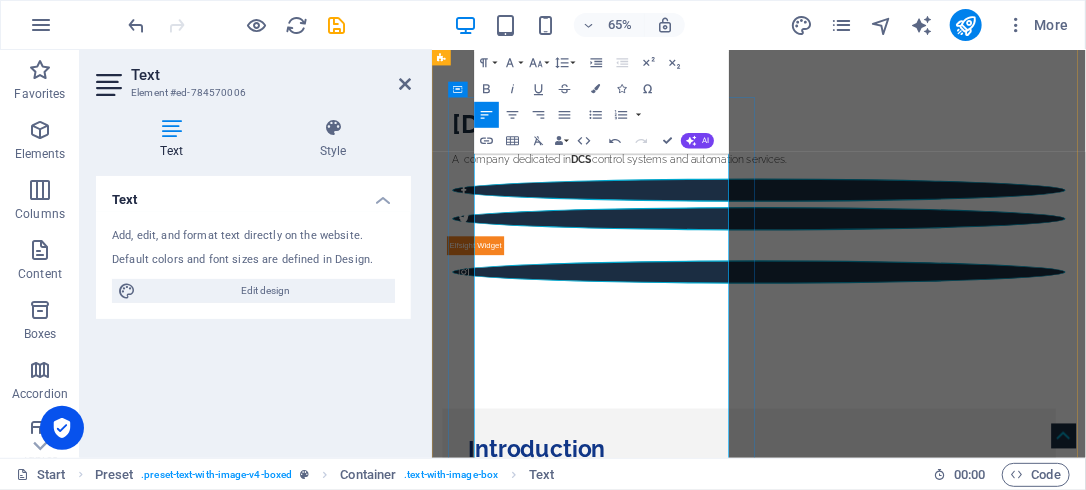 click on "We are experts with [PERSON_NAME] Infi-90 Control systems/ ABB Harmony / ABB Symphony Plus DCS/ HOPC/OPC/ SCADA/PMS- Substation Automation and 800xA   Industrial Control System," at bounding box center [919, 820] 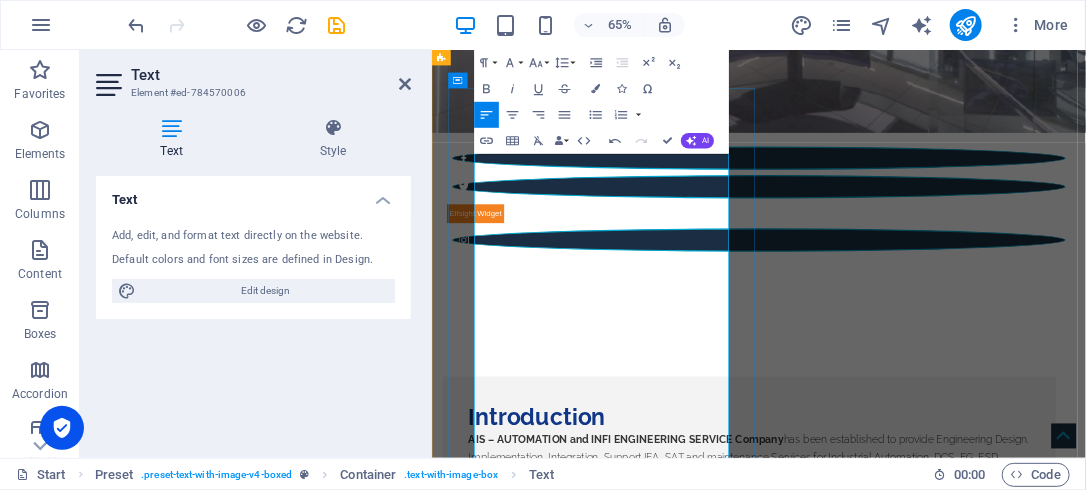 scroll, scrollTop: 800, scrollLeft: 0, axis: vertical 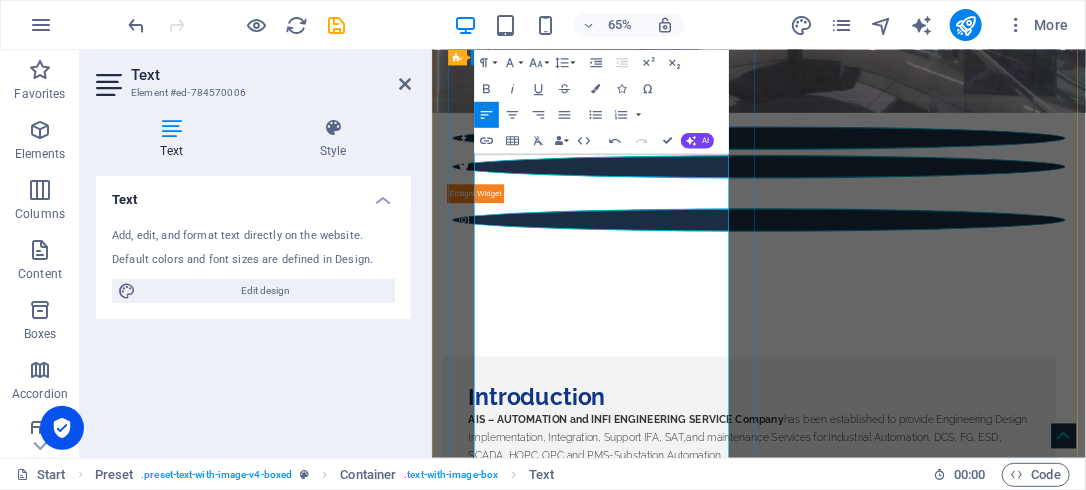 drag, startPoint x: 583, startPoint y: 410, endPoint x: 782, endPoint y: 423, distance: 199.42416 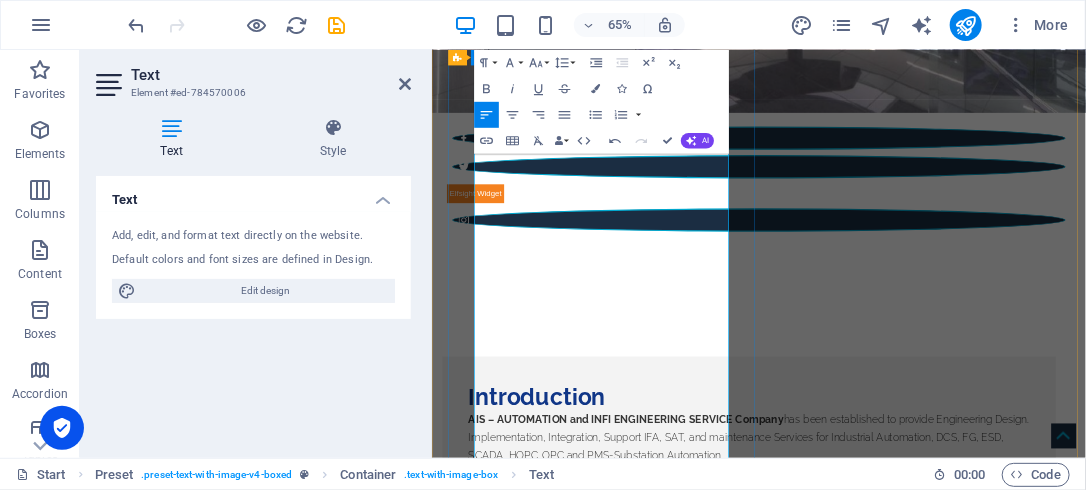 drag, startPoint x: 605, startPoint y: 330, endPoint x: 554, endPoint y: 336, distance: 51.351727 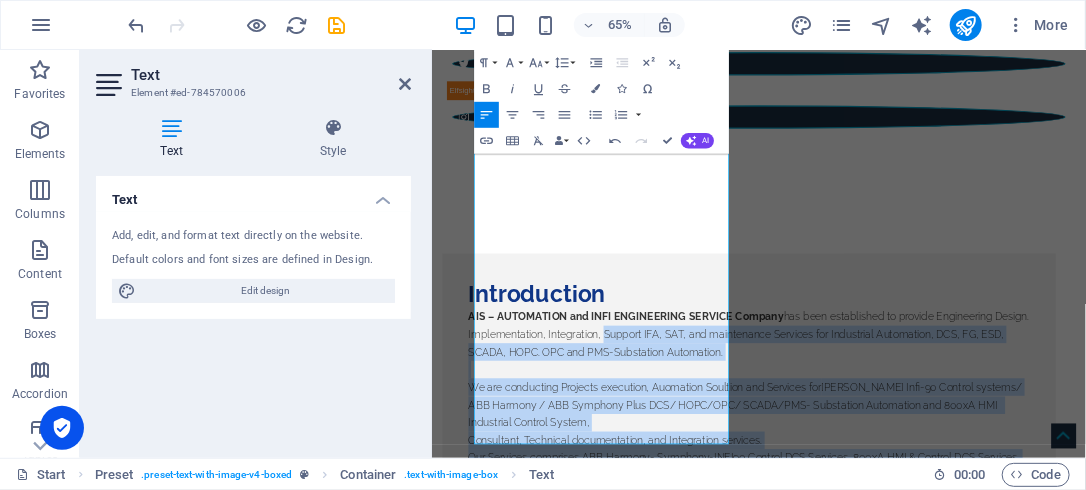 scroll, scrollTop: 1127, scrollLeft: 0, axis: vertical 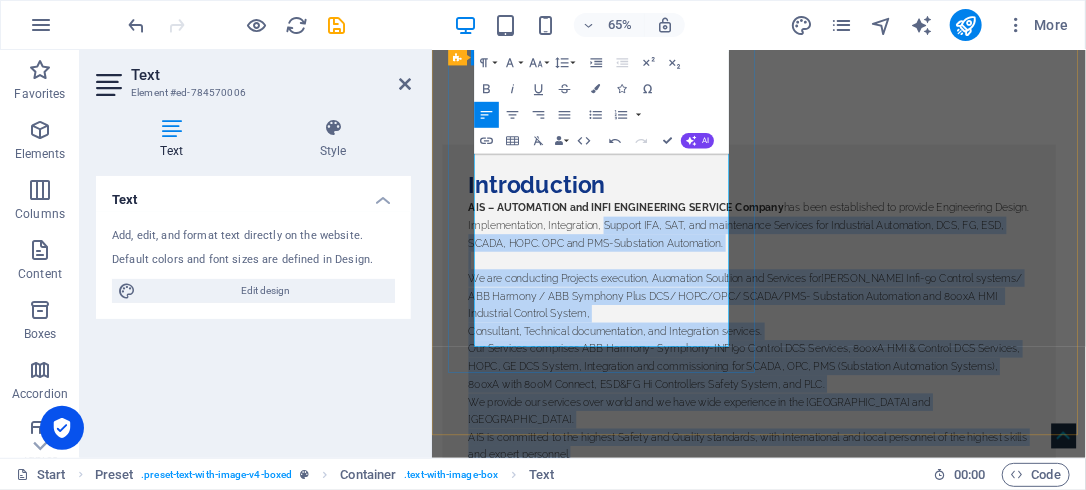 drag, startPoint x: 498, startPoint y: 215, endPoint x: 828, endPoint y: 516, distance: 446.65533 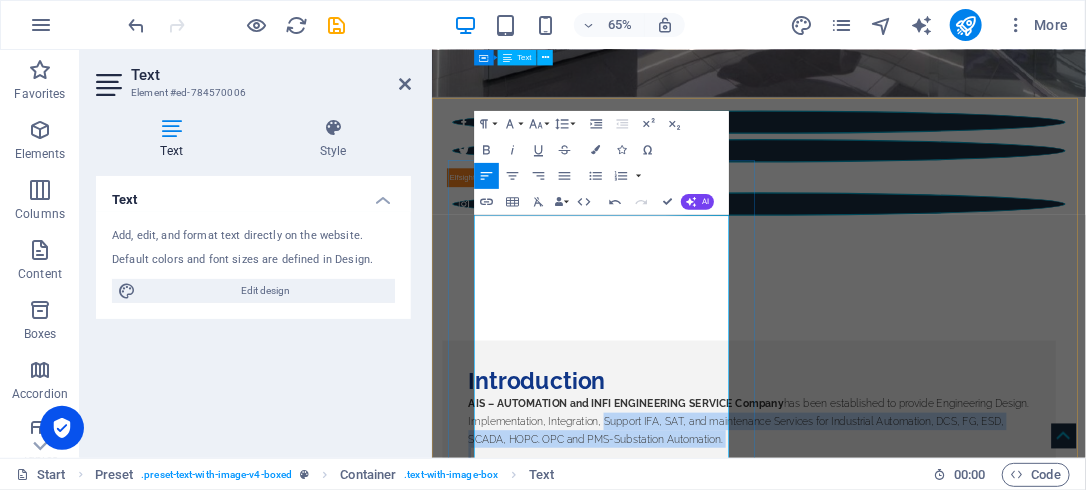 scroll, scrollTop: 567, scrollLeft: 0, axis: vertical 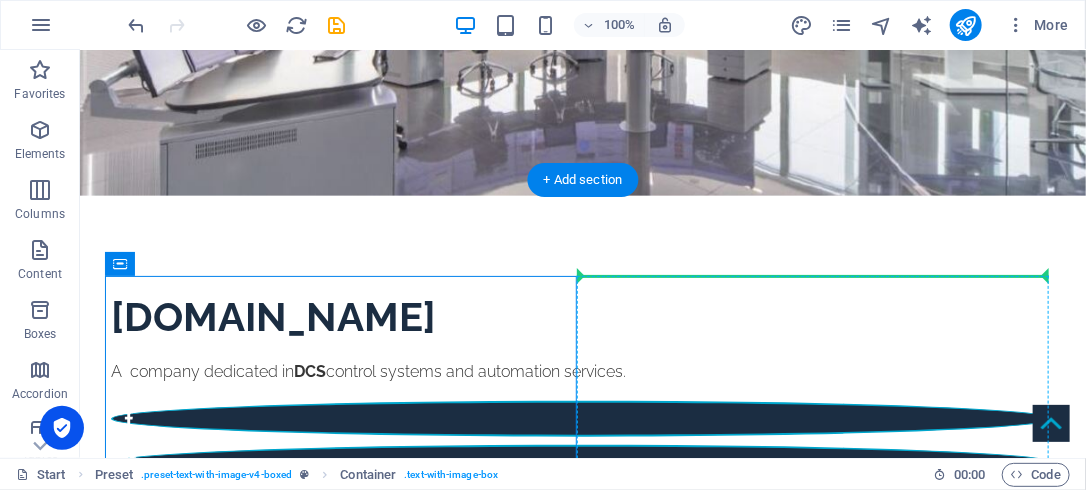 drag, startPoint x: 140, startPoint y: 421, endPoint x: 604, endPoint y: 334, distance: 472.0858 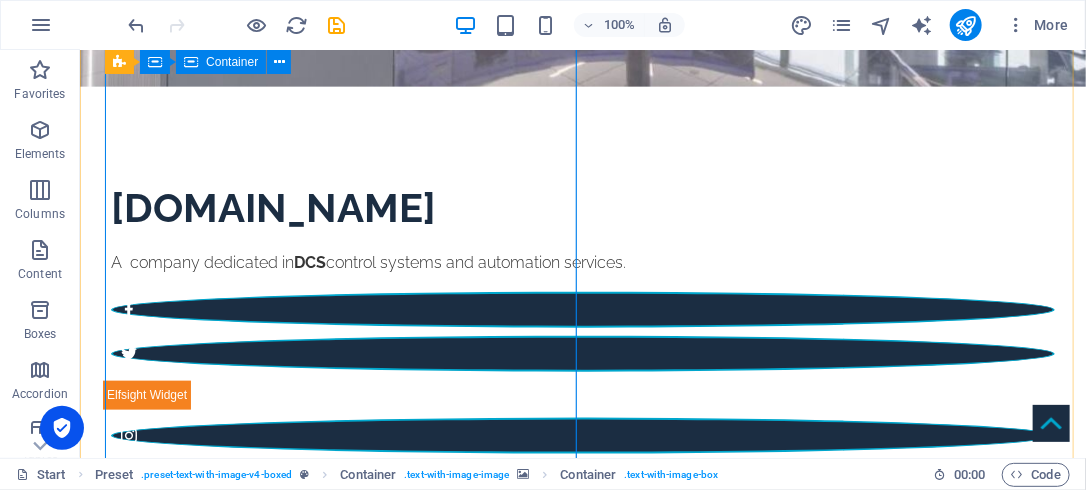 scroll, scrollTop: 647, scrollLeft: 0, axis: vertical 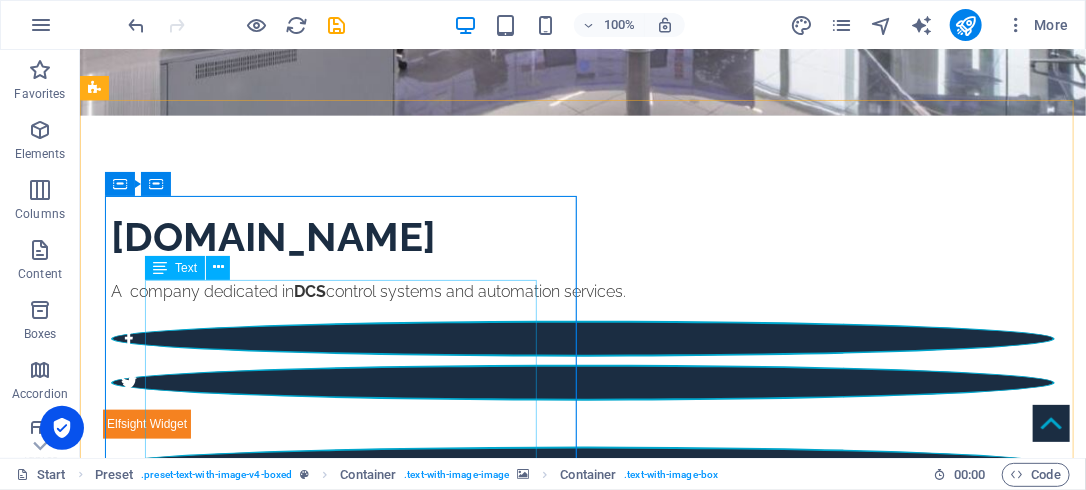 click on "Text" at bounding box center (175, 268) 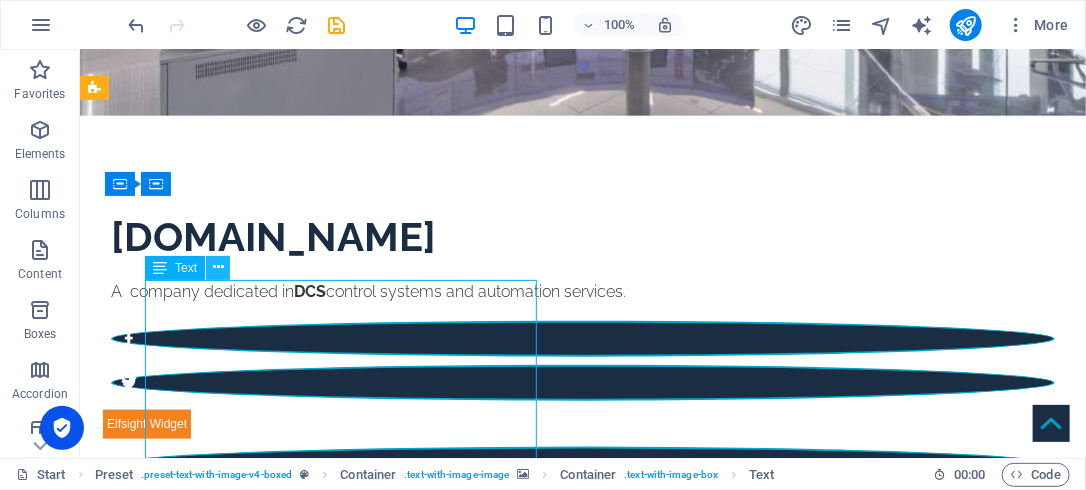 click at bounding box center [218, 267] 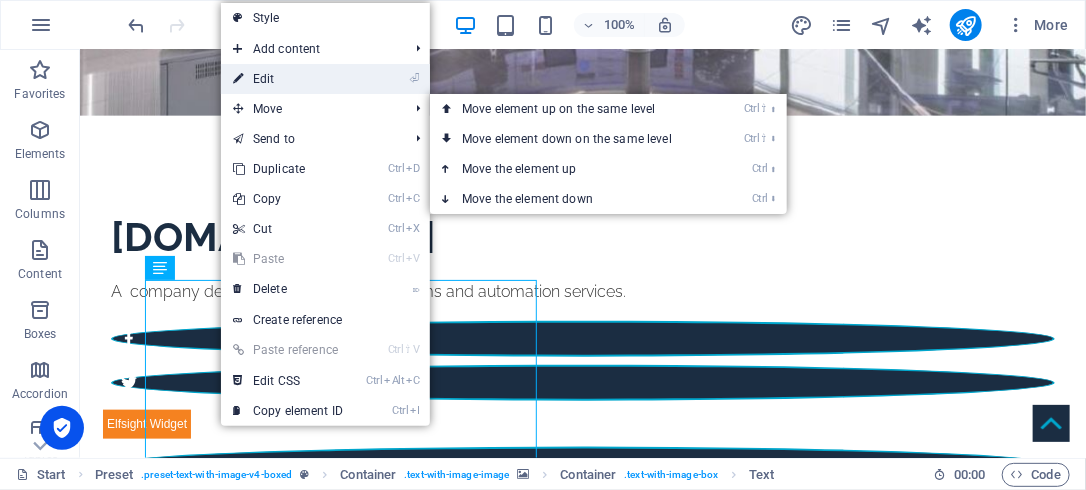 click on "⏎  Edit" at bounding box center [288, 79] 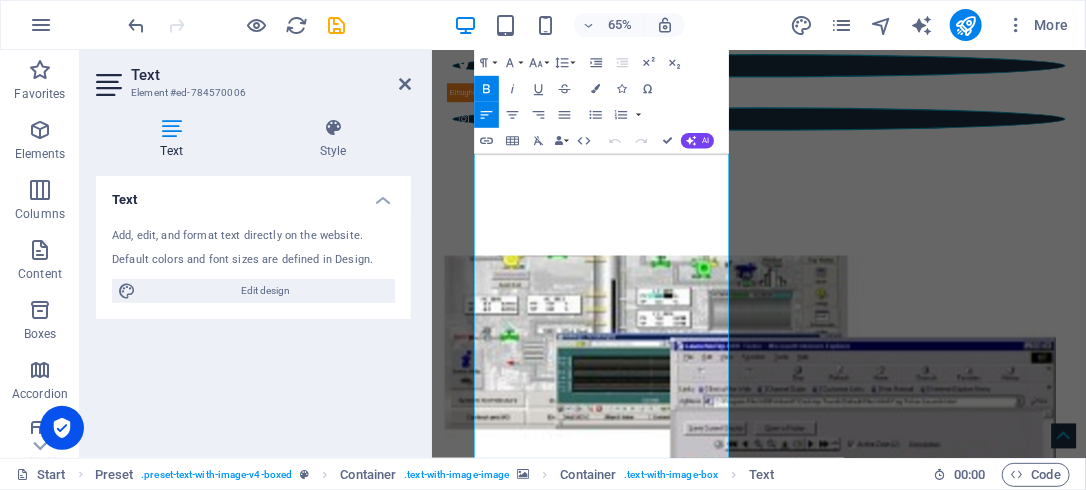 scroll, scrollTop: 980, scrollLeft: 0, axis: vertical 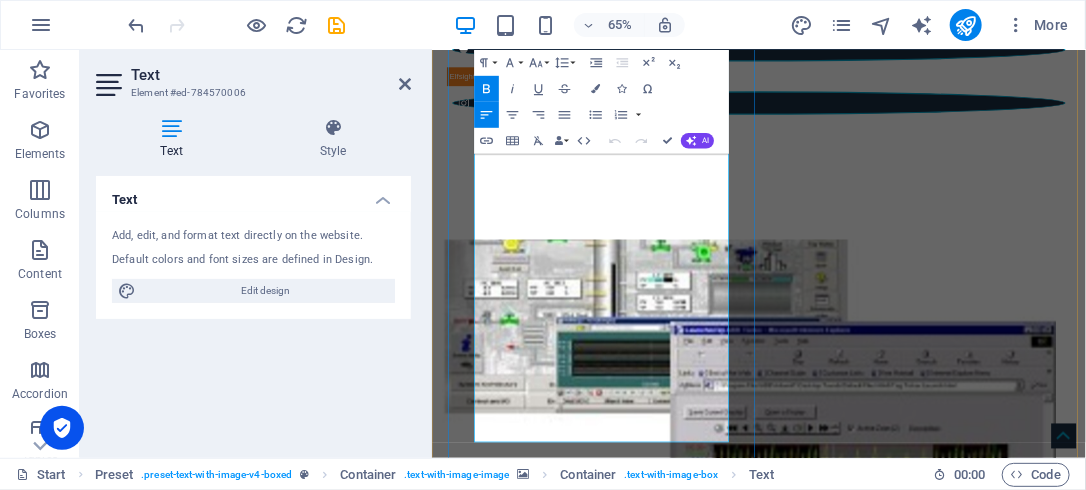 drag, startPoint x: 637, startPoint y: 322, endPoint x: 824, endPoint y: 645, distance: 373.22647 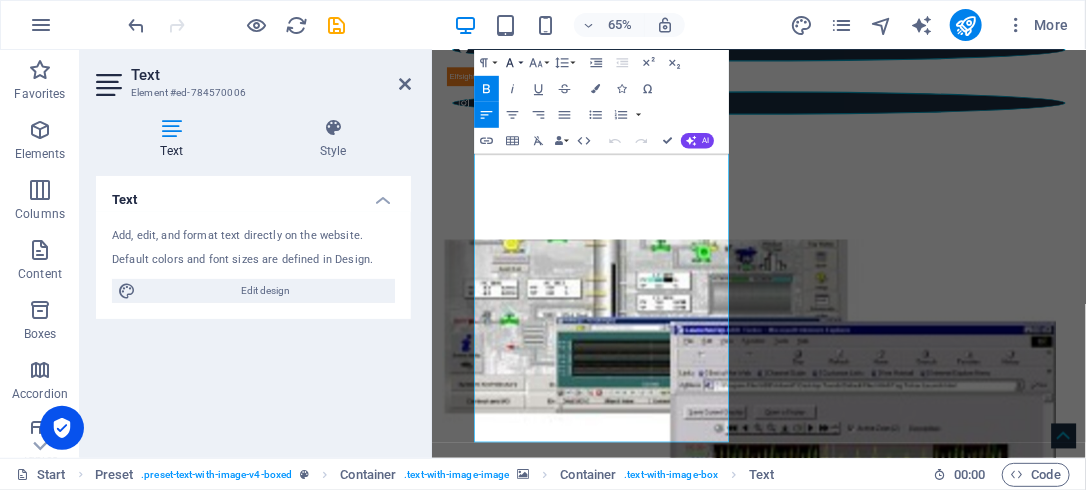 click on "Font Family" at bounding box center (512, 63) 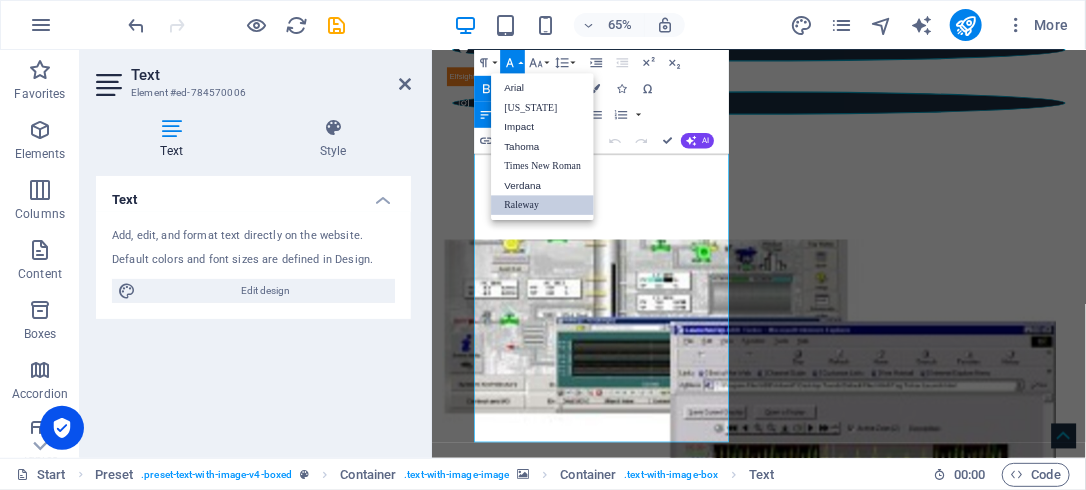 scroll, scrollTop: 0, scrollLeft: 0, axis: both 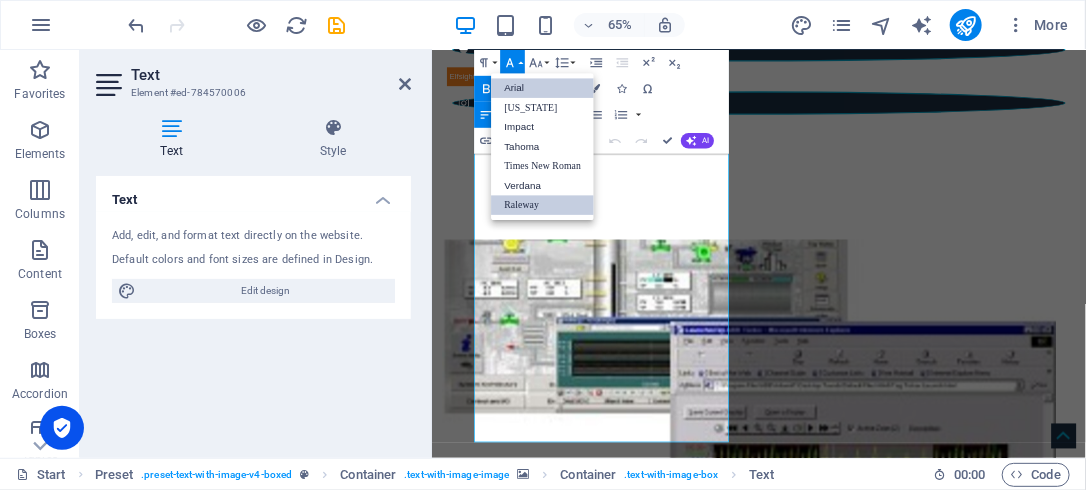 click on "Arial" at bounding box center (542, 89) 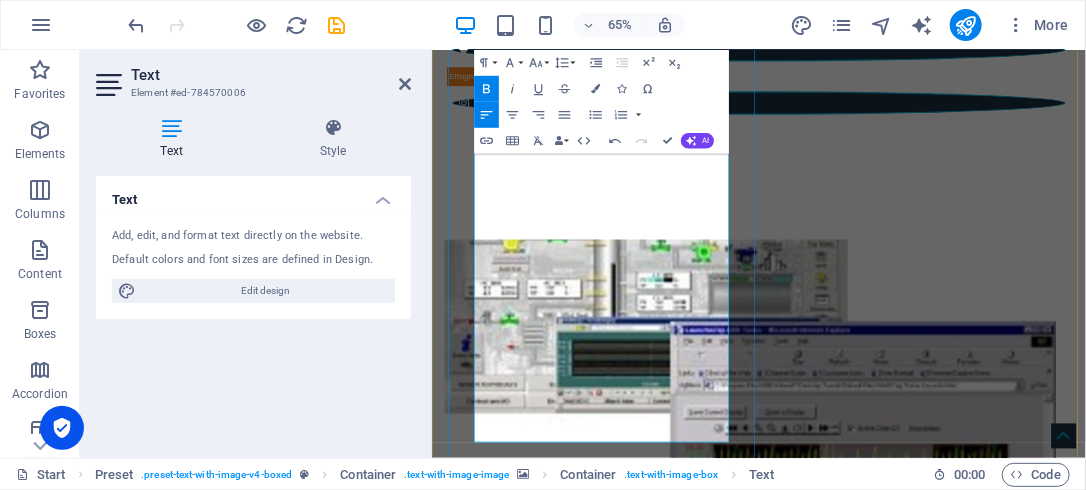 click on "Our Services comprises ABB Harmony- Symphony-INFI90 Control DCS Services, 800xA HMI & Control DCS Services, HOPC, GE DCS System, Integration and commissioning for SCADA, OPC, PMS (Substation Automation Systems), 800xA with 800M Connect, ESD&FG Hi Controllers Safety System, and PLC." at bounding box center [919, 1660] 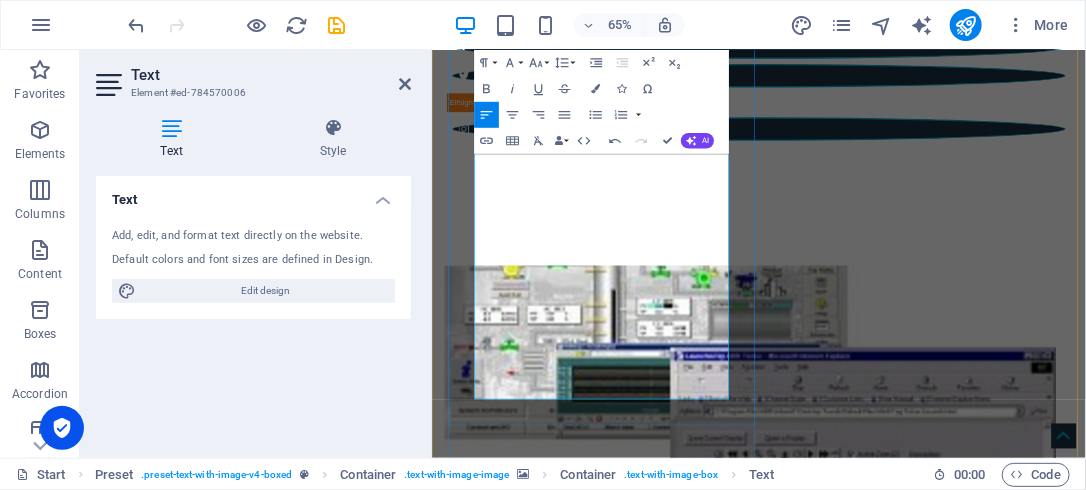 scroll, scrollTop: 900, scrollLeft: 0, axis: vertical 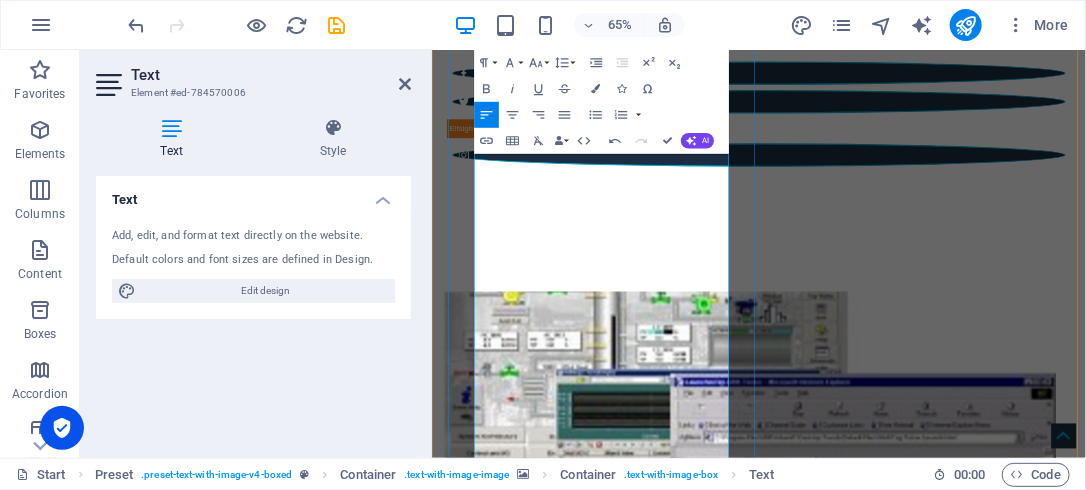 click on "Our Services comprises ABB Harmony- Symphony-INFI90 Control DCS Services, 800xA HMI & Control DCS Services, HOPC, GE DCS System, Integration and commissioning for SCADA, OPC, PMS (Substation Automation Systems), 800xA with 800M Connect, ESD&FG Hi Controllers Safety System, and PLC." at bounding box center [907, 1739] 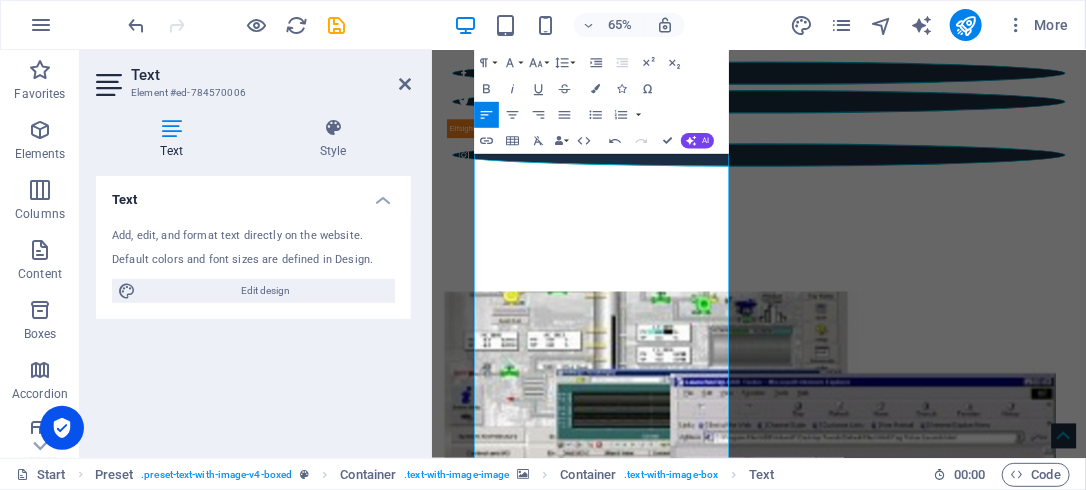 type 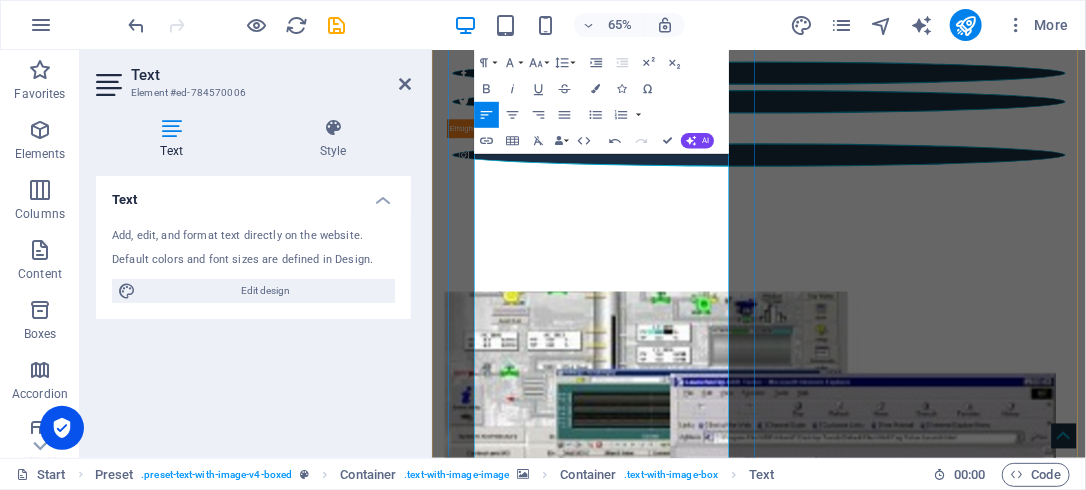 click on "Our Services comprise ABB Harmony- Symphony-INFI90 Control DCS Services, 800xA HMI & Control DCS Services, HOPC, GE DCS System, Integration and commissioning for SCADA, OPC, PMS (Substation Automation Systems), 800xA with 800M Connect, ESD&FG Hi Controllers Safety System, and PLC." at bounding box center [903, 1739] 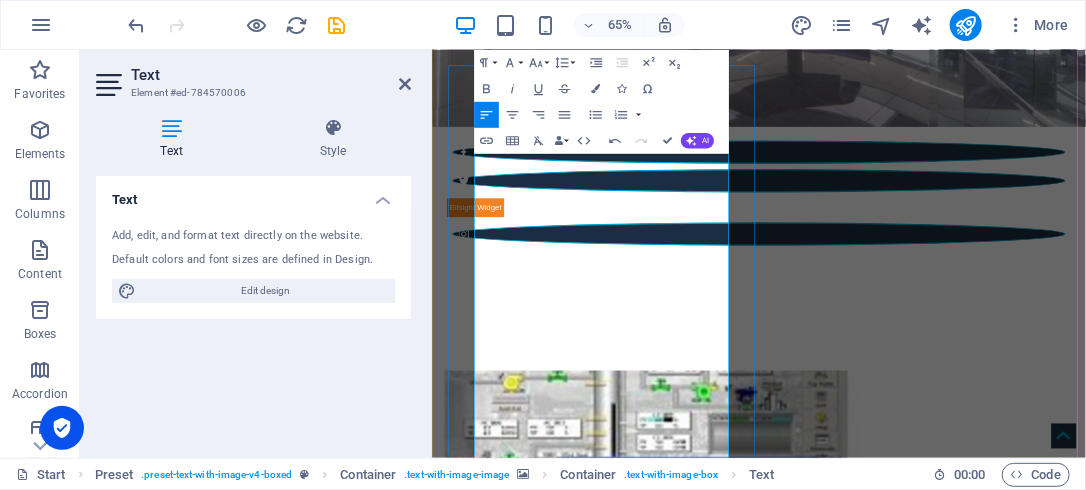scroll, scrollTop: 740, scrollLeft: 0, axis: vertical 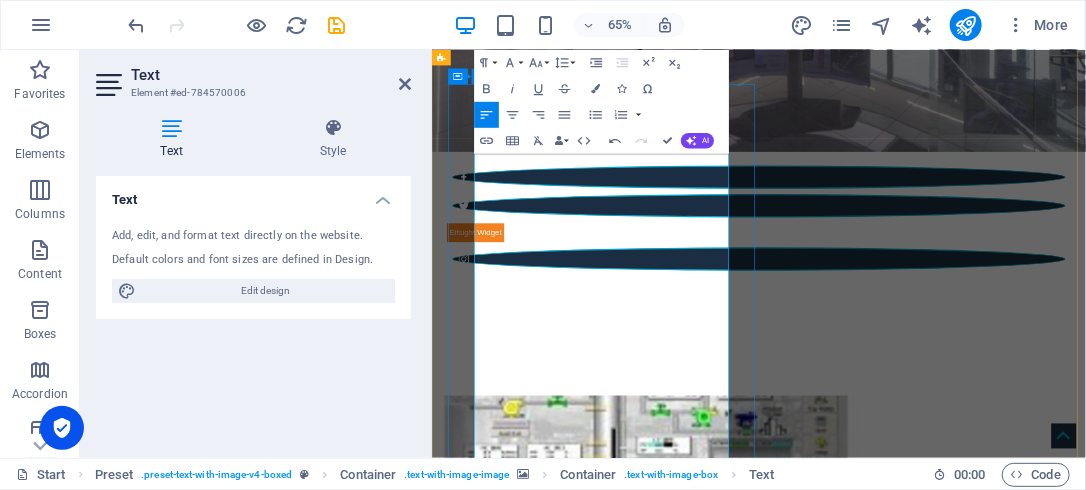 click on "We are conducting Projects execution, Automation Solution and Services for [PERSON_NAME] Infi-90 DCS Control systems/ ABB Harmony / ABB Symphony Plus DCS/ HOPC/OPC/ SCADA/PMS- Substation Automation and 800xA HMI with 800M Controllers, and Safety 800M HI Controler  Industrial Control System," at bounding box center [910, 1817] 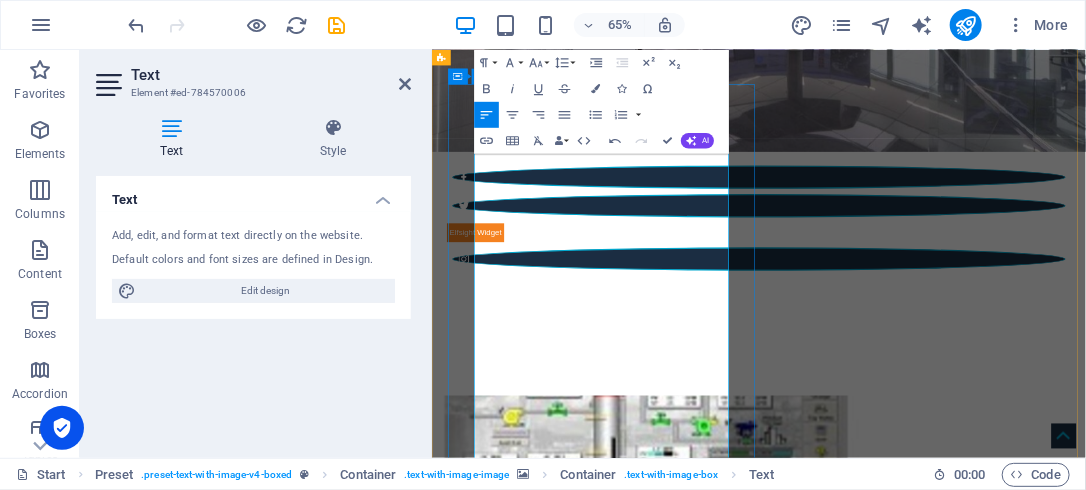 click on "We are conducting and supporting Projects execution for Industrial   Automation Solution and Services for [PERSON_NAME] Infi-90 DCS Control systems/ ABB Harmony / ABB Symphony Plus DCS/ HOPC/OPC/ SCADA/PMS- Substation Automation and 800xA HMI with 800M Controllers, and Safety 800M HI Controler  Industrial Control System," at bounding box center (911, 1845) 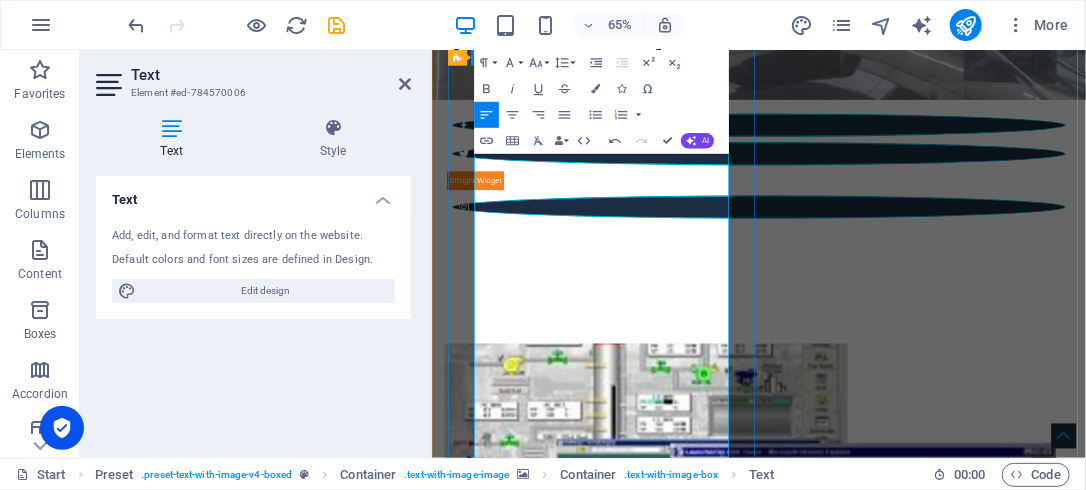 click on "We are conducting and supporting Projects execution for Industrial  Automation, Solution and Services for [PERSON_NAME] Infi-90 DCS Control systems/ ABB Harmony / ABB Symphony Plus DCS/ HOPC/OPC/ SCADA/PMS- Substation Automation and 800xA HMI with 800M Controllers, and Safety 800M HI Controler  Industrial Control System," at bounding box center (911, 1765) 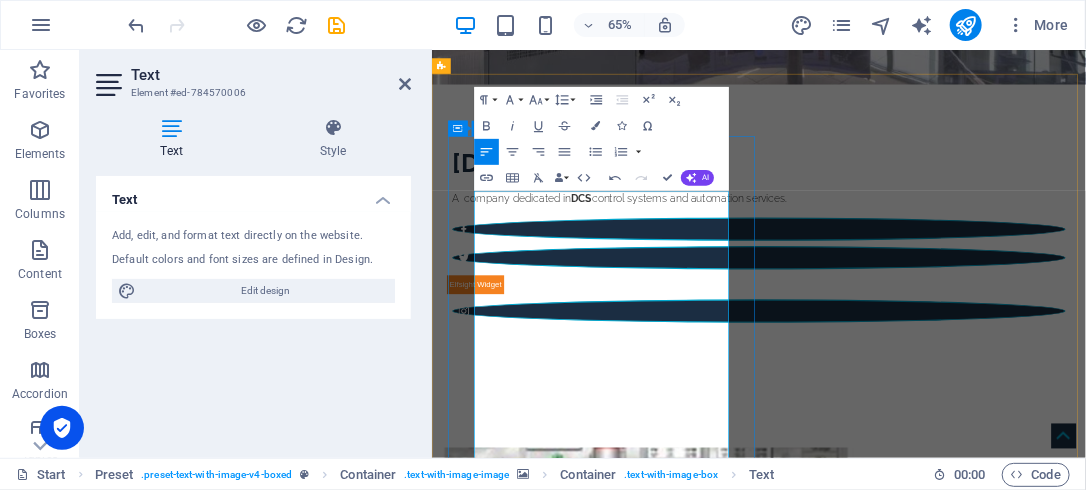 scroll, scrollTop: 740, scrollLeft: 0, axis: vertical 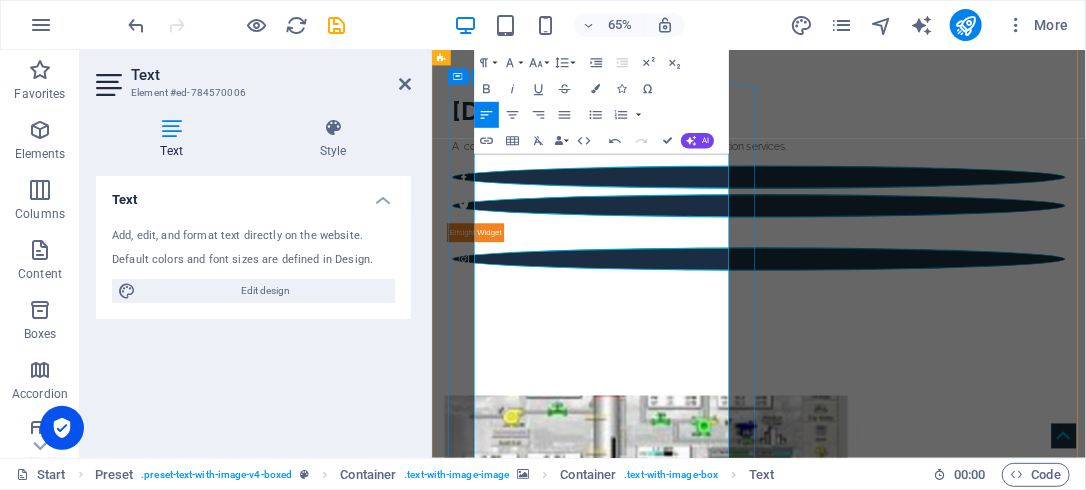drag, startPoint x: 497, startPoint y: 440, endPoint x: 741, endPoint y: 479, distance: 247.09715 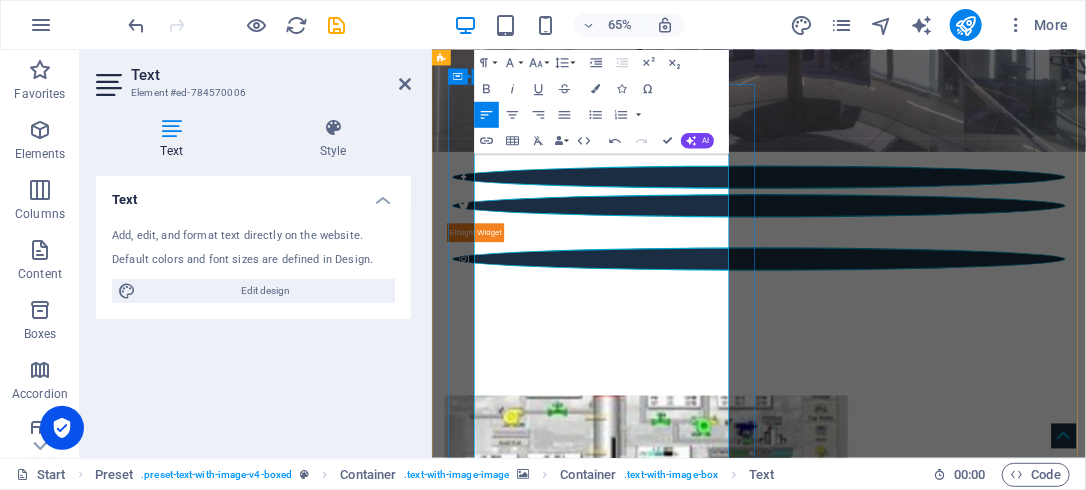 drag, startPoint x: 501, startPoint y: 444, endPoint x: 834, endPoint y: 564, distance: 353.96185 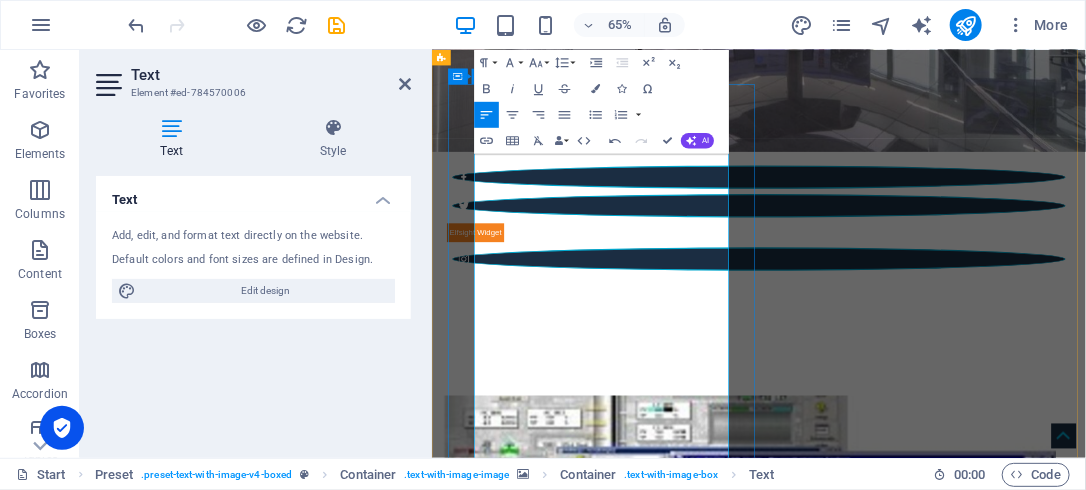 drag, startPoint x: 654, startPoint y: 305, endPoint x: 792, endPoint y: 335, distance: 141.22322 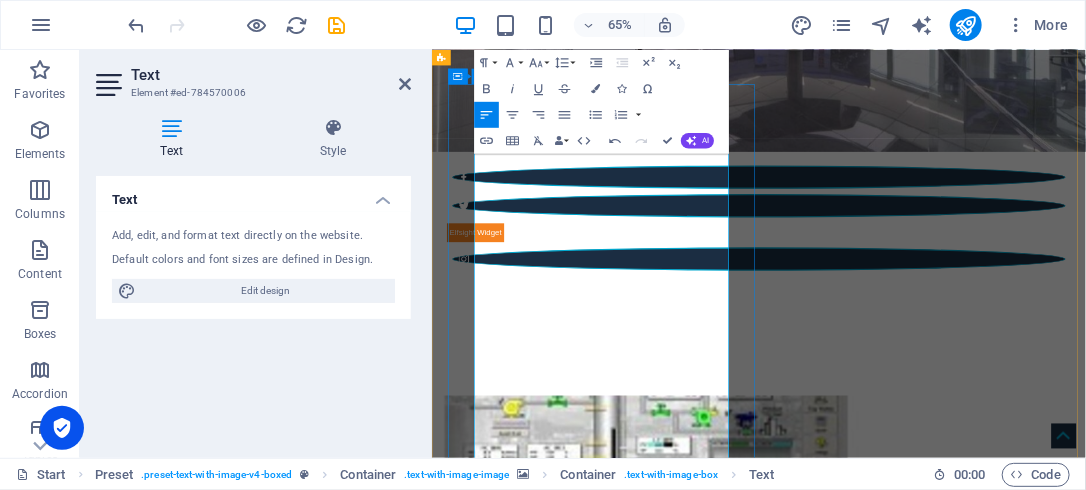 click on "AIS – AUTOMATION and INFI ENGINEERING SERVICE Company   has been established to provide Engineering Design. Implementation, Integration, Support IFA, SAT, and maintenance Services for Industrial Automation," at bounding box center [919, 1696] 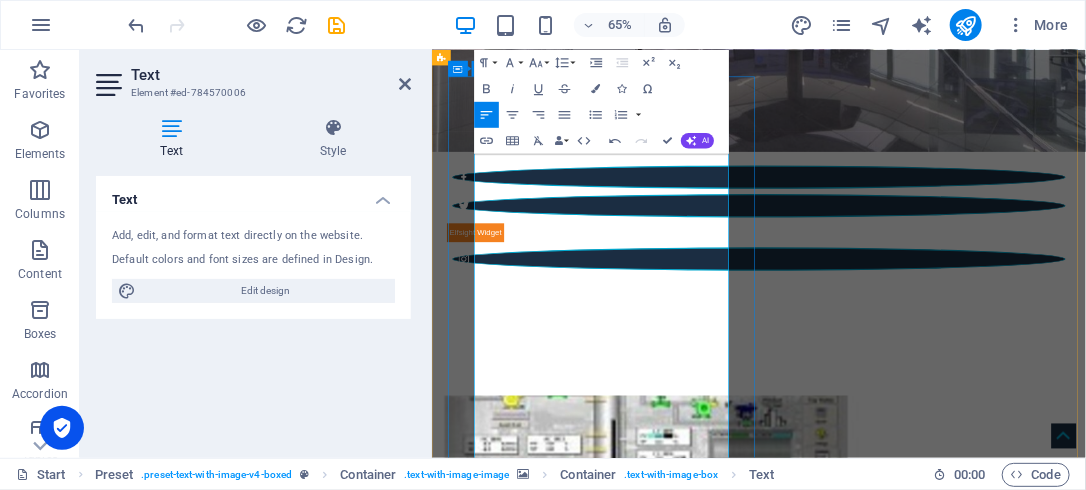 scroll, scrollTop: 820, scrollLeft: 0, axis: vertical 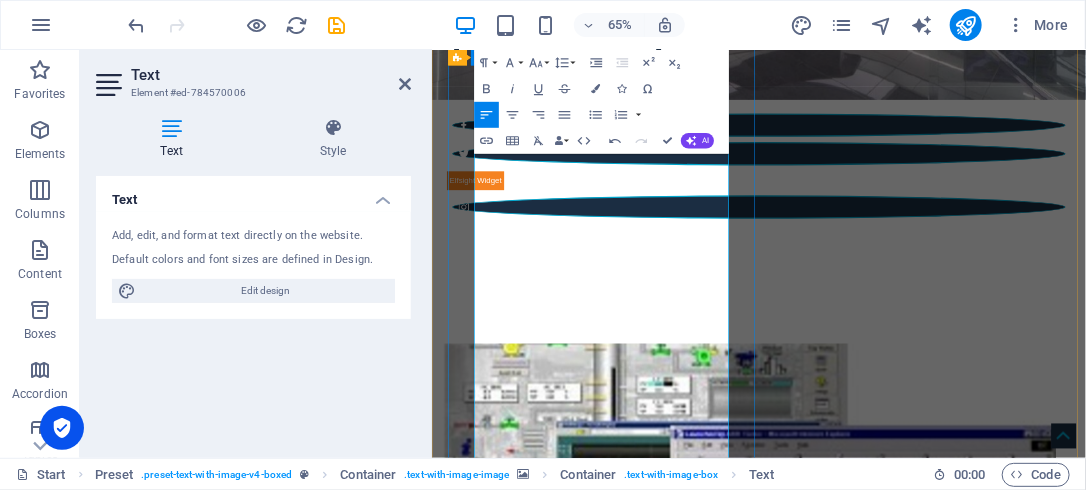 click on "We are conducting and supporting Projects execution for Industrial  Automation, Solution and Services for" at bounding box center [860, 1711] 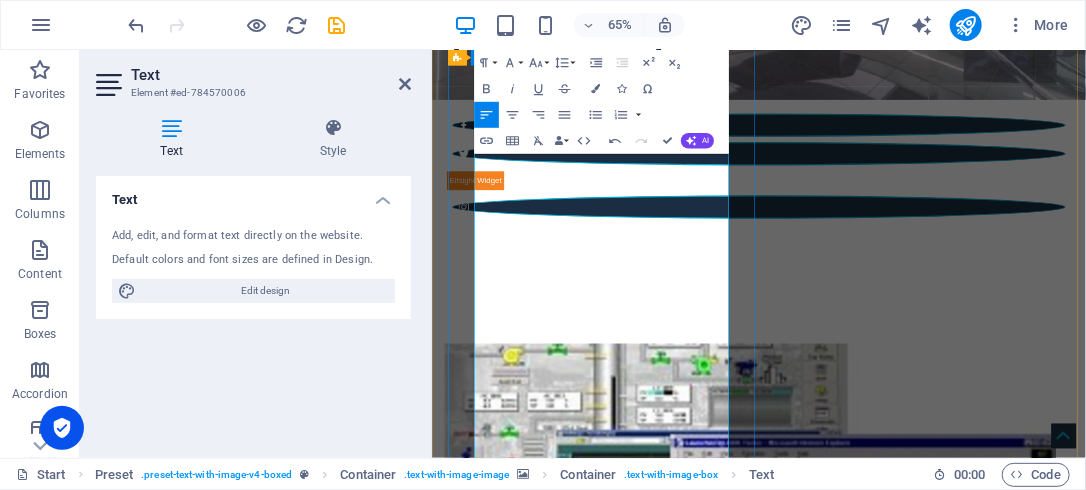 drag, startPoint x: 801, startPoint y: 420, endPoint x: 770, endPoint y: 420, distance: 31 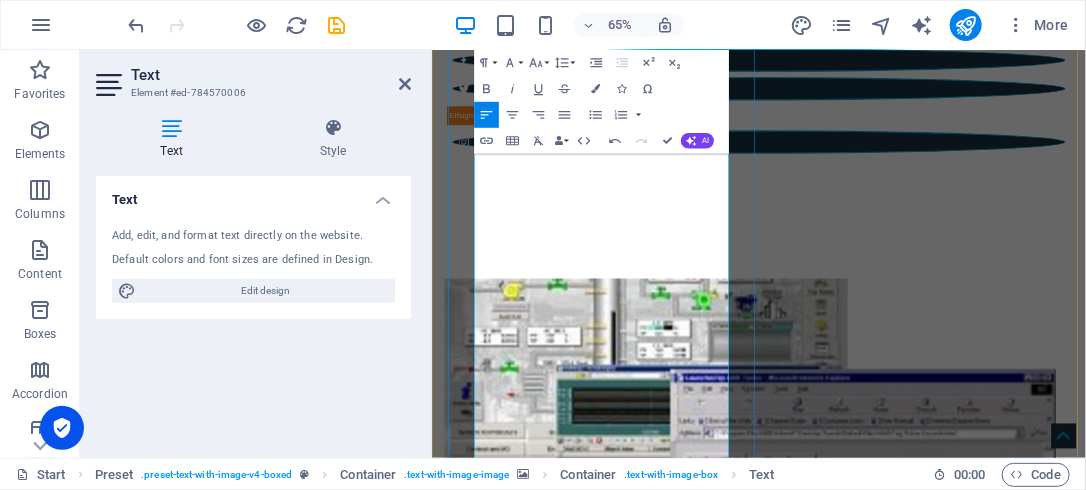 scroll, scrollTop: 923, scrollLeft: 0, axis: vertical 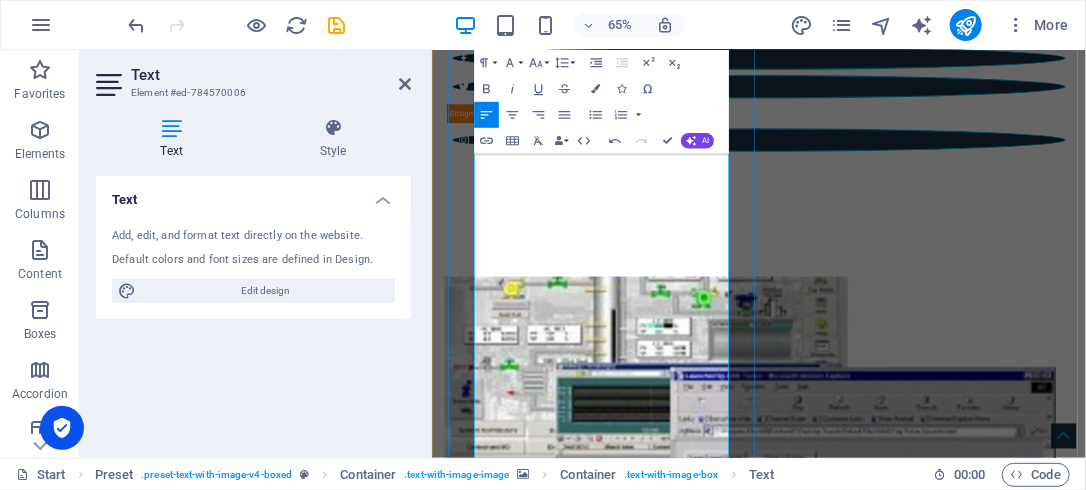 drag, startPoint x: 562, startPoint y: 442, endPoint x: 715, endPoint y: 338, distance: 185 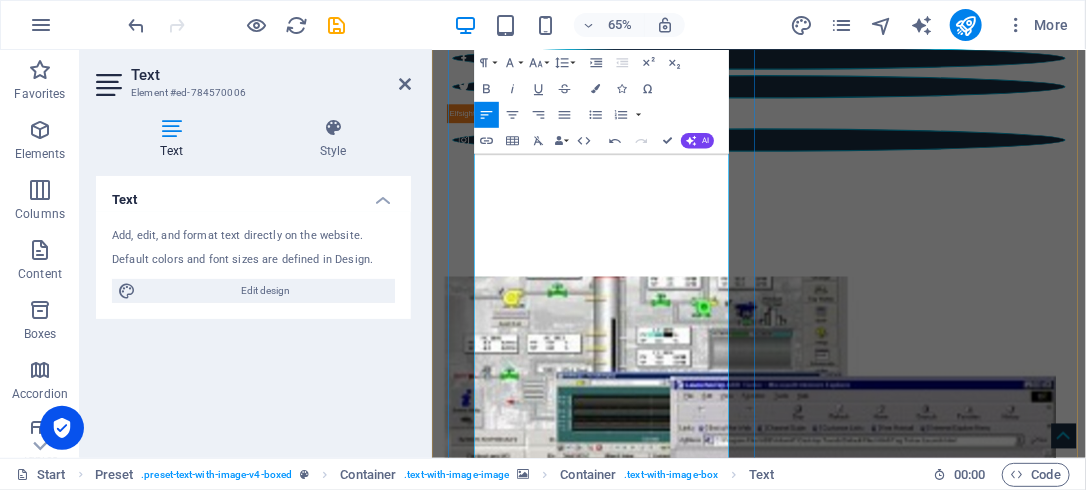 click on "We are conducting and supporting Projects execution for Industrial  Automation, Providing  Solutions and Services for DCS, PLC, SCADA, PMS-Substation  Automation" at bounding box center [902, 1677] 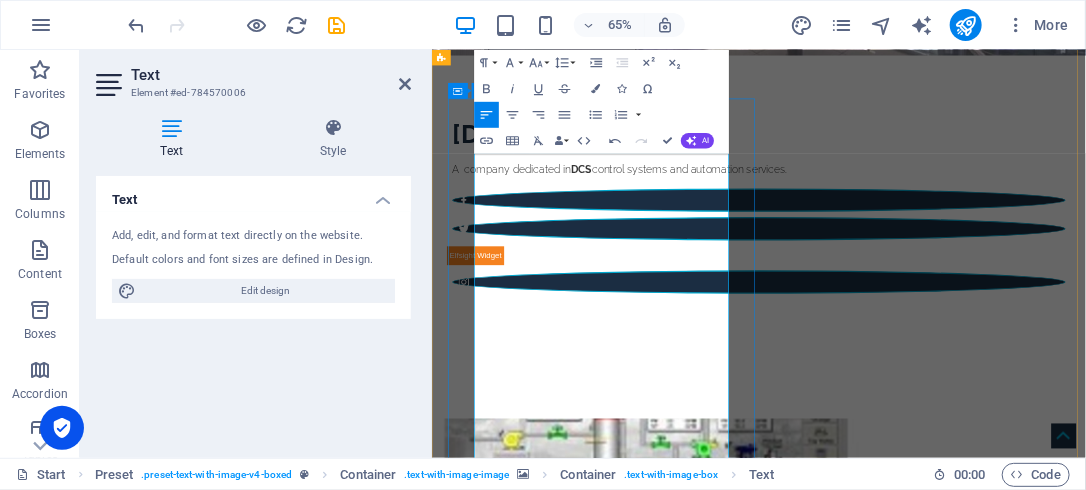 scroll, scrollTop: 683, scrollLeft: 0, axis: vertical 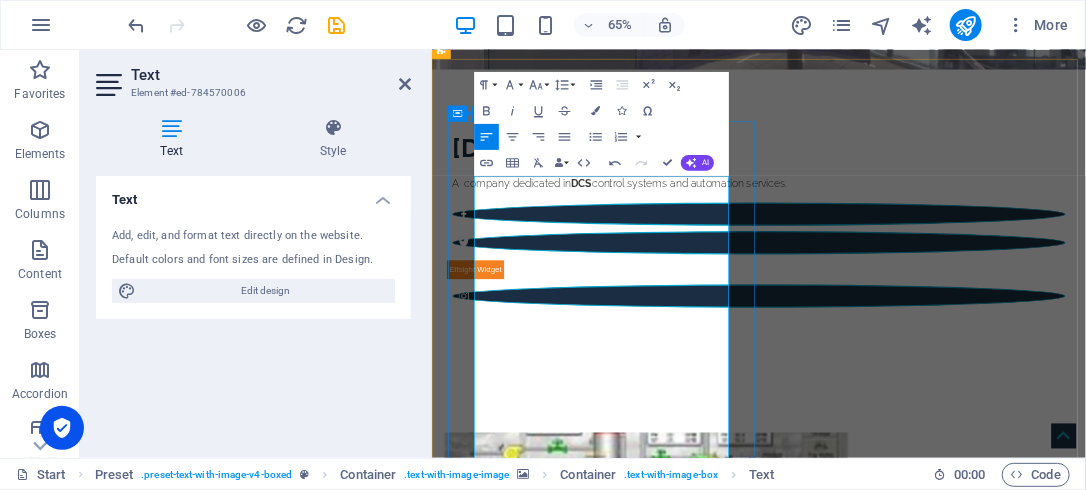 click on "[PERSON_NAME] Infi-90 DCS Control systems/ ABB Harmony / ABB Symphony Plus DCS/ HOPC/OPC/ SCADA/PMS- Substation Automation and 800xA HMI with 800M Controllers, and Safety 800M HI Controller." at bounding box center [911, 1821] 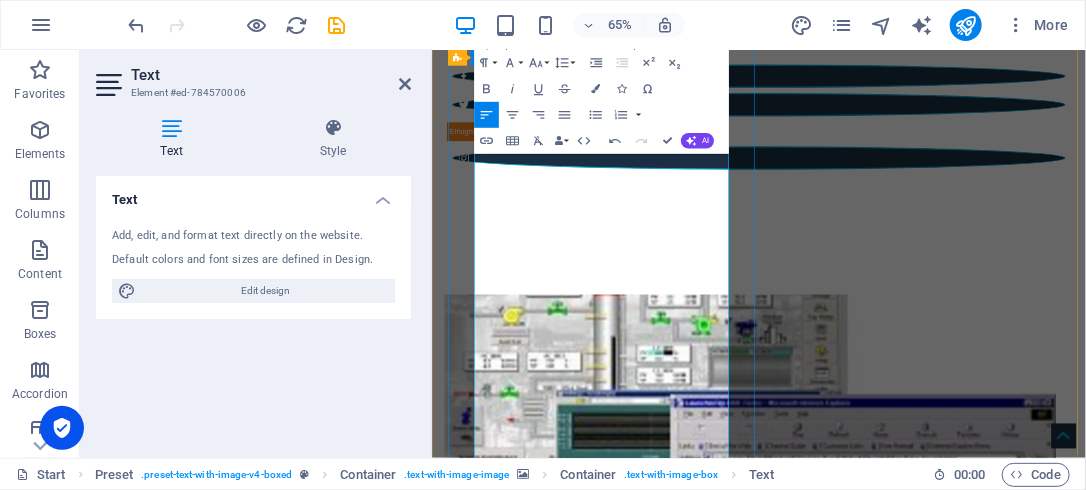 scroll, scrollTop: 923, scrollLeft: 0, axis: vertical 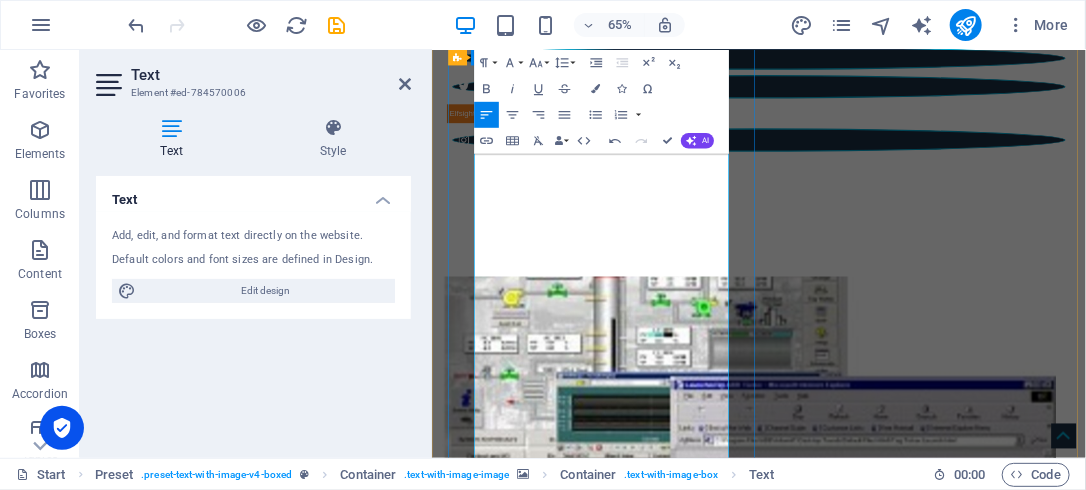 drag, startPoint x: 538, startPoint y: 612, endPoint x: 485, endPoint y: 452, distance: 168.5497 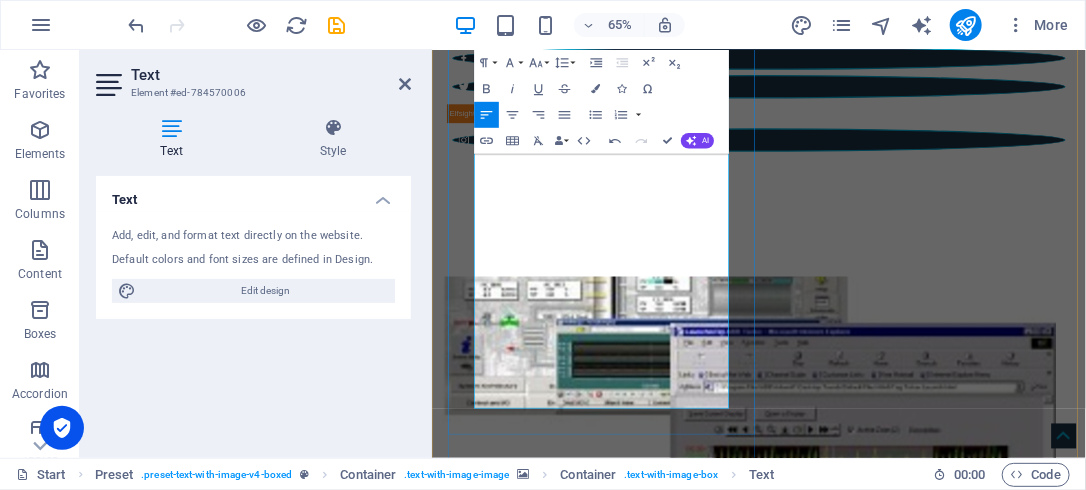 click at bounding box center [919, 1580] 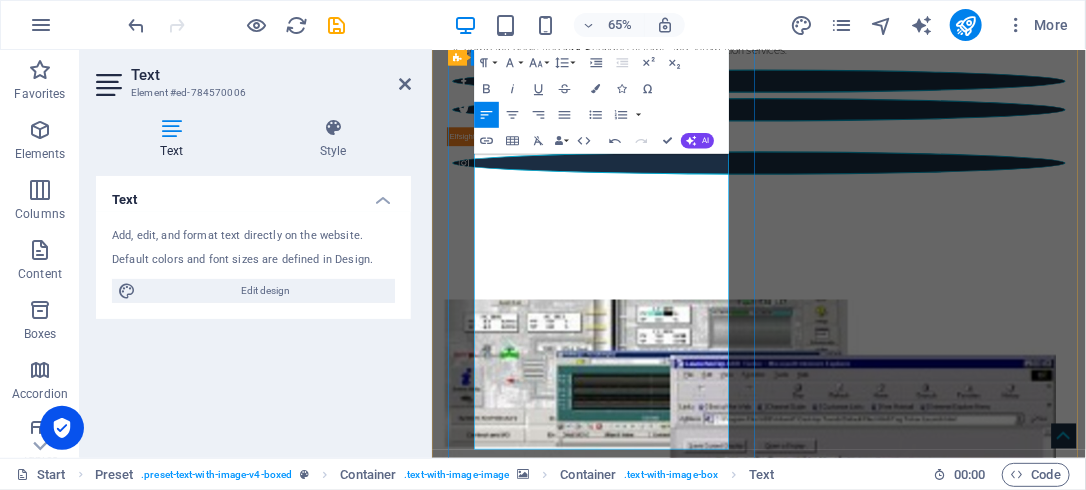 scroll, scrollTop: 923, scrollLeft: 0, axis: vertical 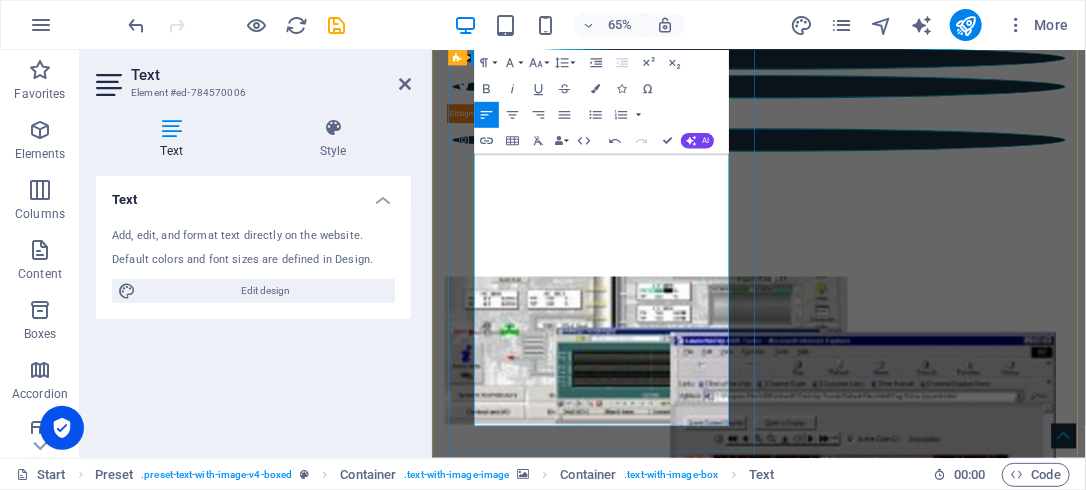 drag, startPoint x: 567, startPoint y: 426, endPoint x: 469, endPoint y: 396, distance: 102.48902 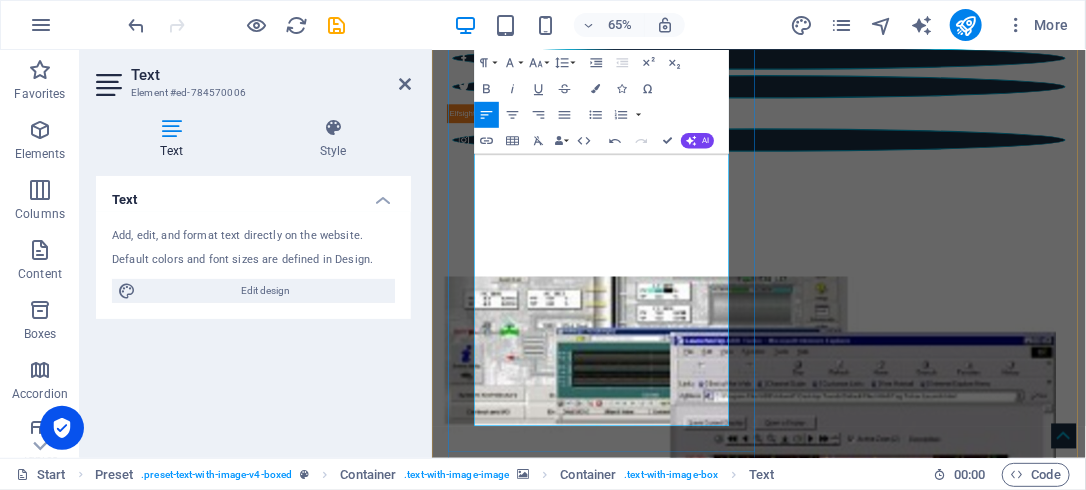 click on "Consultant, Technical documentation, and Integration services." at bounding box center (919, 1581) 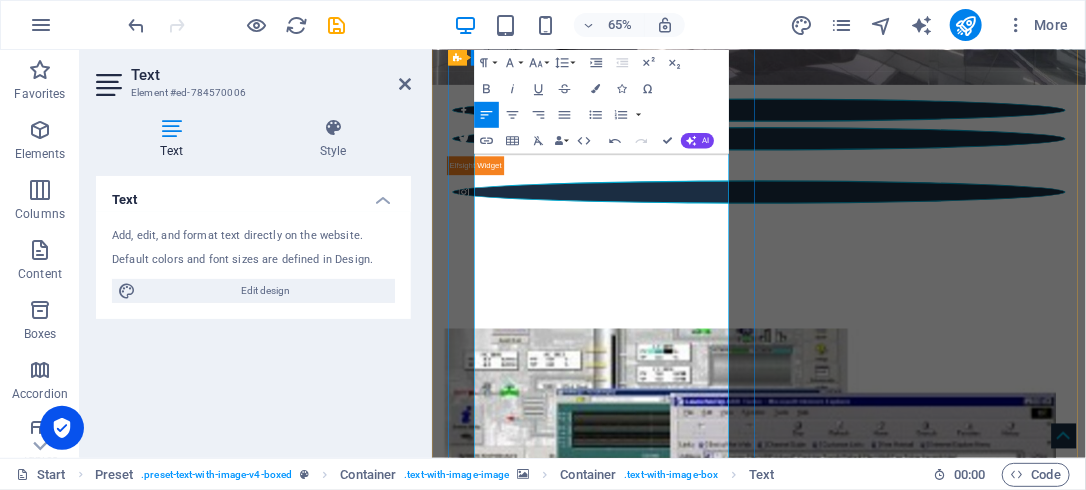 scroll, scrollTop: 923, scrollLeft: 0, axis: vertical 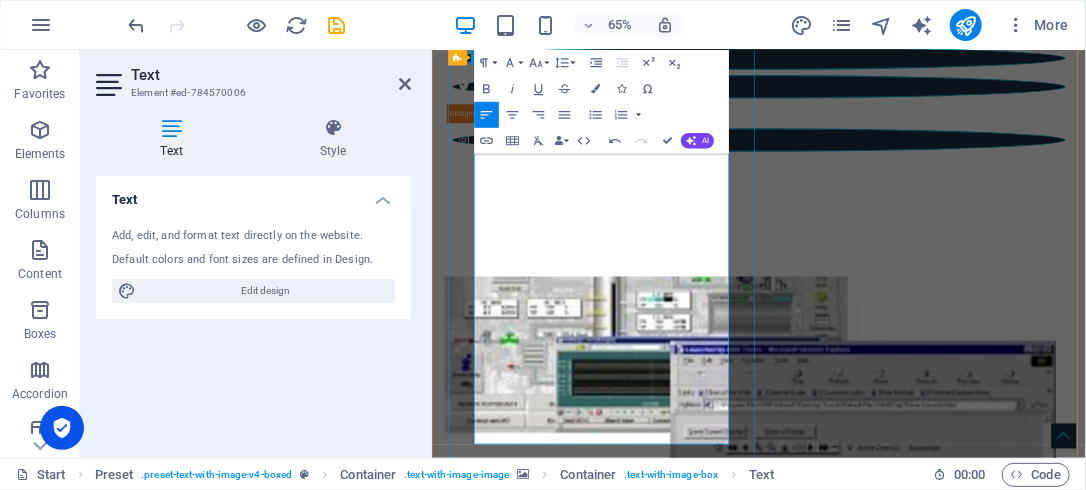 drag, startPoint x: 579, startPoint y: 422, endPoint x: 493, endPoint y: 422, distance: 86 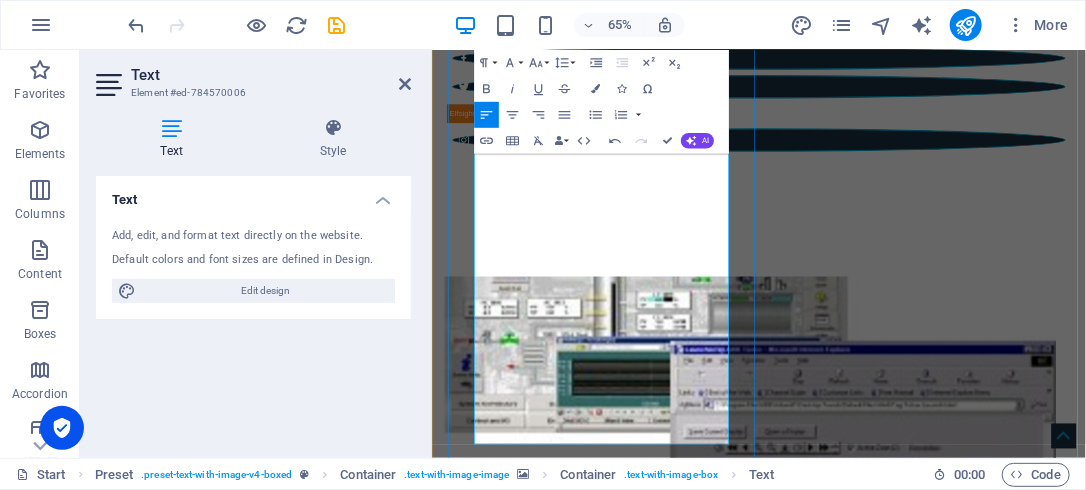drag, startPoint x: 707, startPoint y: 429, endPoint x: 686, endPoint y: 464, distance: 40.81666 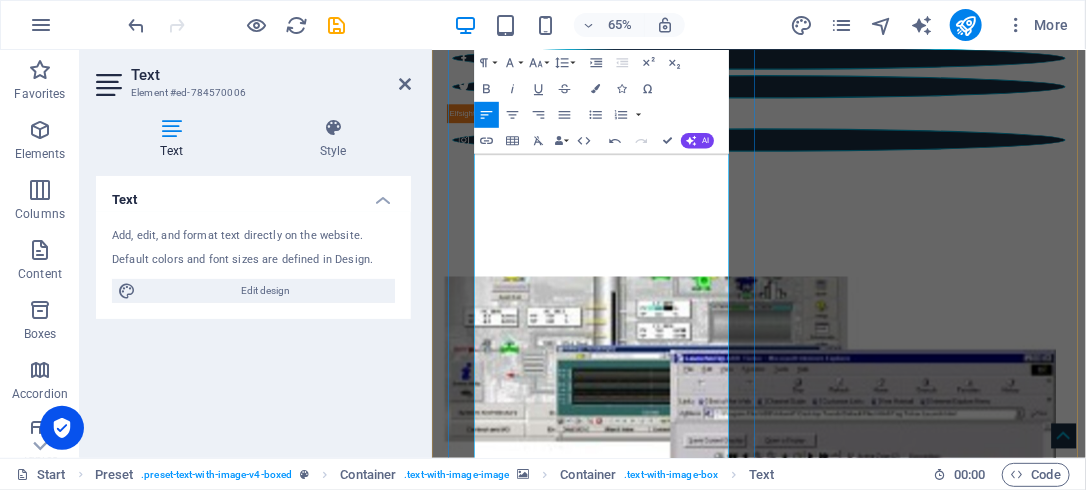 click on "Conducting Site Survey and date collection, issuing and review the Technical documentation, and Integration services." at bounding box center (919, 1662) 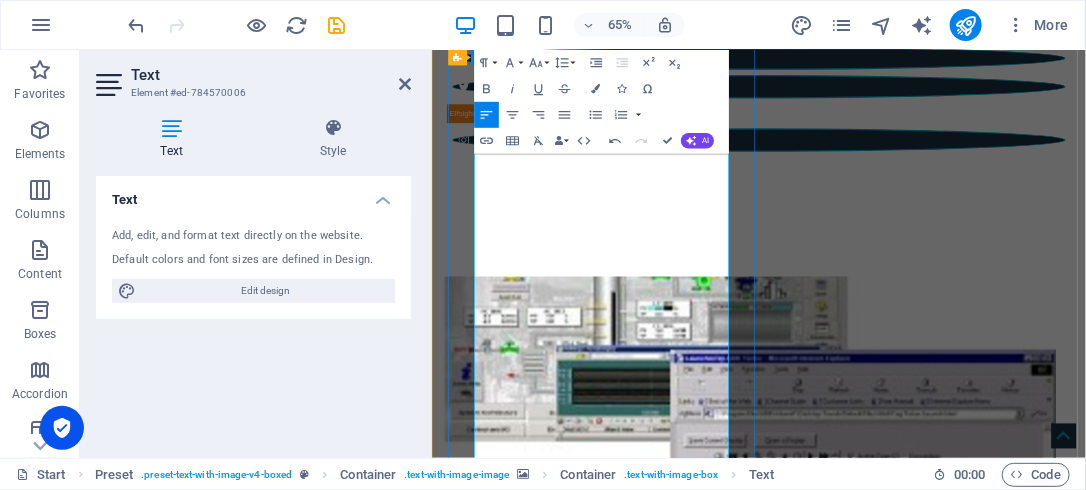 drag, startPoint x: 520, startPoint y: 501, endPoint x: 485, endPoint y: 500, distance: 35.014282 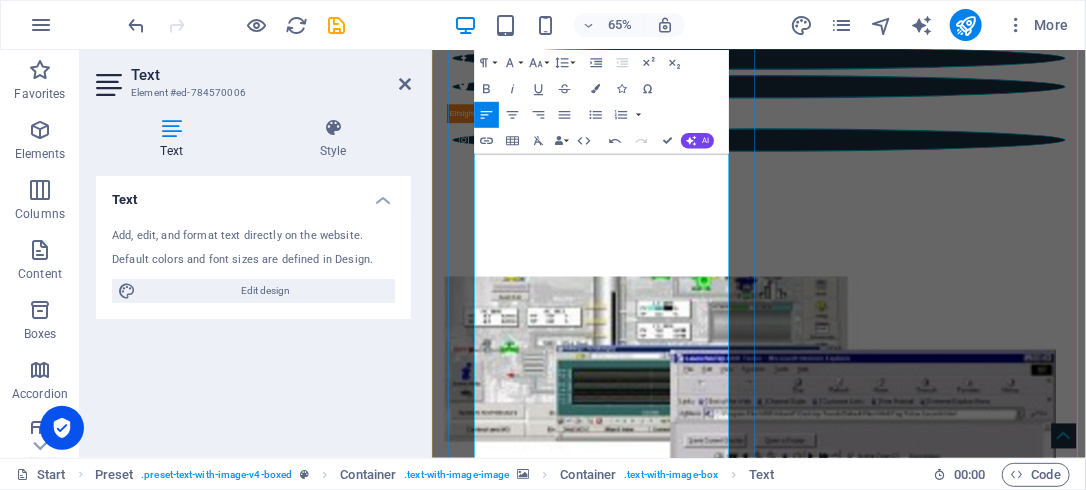 click on "Conducting Site Survey and data collection, issuing and reviewing the Technical documentation, and FAT, Installation, Commissioning, SAT, Integration services." at bounding box center [902, 1676] 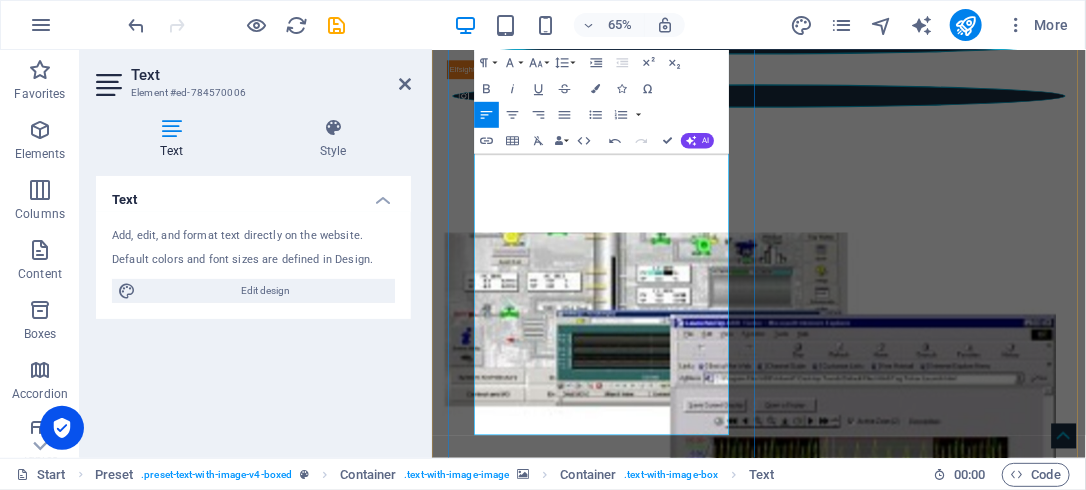 scroll, scrollTop: 1163, scrollLeft: 0, axis: vertical 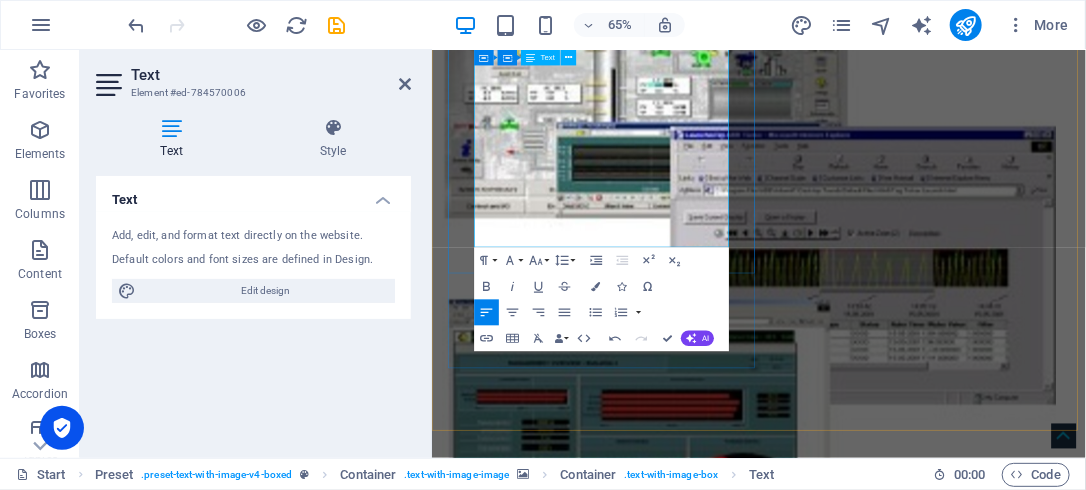 click at bounding box center (919, 1414) 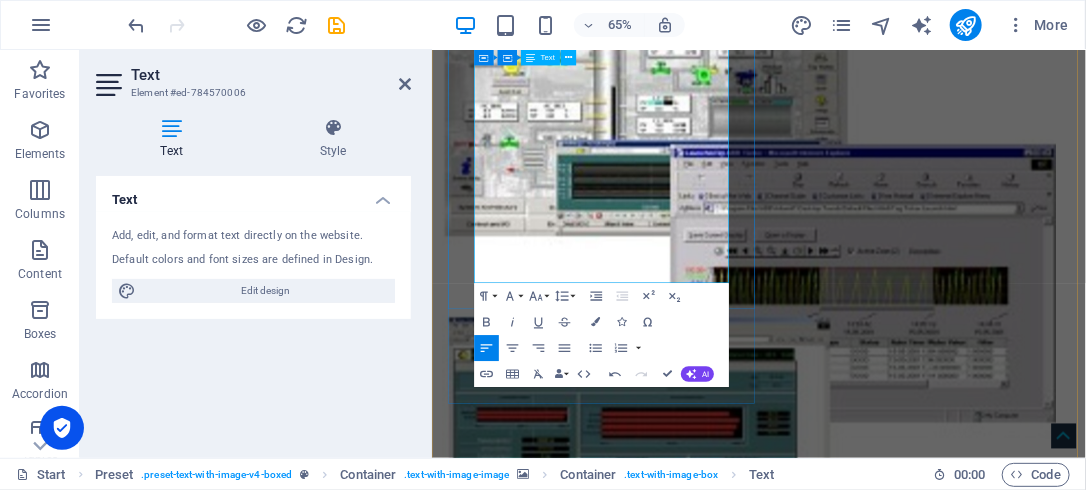 drag, startPoint x: 710, startPoint y: 247, endPoint x: 497, endPoint y: 203, distance: 217.49713 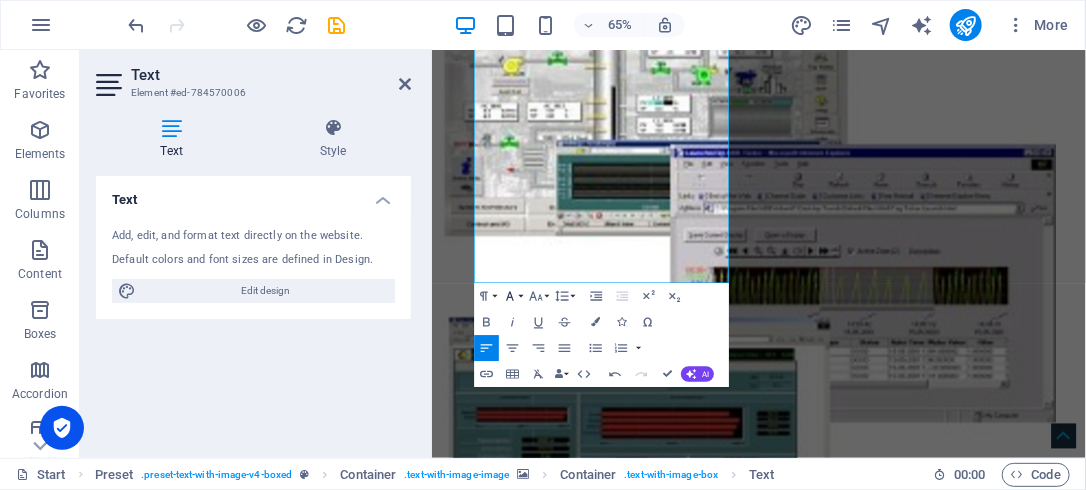 click on "Font Family" at bounding box center [512, 296] 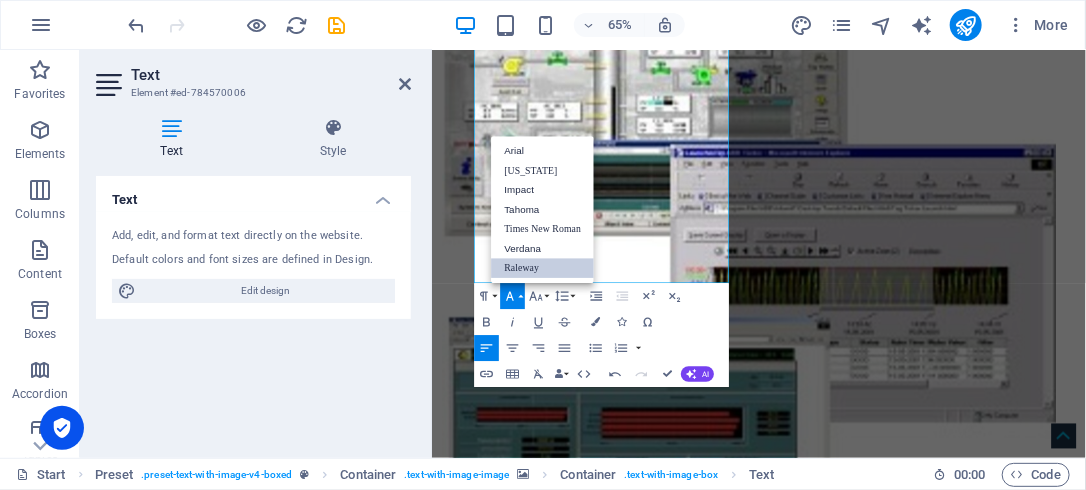 scroll, scrollTop: 0, scrollLeft: 0, axis: both 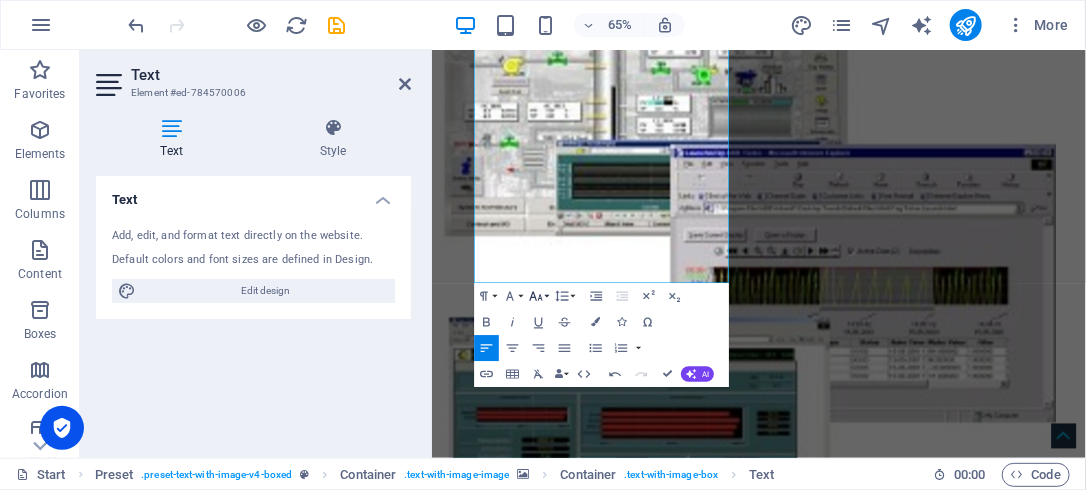 click on "Font Size" at bounding box center (538, 296) 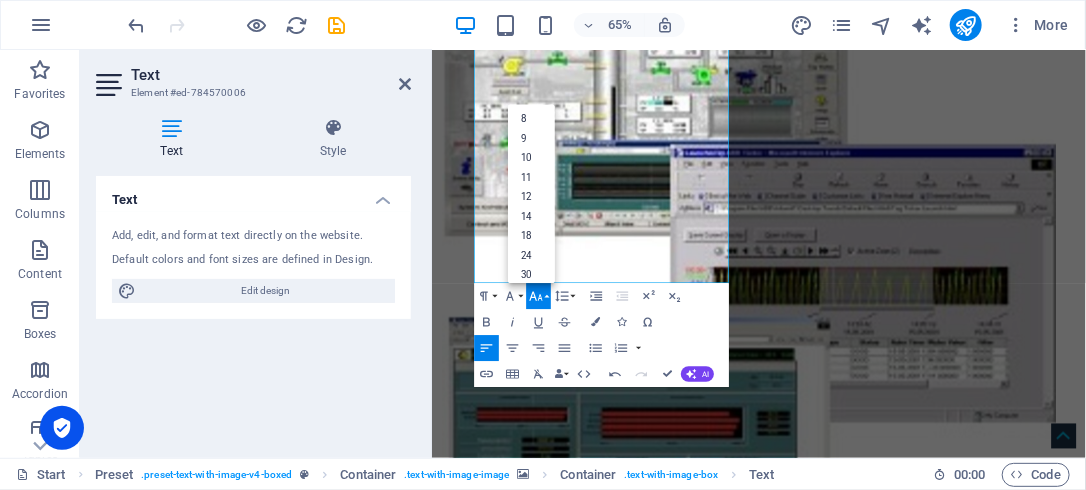 click on "Font Size" at bounding box center (538, 296) 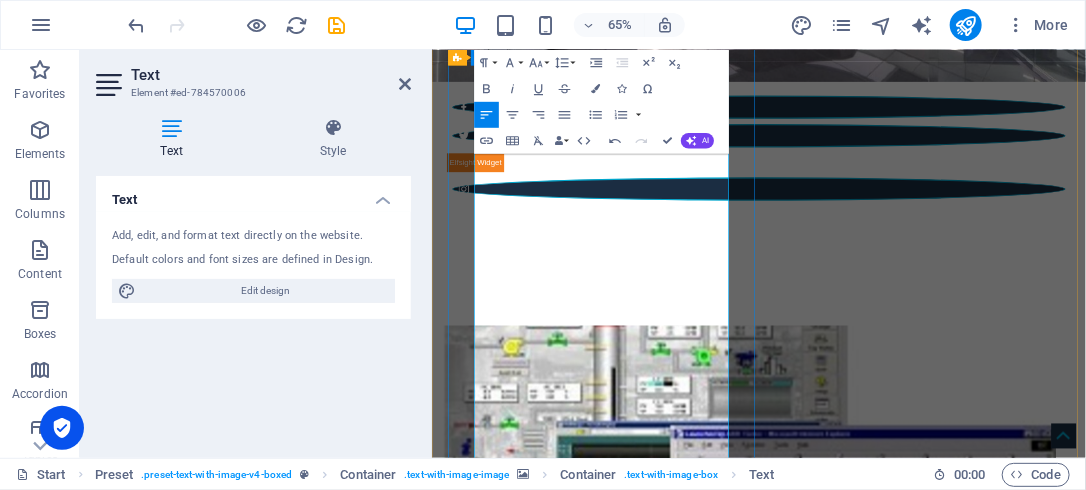 scroll, scrollTop: 880, scrollLeft: 0, axis: vertical 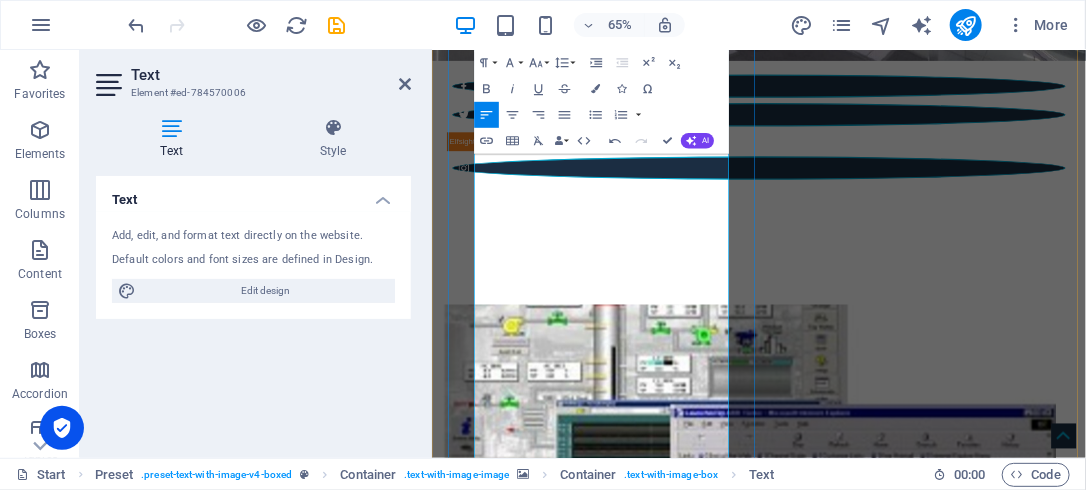 click on "Conducting Site Survey and data collection, issuing and reviewing the Technical documentation, and FAT, Installation, Commissioning, SAT, Integration services for control system projects." at bounding box center [919, 1801] 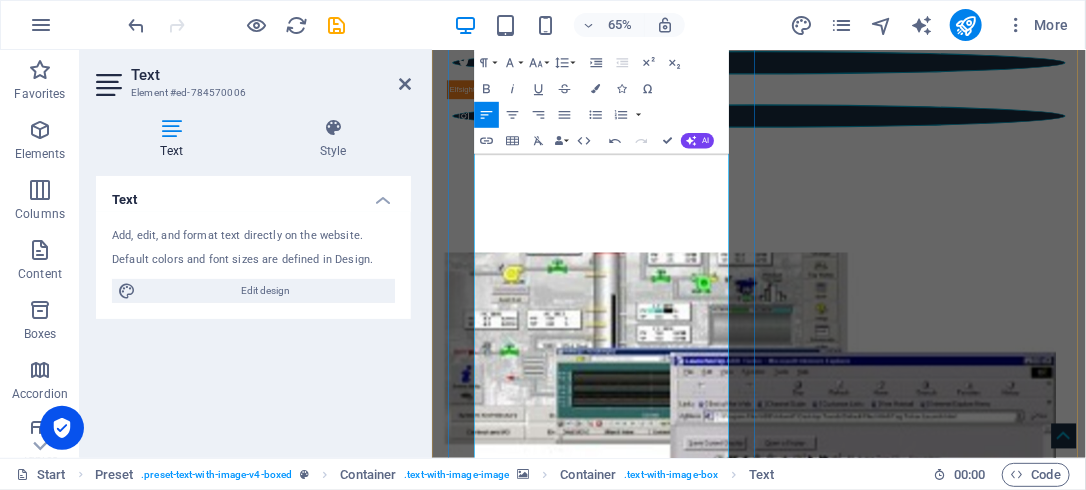 scroll, scrollTop: 1040, scrollLeft: 0, axis: vertical 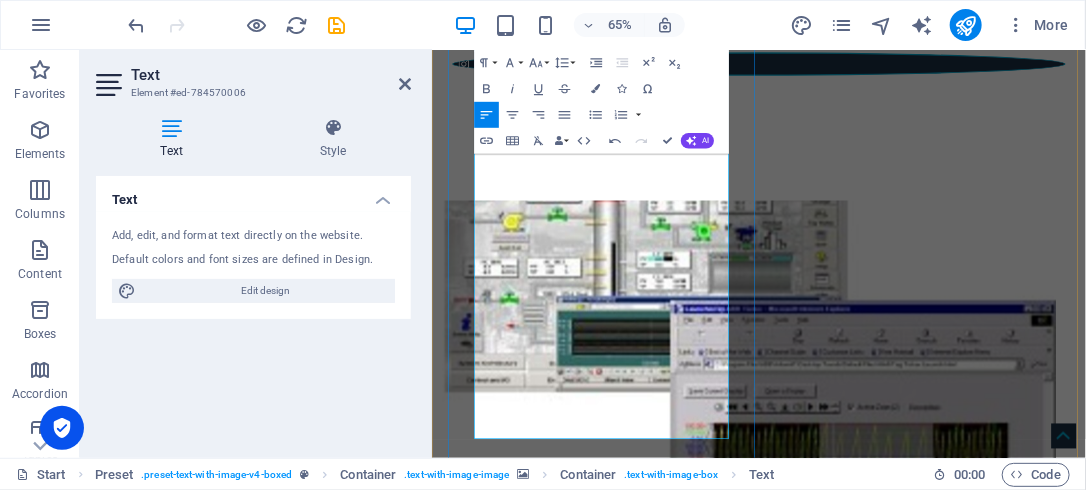 click on "Our company has been stated services on 2021 with TTTG name and provided services to Oil & gas Companies in [GEOGRAPHIC_DATA] and [GEOGRAPHIC_DATA]." at bounding box center (919, 1723) 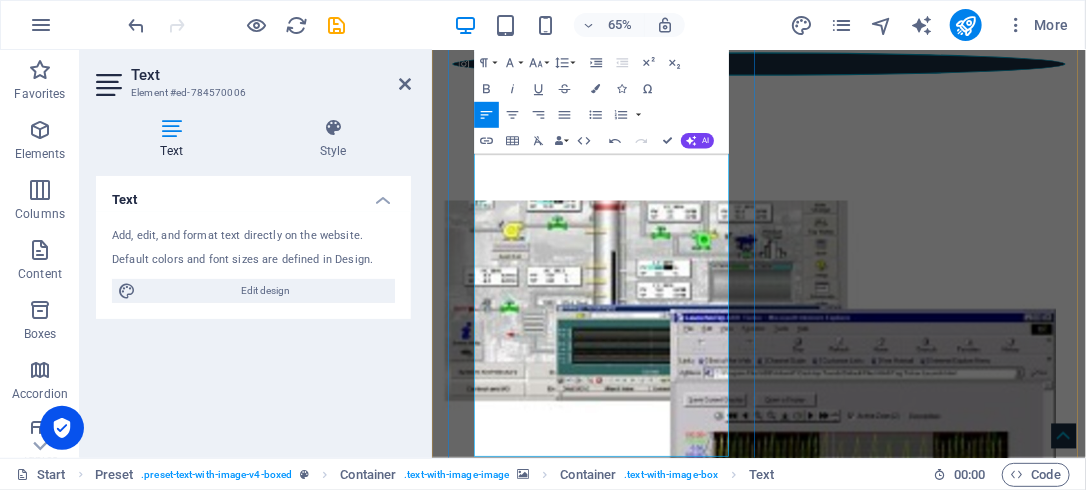 drag, startPoint x: 722, startPoint y: 599, endPoint x: 555, endPoint y: 556, distance: 172.4471 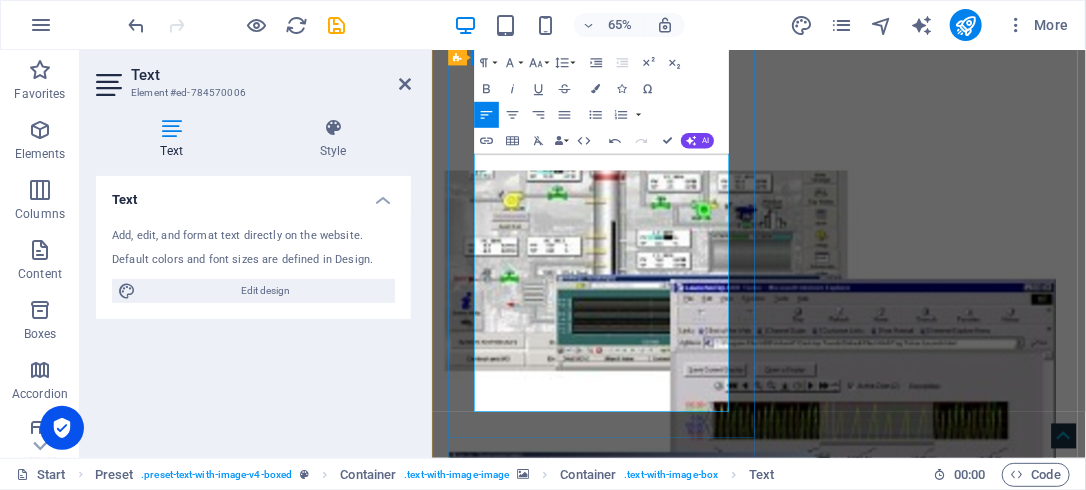 scroll, scrollTop: 1120, scrollLeft: 0, axis: vertical 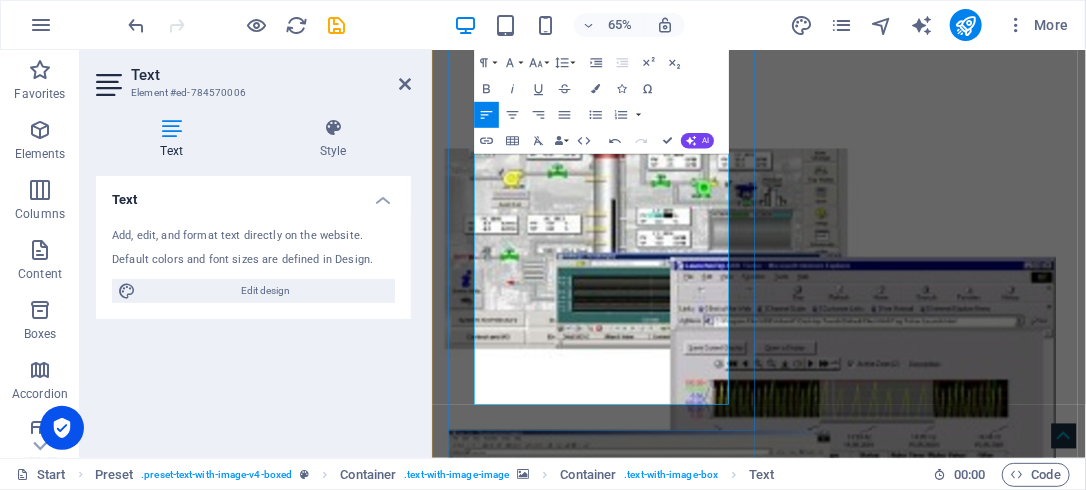 drag, startPoint x: 792, startPoint y: 368, endPoint x: 816, endPoint y: 431, distance: 67.41662 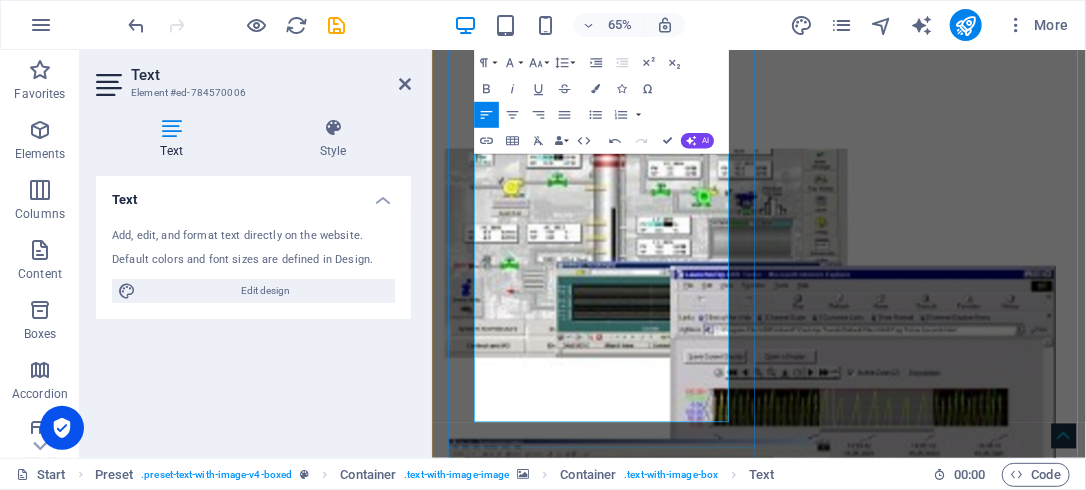 click on "Our company has been stated services on 2021 with TTTG name and we   provided services to Oil & gas Companies for DCS and Safety systems  in [GEOGRAPHIC_DATA] and [GEOGRAPHIC_DATA]." at bounding box center [919, 1697] 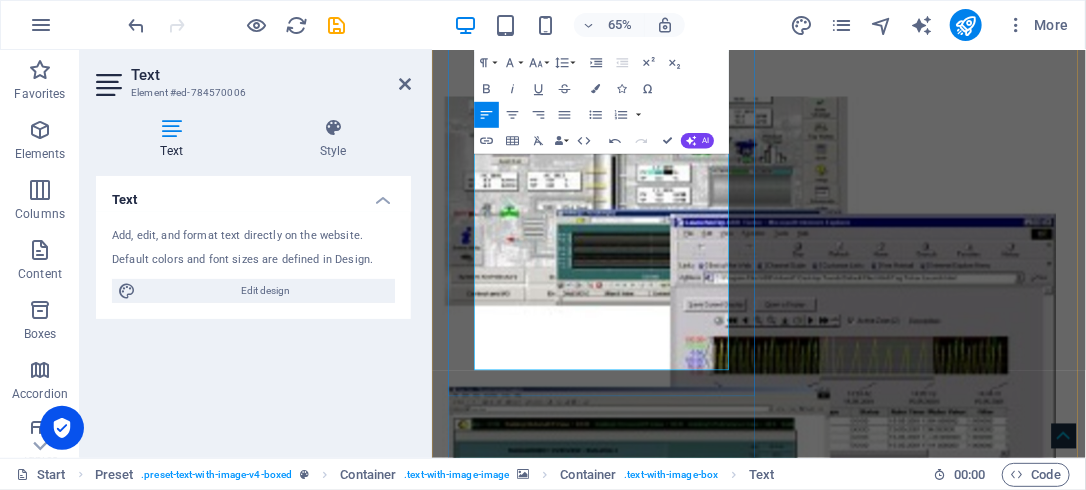 click on "Our company has been stated services on 2021 with TTTG name and we   provided services to Oil & gas Companies for DCS Control  sys.  and Safety systems  in [GEOGRAPHIC_DATA] and [GEOGRAPHIC_DATA]." at bounding box center (919, 1617) 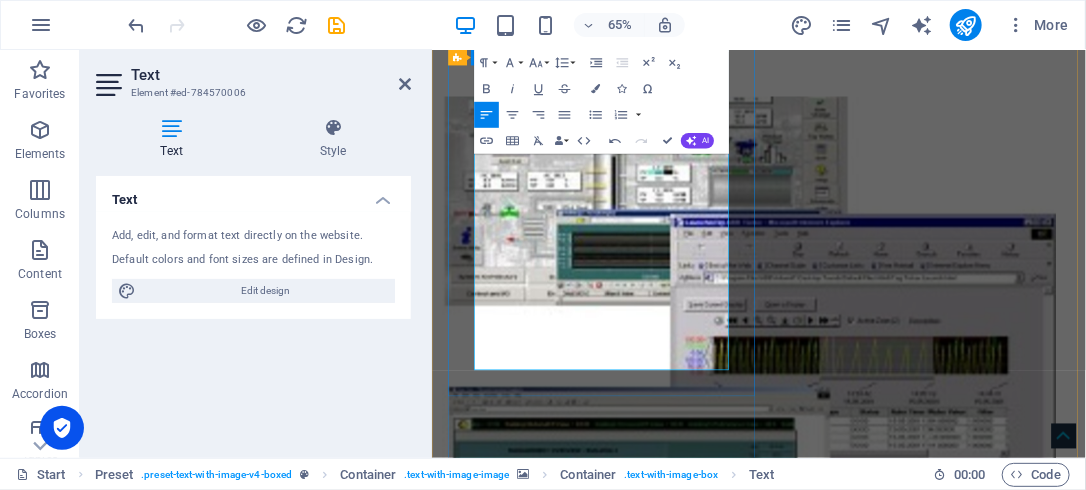 drag, startPoint x: 679, startPoint y: 375, endPoint x: 493, endPoint y: 284, distance: 207.06763 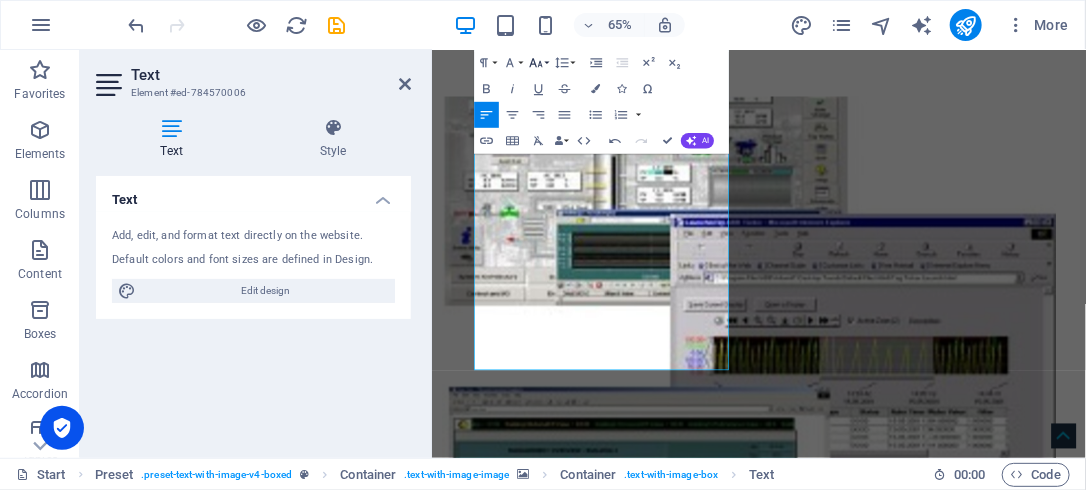 click on "Font Size" at bounding box center [538, 63] 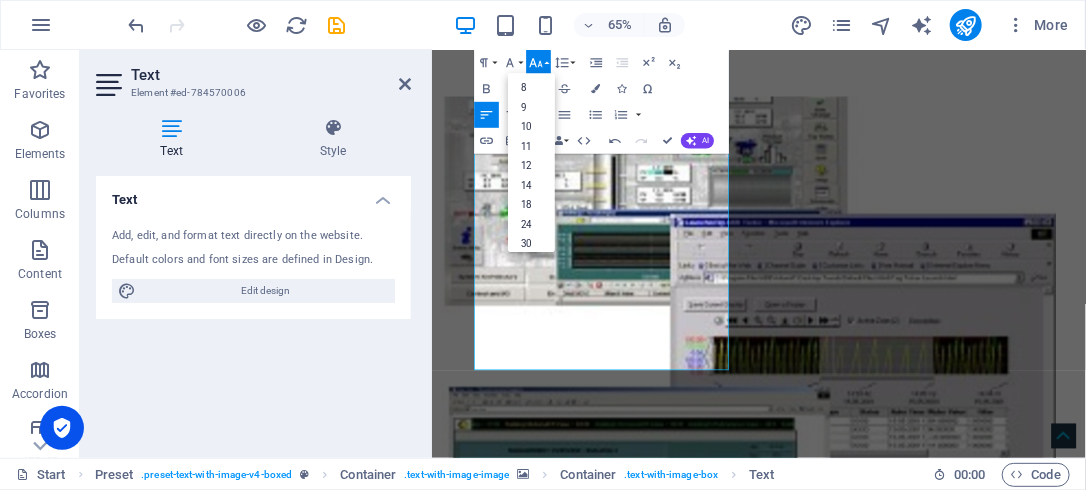 click on "Font Size" at bounding box center (538, 63) 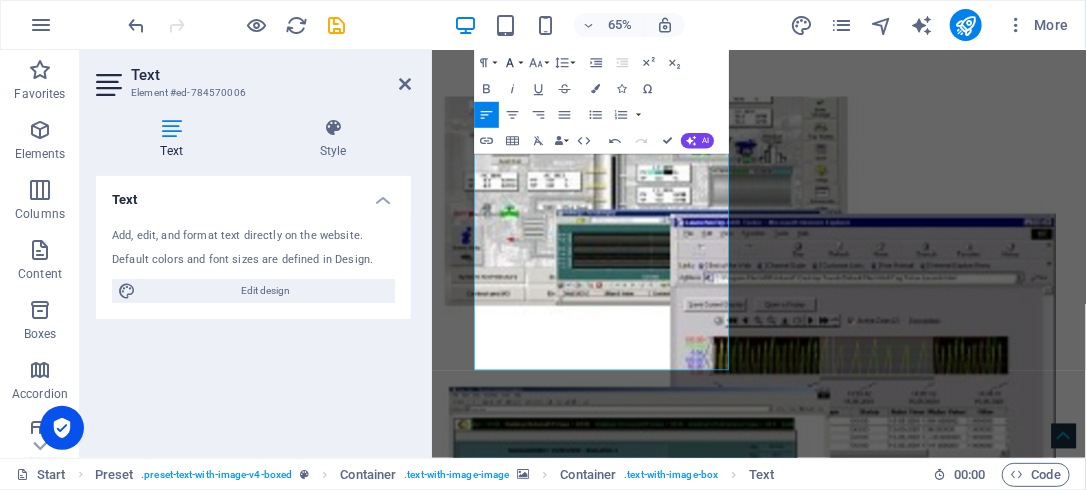click on "Font Family" at bounding box center (512, 63) 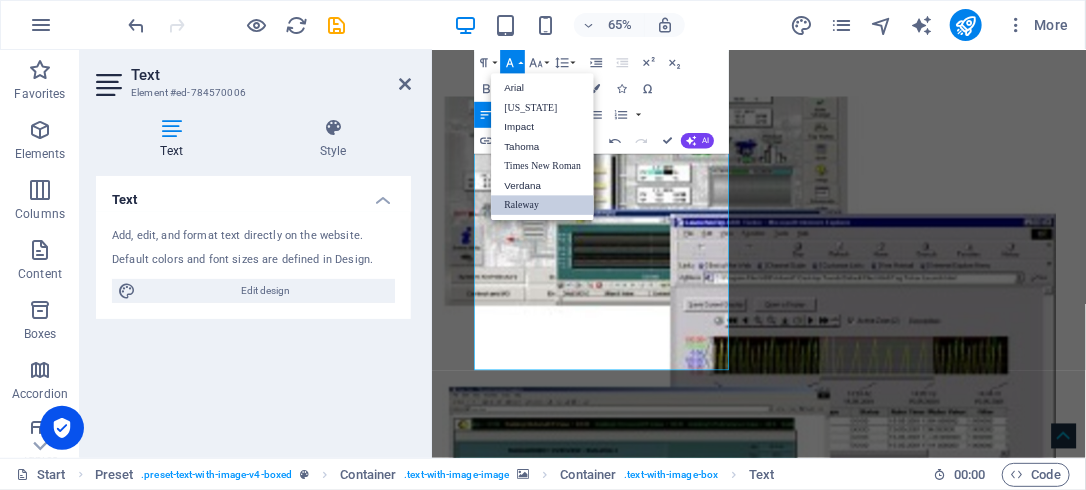 scroll, scrollTop: 0, scrollLeft: 0, axis: both 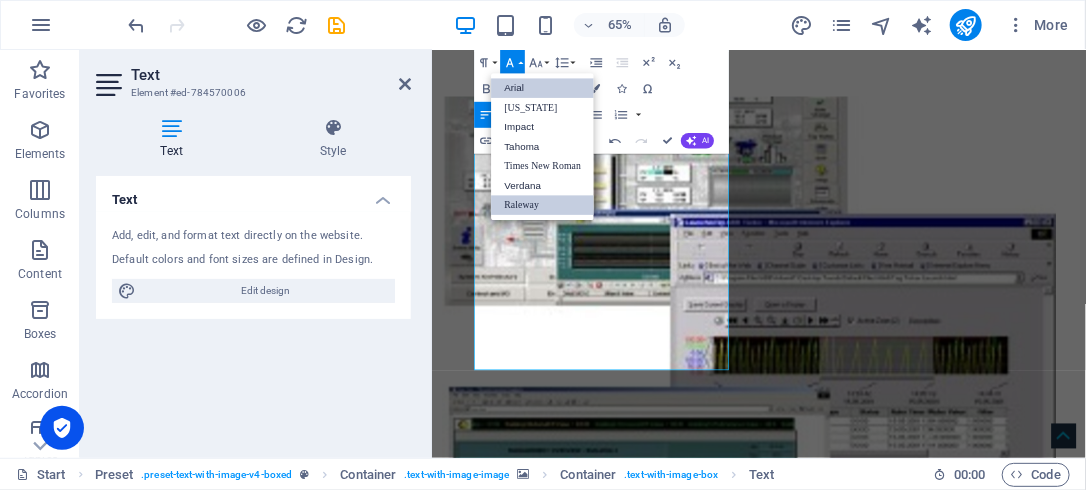 click on "Arial" at bounding box center (542, 89) 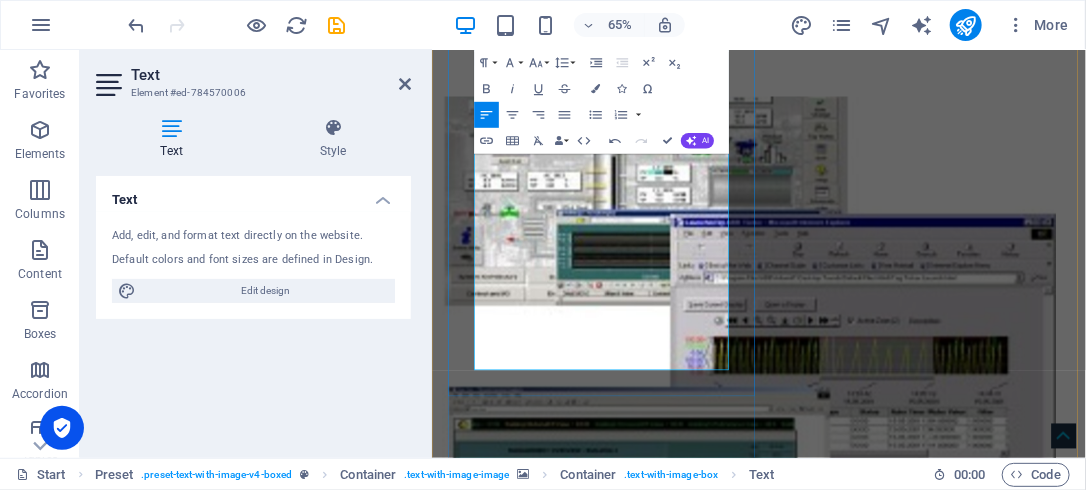 click on "Our company has been started services on 2021 with TTTG name and we  provided services to Oil & gas Companies for DCS Control  sys. and Safety systems in [GEOGRAPHIC_DATA] and [GEOGRAPHIC_DATA]." at bounding box center (913, 1617) 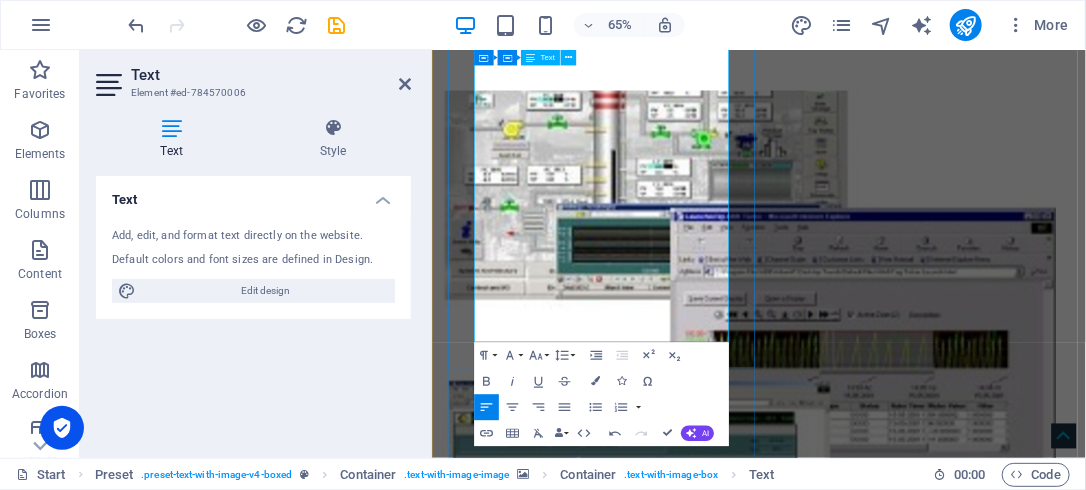 scroll, scrollTop: 1200, scrollLeft: 0, axis: vertical 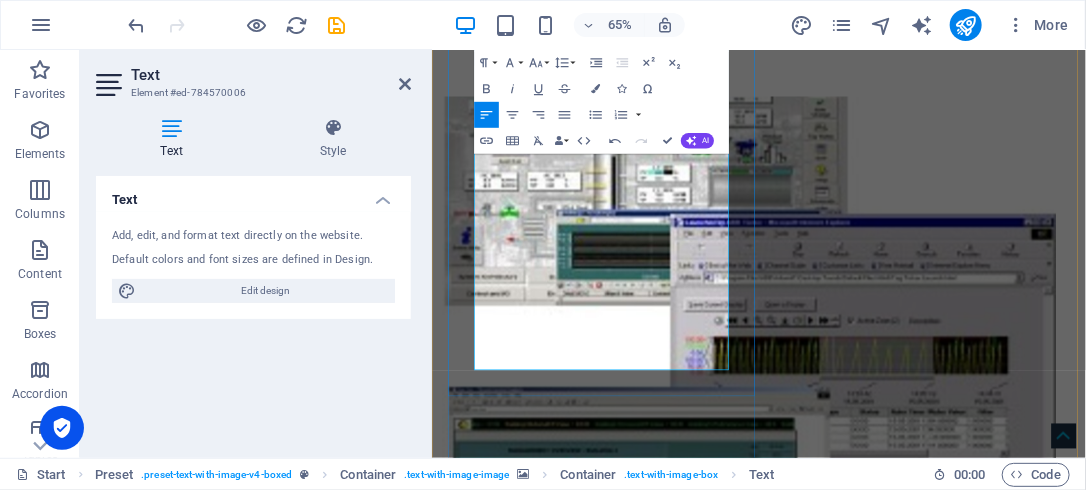 click at bounding box center [919, 1575] 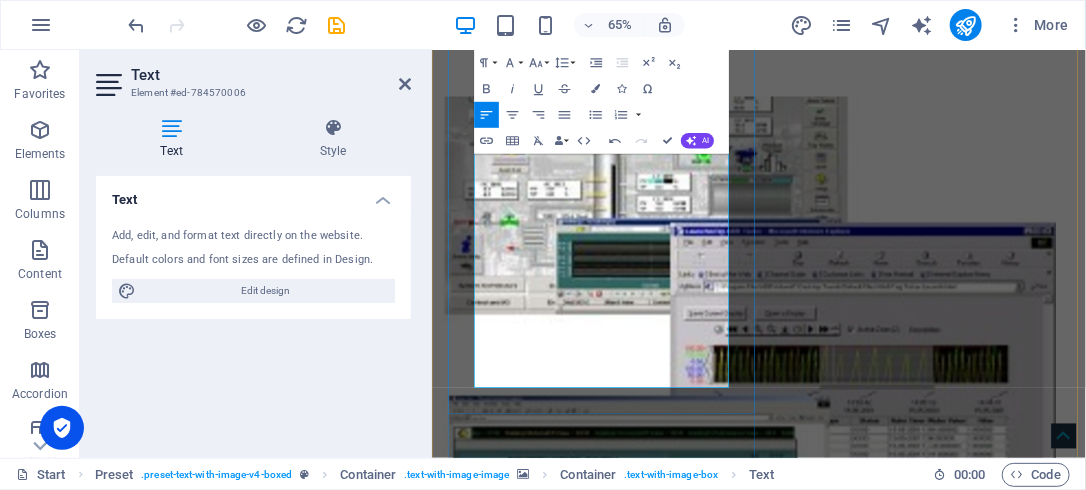 click at bounding box center [919, 1602] 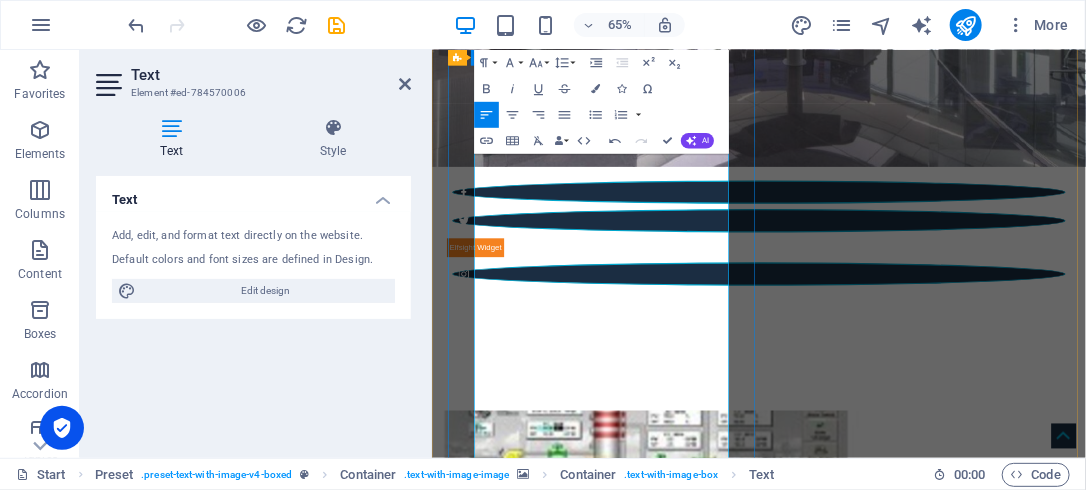 scroll, scrollTop: 640, scrollLeft: 0, axis: vertical 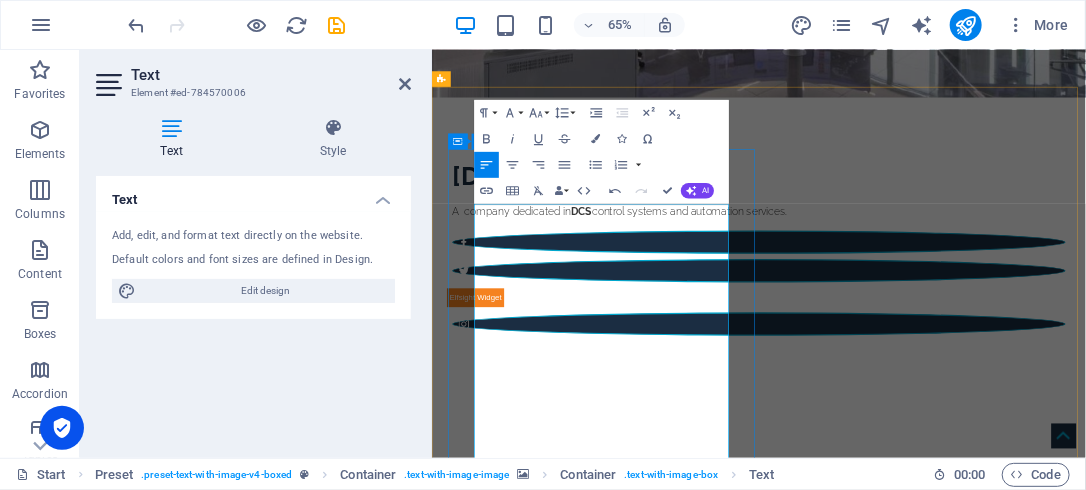 click at bounding box center [919, 1999] 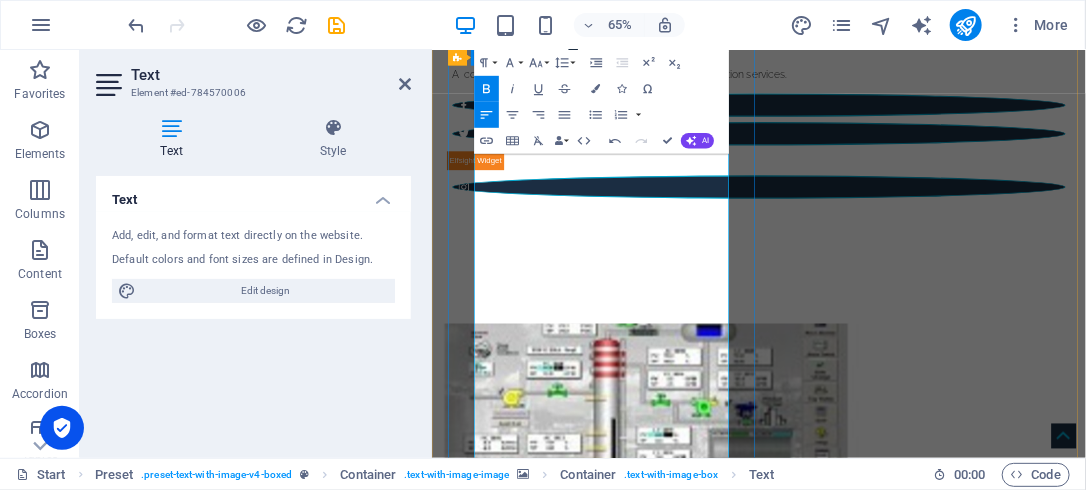 scroll, scrollTop: 880, scrollLeft: 0, axis: vertical 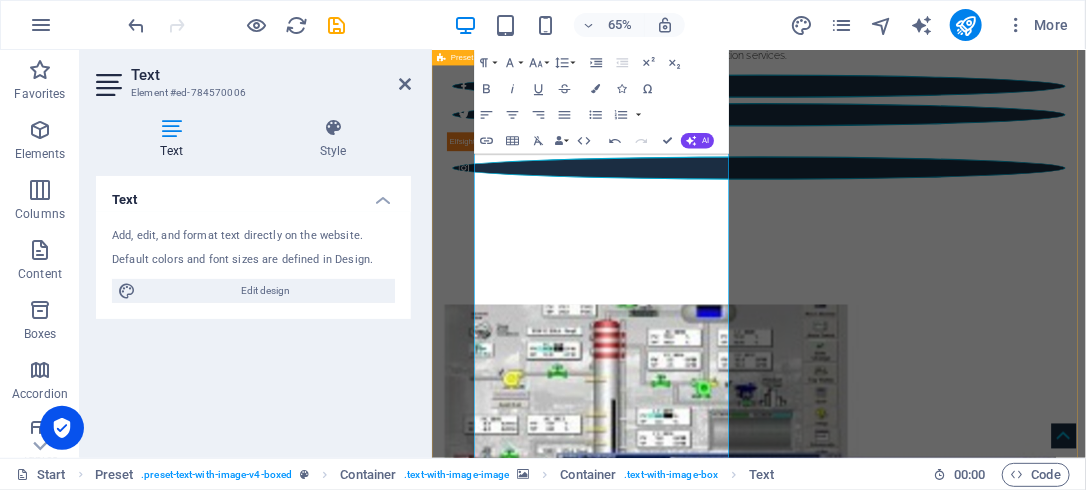 click on "Introduction AIS – AUTOMATION and INFI ENGINEERING SERVICE Company   has been established to provide Engineering Design. Implementation, Integration, Support IFA, SAT, and maintenance Services for Industrial Automation of [PERSON_NAME] Infi-90 DCS Control systems/ ABB Harmony / ABB Symphony Plus DCS/ HOPC/OPC/ SCADA/PMS- Substation Automation and 800xA HMI with 800M Controllers, and FG &ESD Safety 800M HI Controller. ​ Supply of technical personnel for office and site assignments on control systems. ​ We are conducting and supporting Projects execution for Industrial  Automation, Providing  Solutions and Services for DCS, PLC, SCADA, PMS-Substation Automation,  ​ Conducting Site Survey and data collection, issuing and reviewing the Technical documentation, and FAT, Installation, Commissioning, SAT, Integration services for control system projects.   ​ We provide our services over world and we have wide experience in the [GEOGRAPHIC_DATA] and [GEOGRAPHIC_DATA]." at bounding box center [934, 1459] 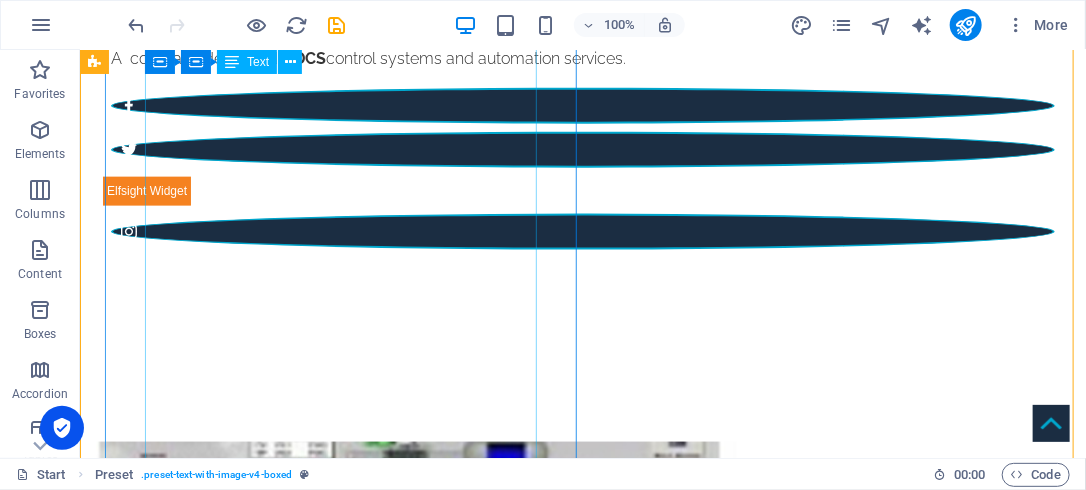 click on "AIS – AUTOMATION and INFI ENGINEERING SERVICE Company   has been established to provide Engineering Design. Implementation, Integration, Support IFA, SAT, and maintenance Services for Industrial Automation of [PERSON_NAME] Infi-90 DCS Control systems/ ABB Harmony / ABB Symphony Plus DCS/ HOPC/OPC/ SCADA/PMS- Substation Automation and 800xA HMI with 800M Controllers, and FG &ESD Safety 800M HI Controller. Supply of technical personnel for office and site assignments on control systems. We are conducting and supporting Projects execution for Industrial  Automation, Providing  Solutions and Services for DCS, PLC, SCADA, PMS-Substation Automation,  Conducting Site Survey and data collection, issuing and reviewing the Technical documentation, and FAT, Installation, Commissioning, SAT, Integration services for control system projects.   We provide our services over world and we have wide experience in the [GEOGRAPHIC_DATA] and [GEOGRAPHIC_DATA]." at bounding box center (567, 2005) 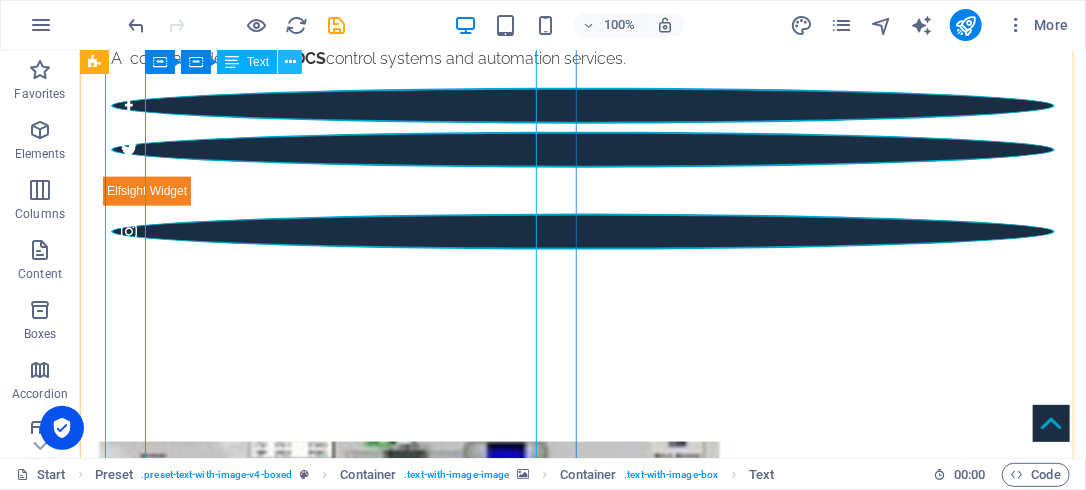 click at bounding box center (290, 62) 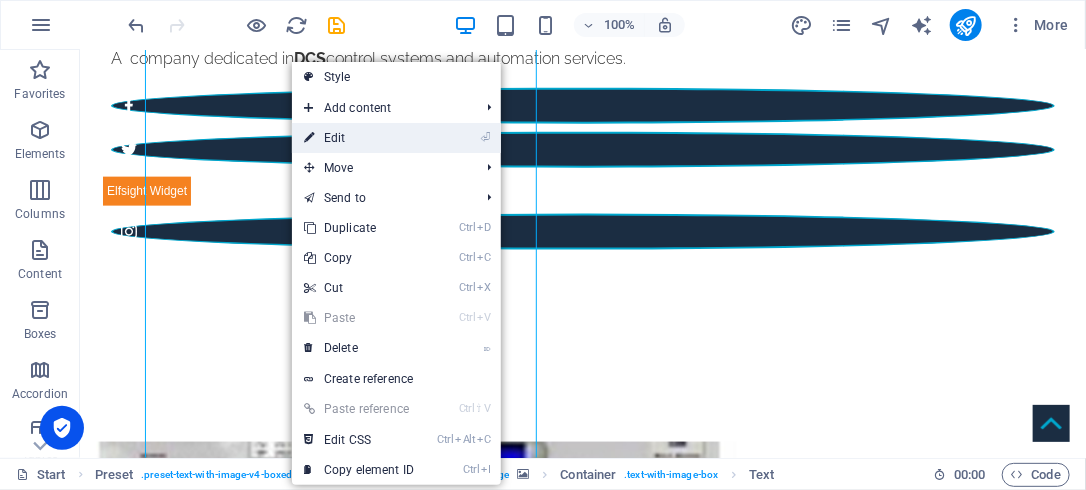 click on "⏎  Edit" at bounding box center (359, 138) 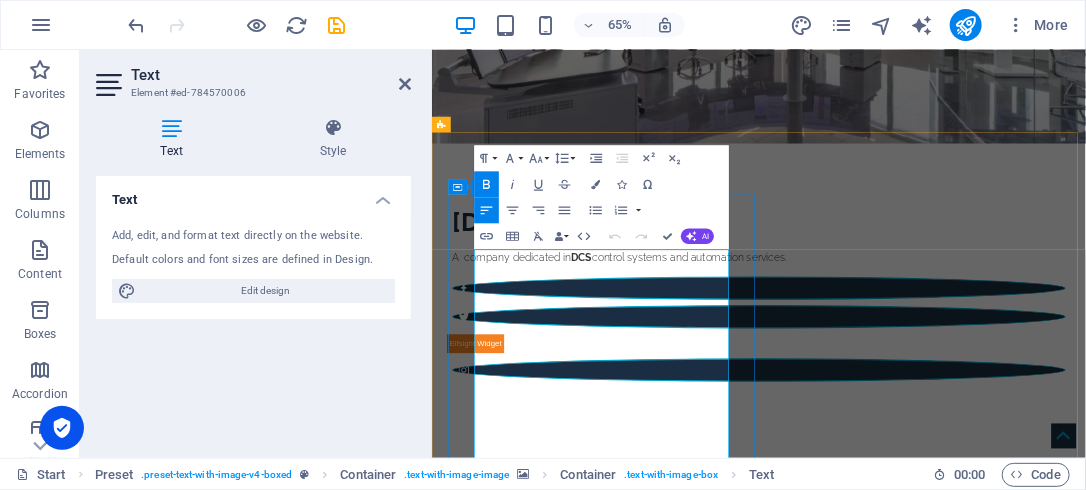 click at bounding box center [919, 1227] 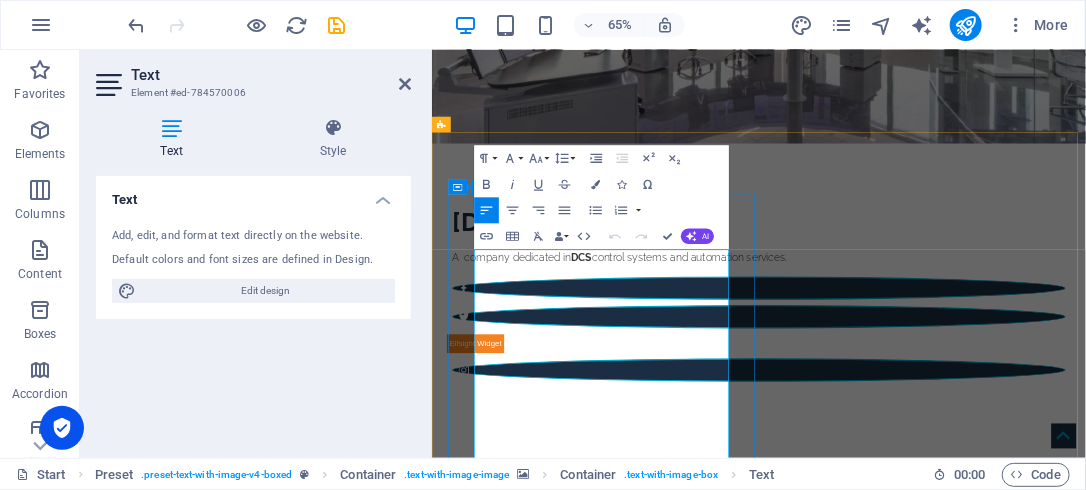 scroll, scrollTop: 649, scrollLeft: 0, axis: vertical 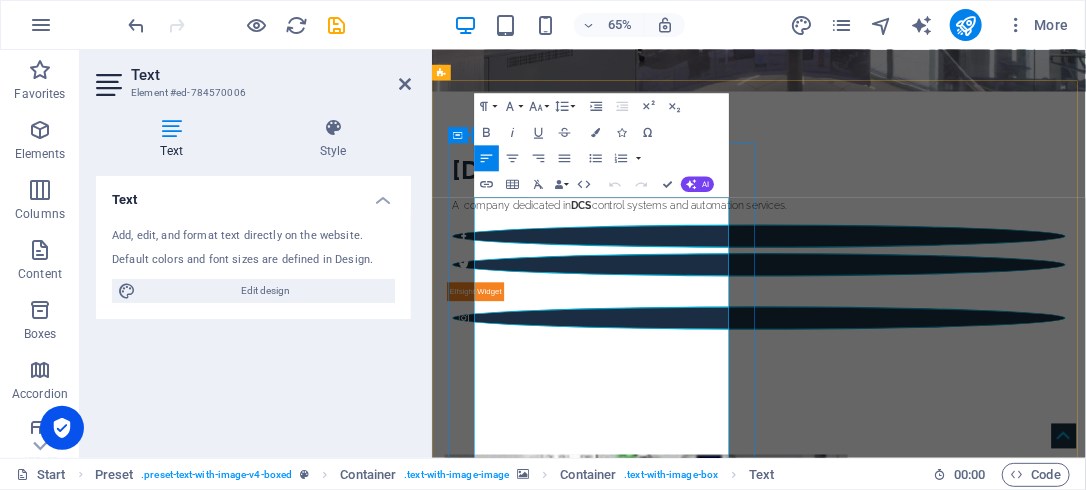 click at bounding box center (919, 2127) 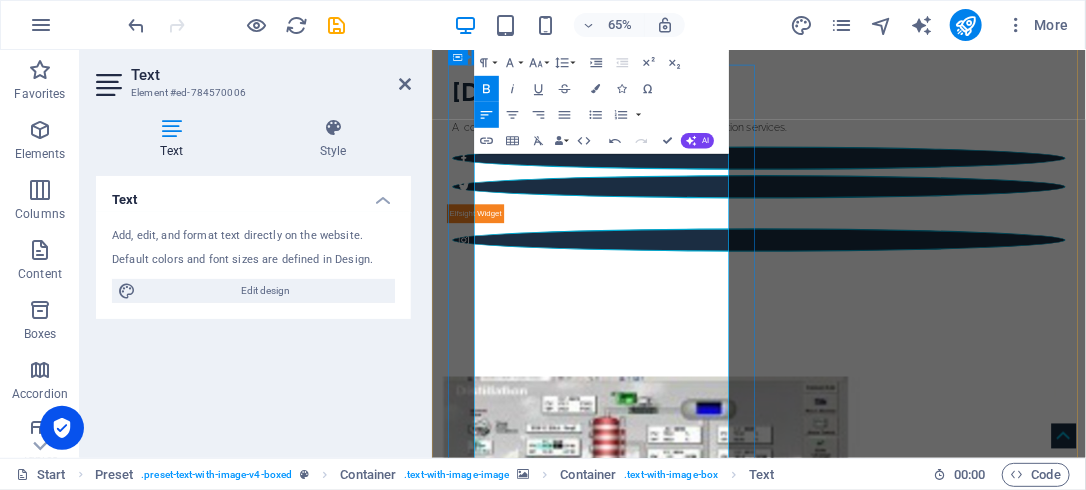 scroll, scrollTop: 809, scrollLeft: 0, axis: vertical 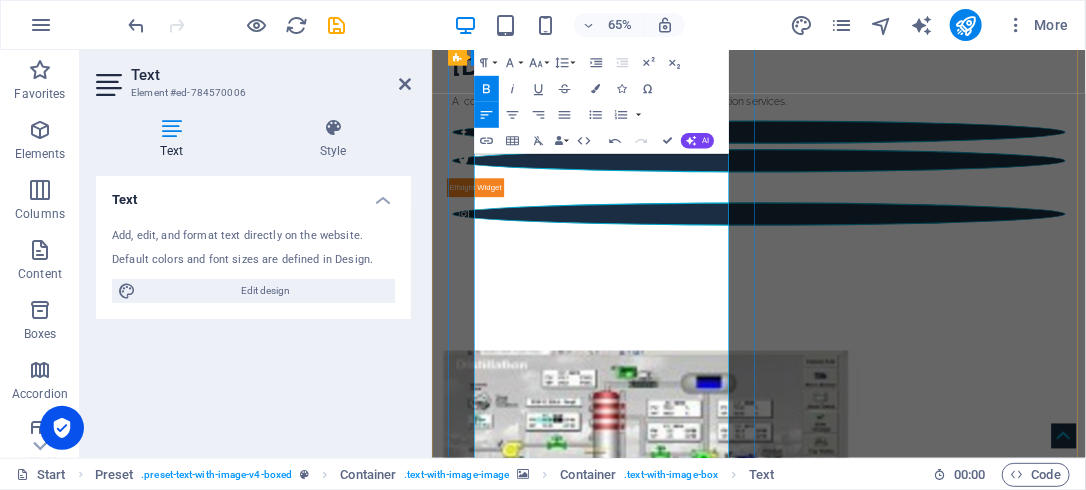 click at bounding box center [919, 2102] 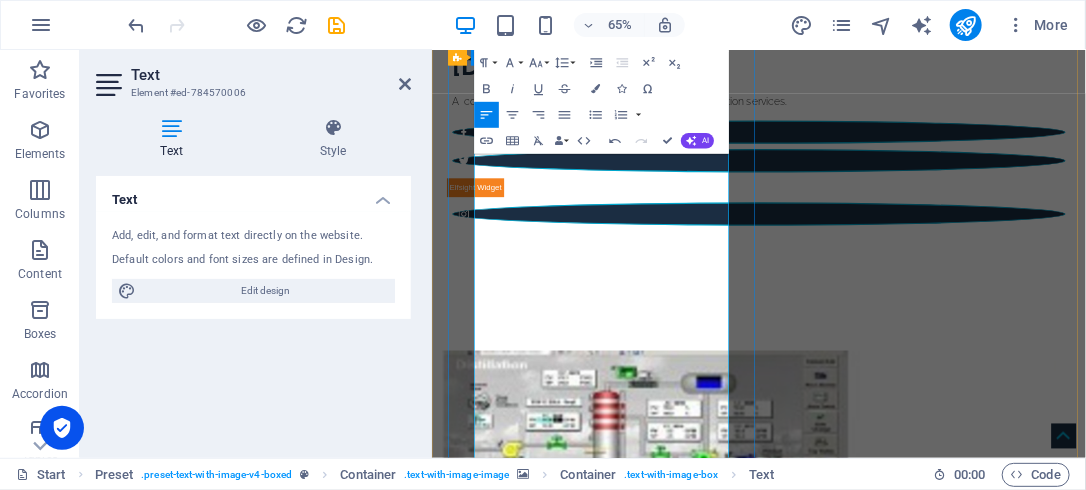 click on "​ Full and partial Control System & HMI system upgrades" at bounding box center [919, 2075] 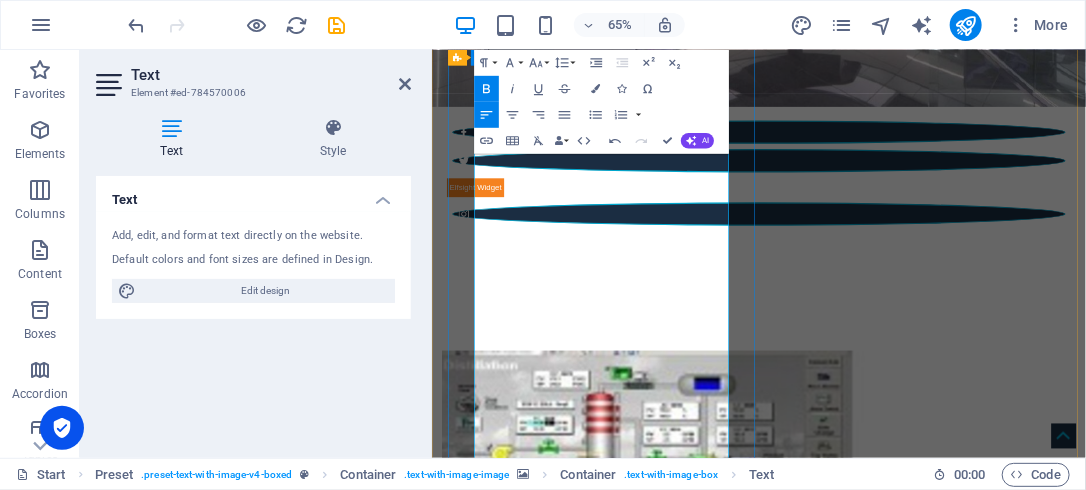 type 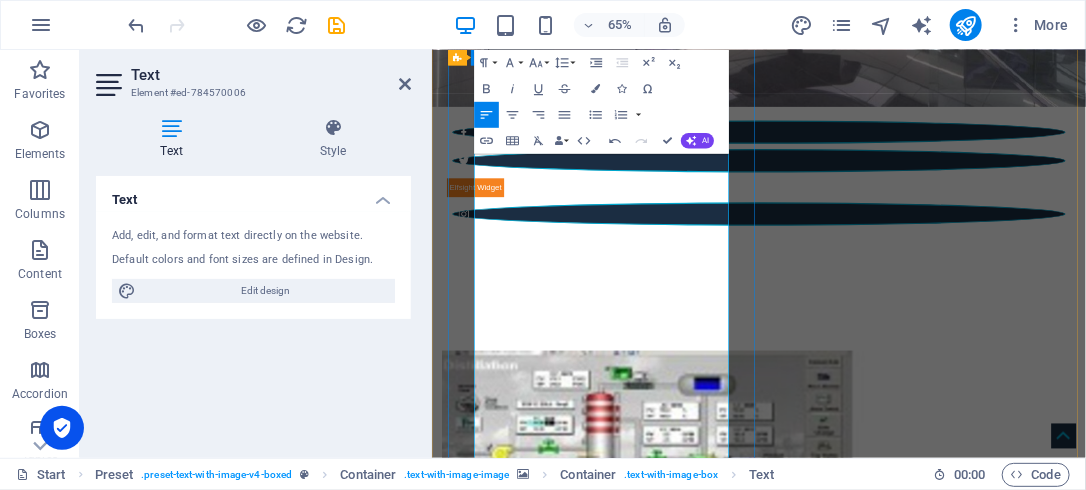 click on "3rd  party interfaces with DCS" at bounding box center (919, 2184) 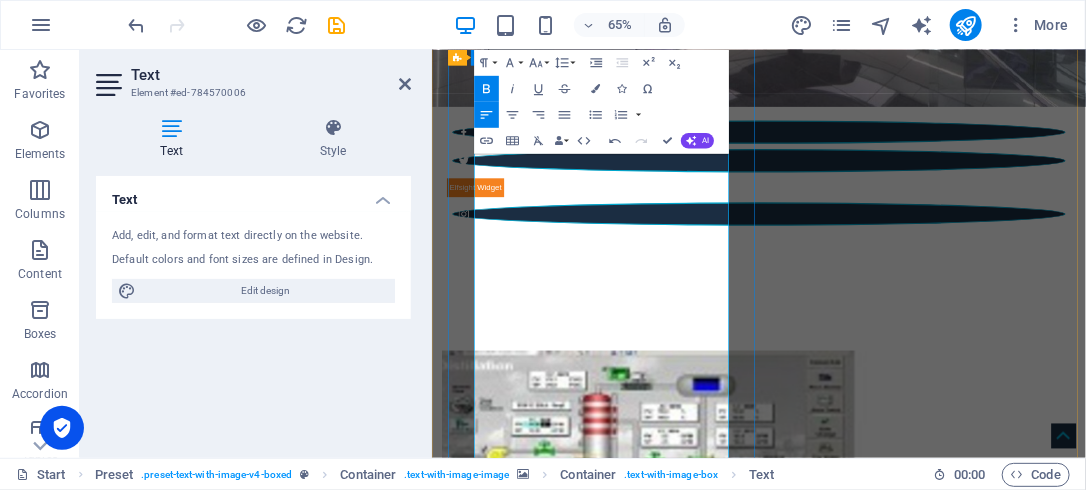 click on "​" at bounding box center (919, 2238) 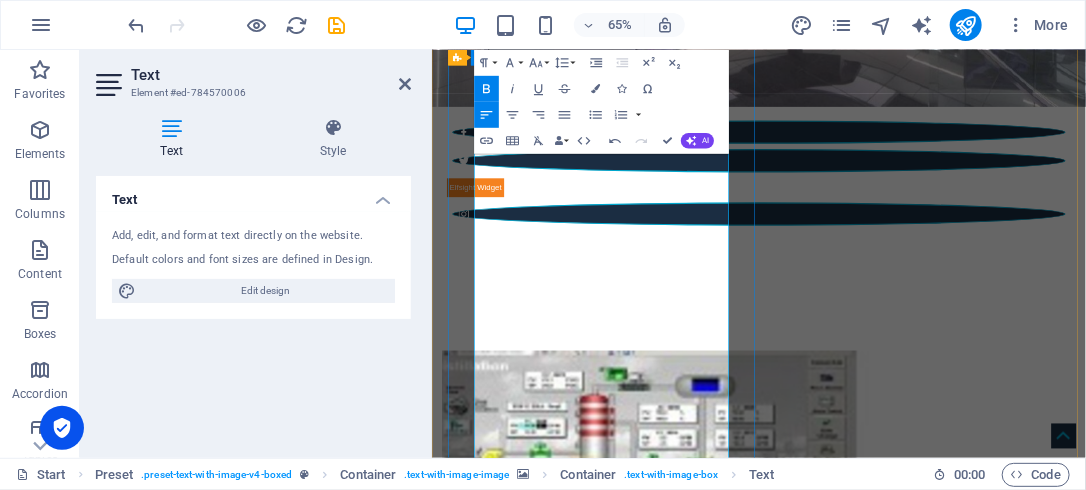 click on "3rd party interfaces with DCS" at bounding box center (919, 2238) 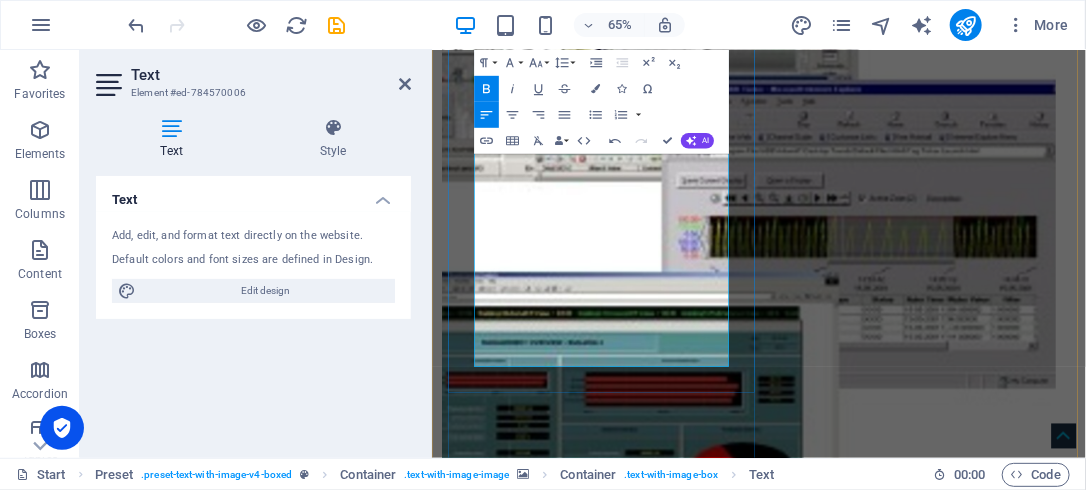 scroll, scrollTop: 1609, scrollLeft: 0, axis: vertical 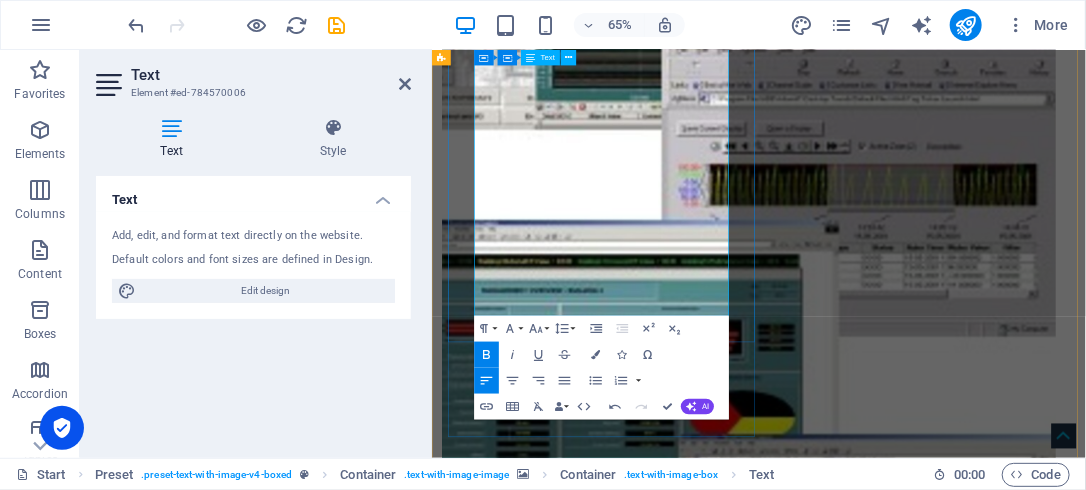 click on "We provide our services over world and we have wide experience in the [GEOGRAPHIC_DATA] and [GEOGRAPHIC_DATA]." at bounding box center (842, 1860) 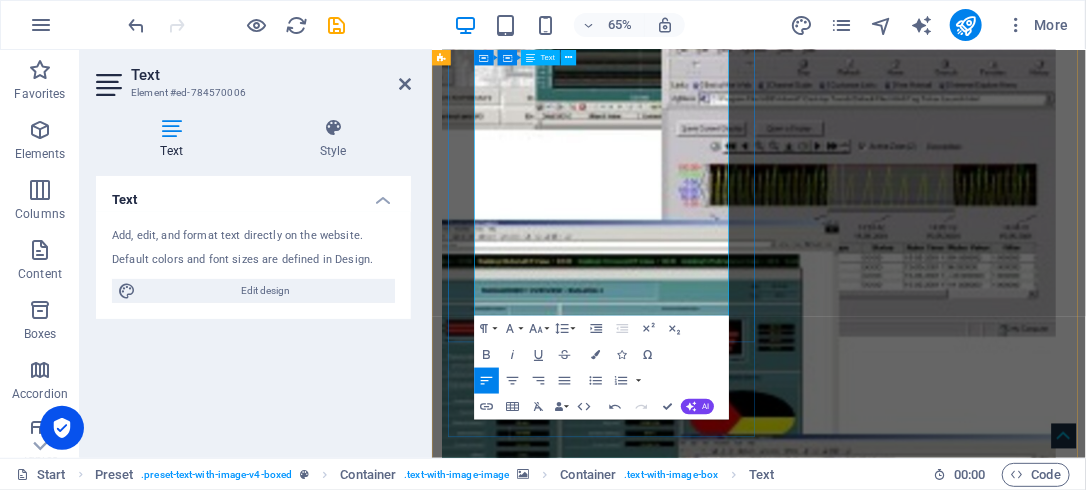 drag, startPoint x: 696, startPoint y: 284, endPoint x: 635, endPoint y: 298, distance: 62.58594 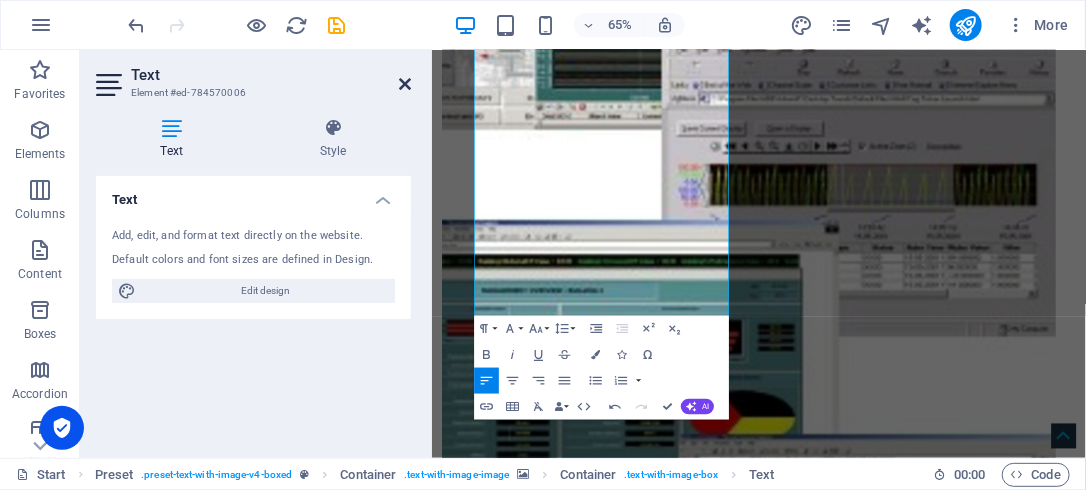 click at bounding box center [405, 84] 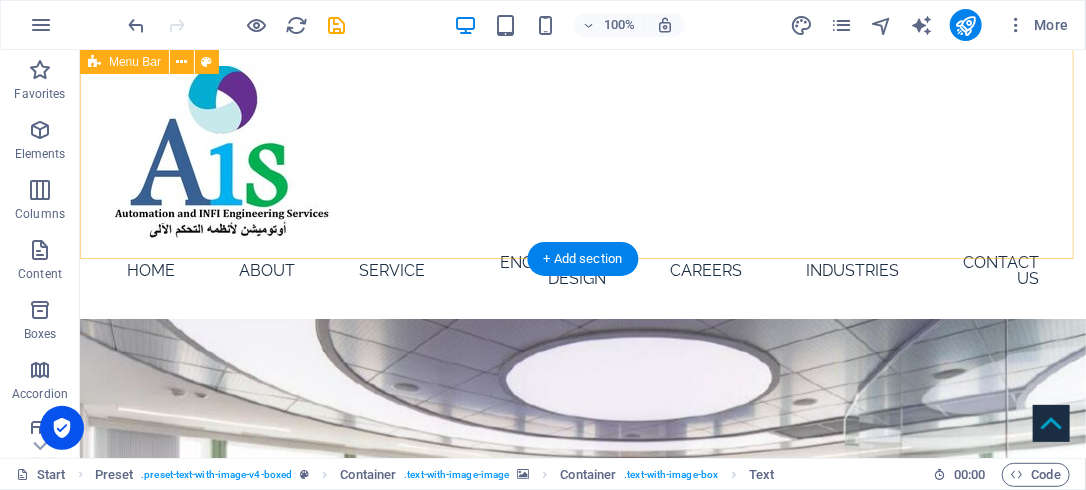 scroll, scrollTop: 0, scrollLeft: 0, axis: both 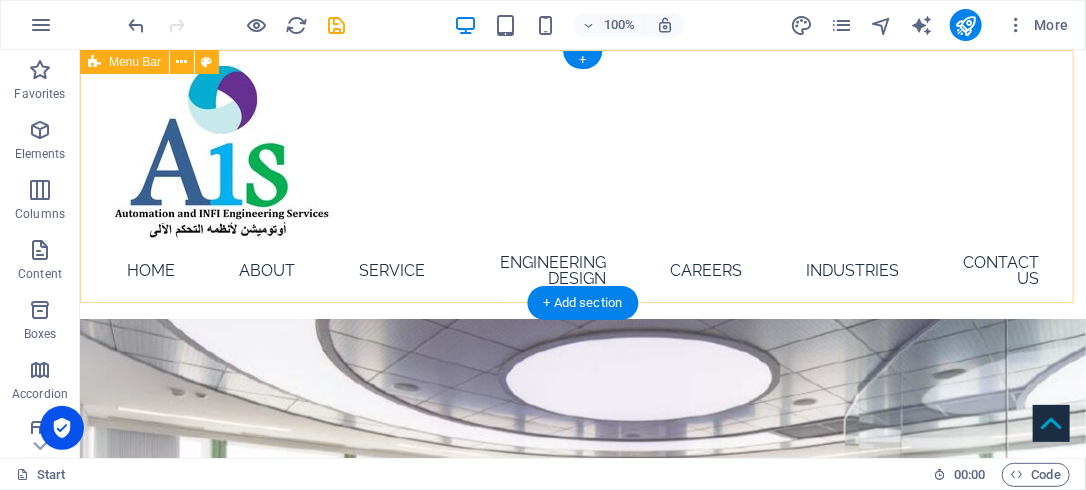 click on "Home About Service Engineering Design  Careers Industries Contact Us" at bounding box center [582, 183] 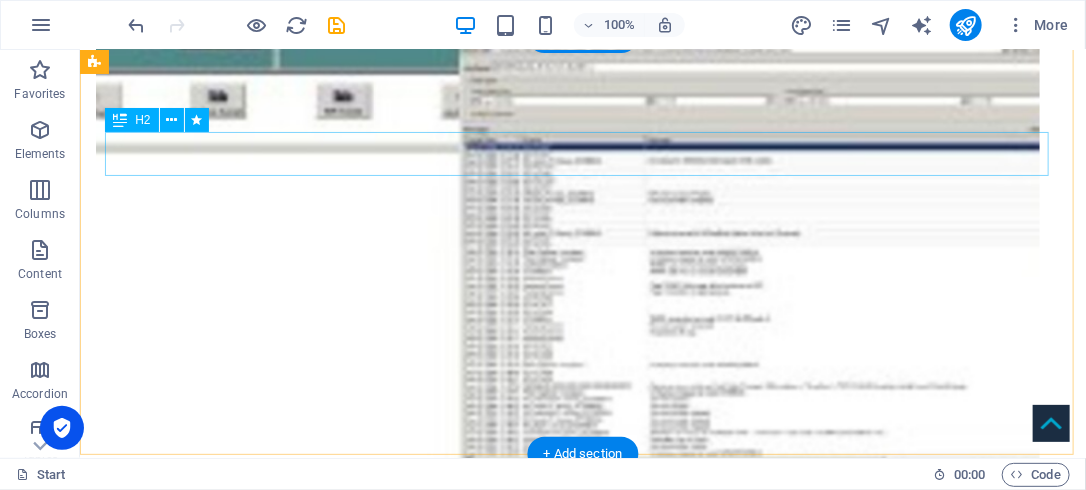 scroll, scrollTop: 2560, scrollLeft: 0, axis: vertical 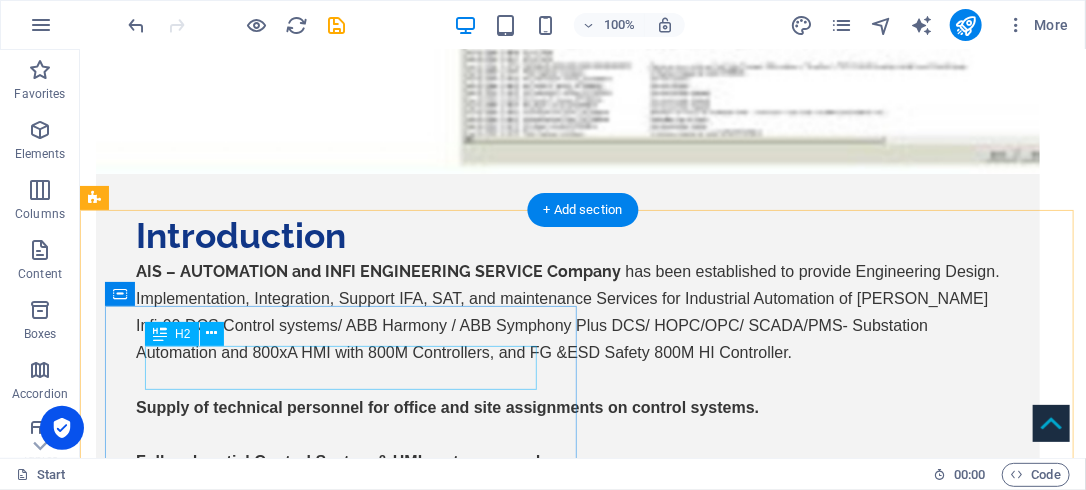 click on "First Headline" at bounding box center (567, 1849) 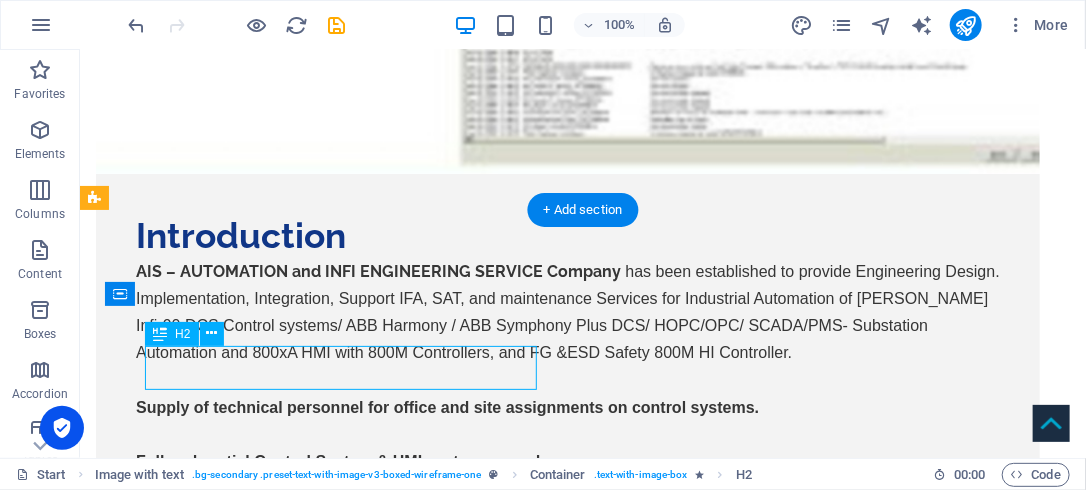 click on "First Headline" at bounding box center (567, 1849) 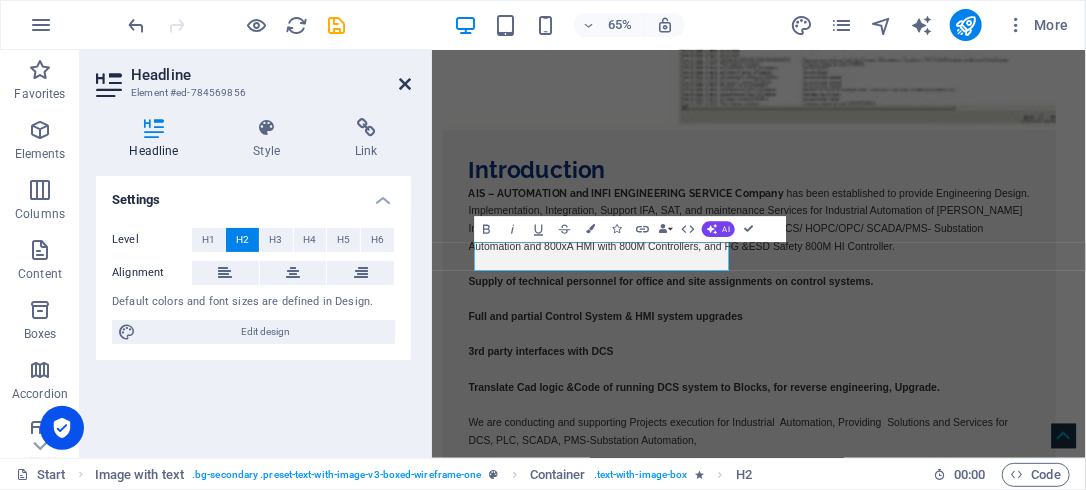 click at bounding box center (405, 84) 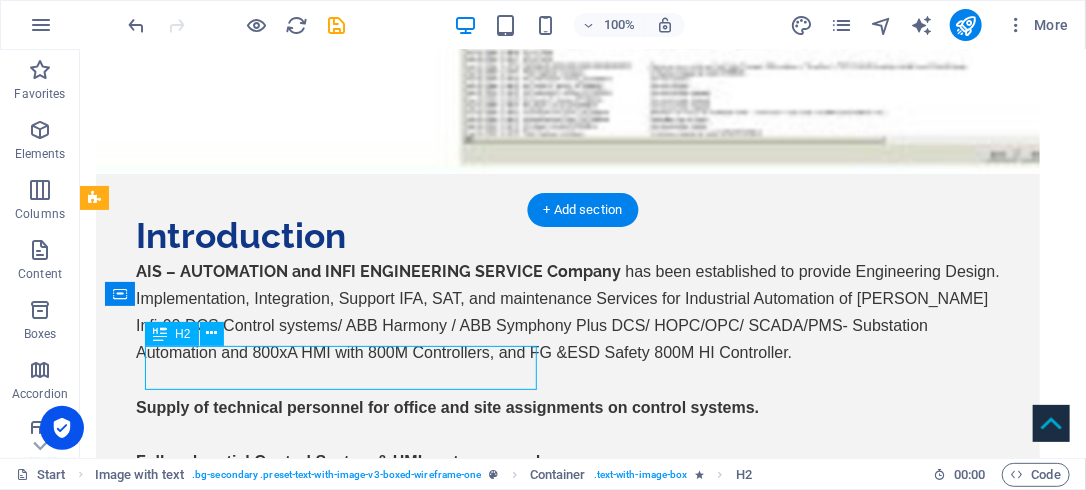 drag, startPoint x: 342, startPoint y: 364, endPoint x: 289, endPoint y: 364, distance: 53 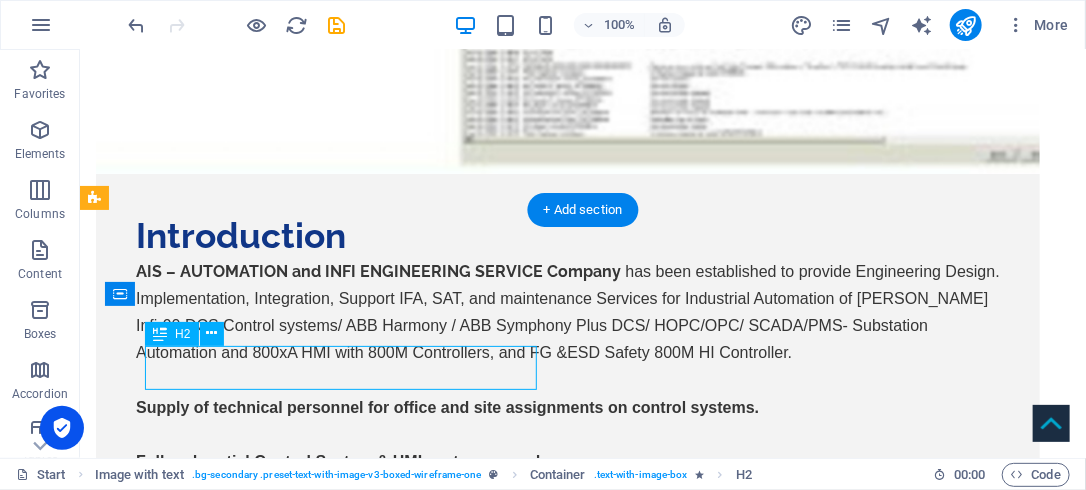 click on "First Headline" at bounding box center [567, 1849] 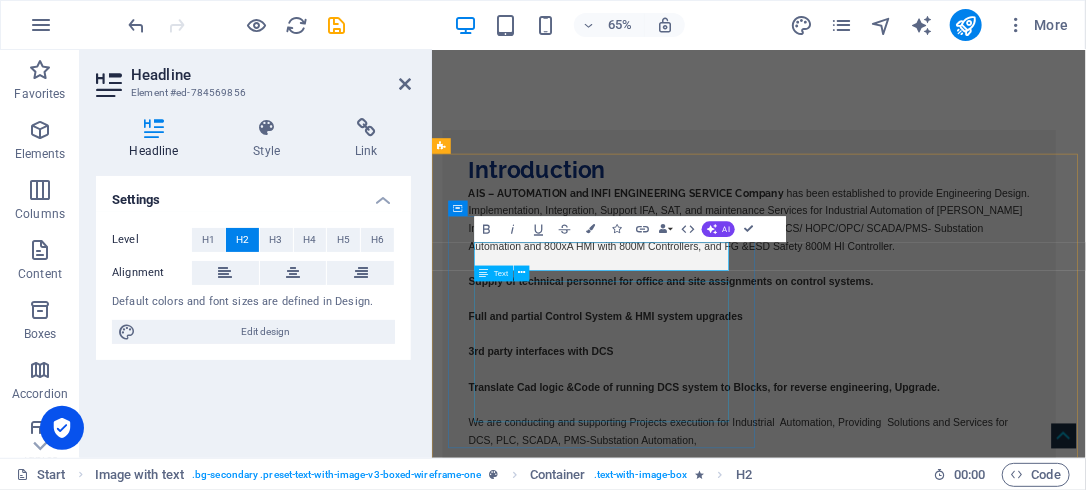 type 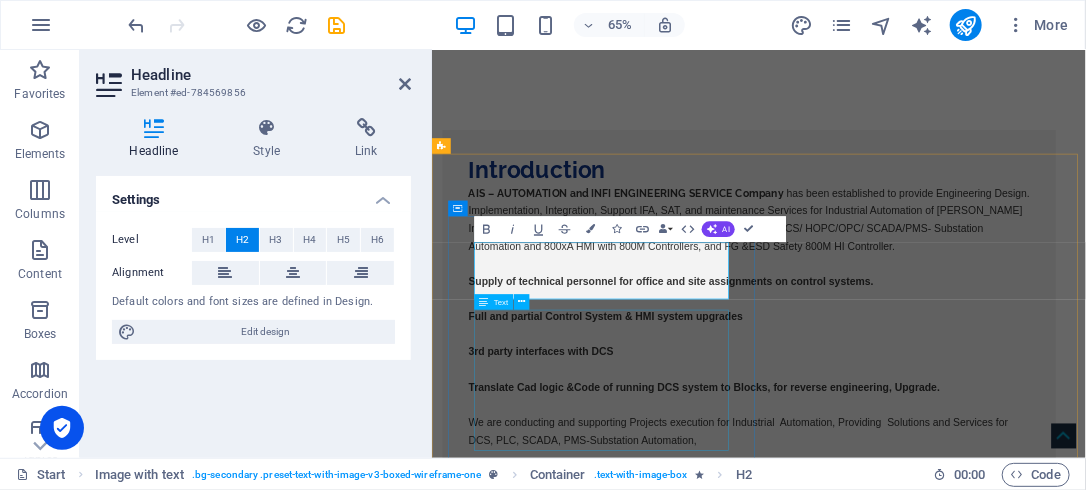 click on "Lorem ipsum dolor sit amet, consectetuer adipiscing elit. Aenean commodo ligula eget dolor. Lorem ipsum dolor sit amet, consectetuer adipiscing elit leget dolor. Lorem ipsum dolor sit amet, consectetuer adipiscing elit. Aenean commodo ligula eget dolor. Lorem ipsum dolor sit amet, consectetuer adipiscing elit dolor consectetuer adipiscing elit leget dolor. Lorem elit saget ipsum dolor sit amet, consectetuer." at bounding box center [919, 1941] 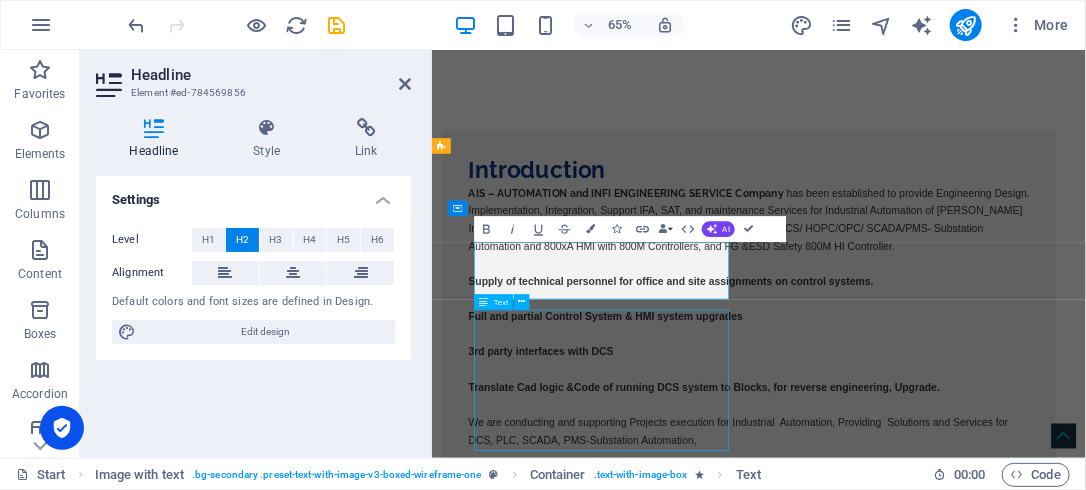 scroll, scrollTop: 2871, scrollLeft: 0, axis: vertical 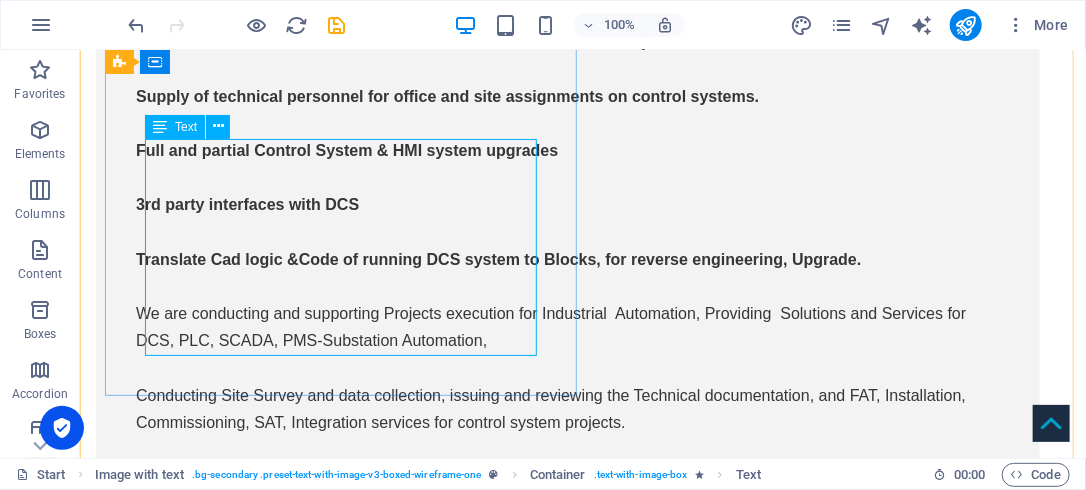 click on "Lorem ipsum dolor sit amet, consectetuer adipiscing elit. Aenean commodo ligula eget dolor. Lorem ipsum dolor sit amet, consectetuer adipiscing elit leget dolor. Lorem ipsum dolor sit amet, consectetuer adipiscing elit. Aenean commodo ligula eget dolor. Lorem ipsum dolor sit amet, consectetuer adipiscing elit dolor consectetuer adipiscing elit leget dolor. Lorem elit saget ipsum dolor sit amet, consectetuer." at bounding box center (567, 1630) 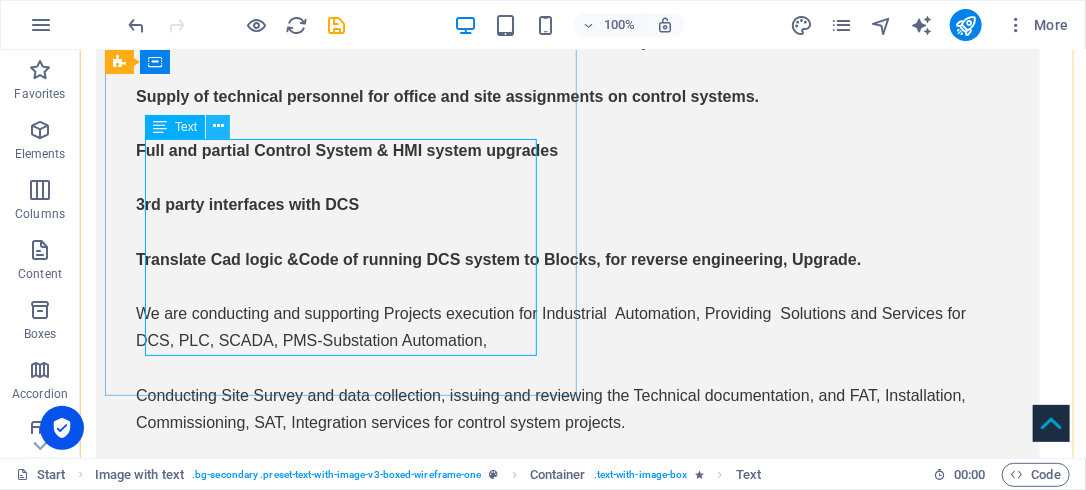click at bounding box center (218, 126) 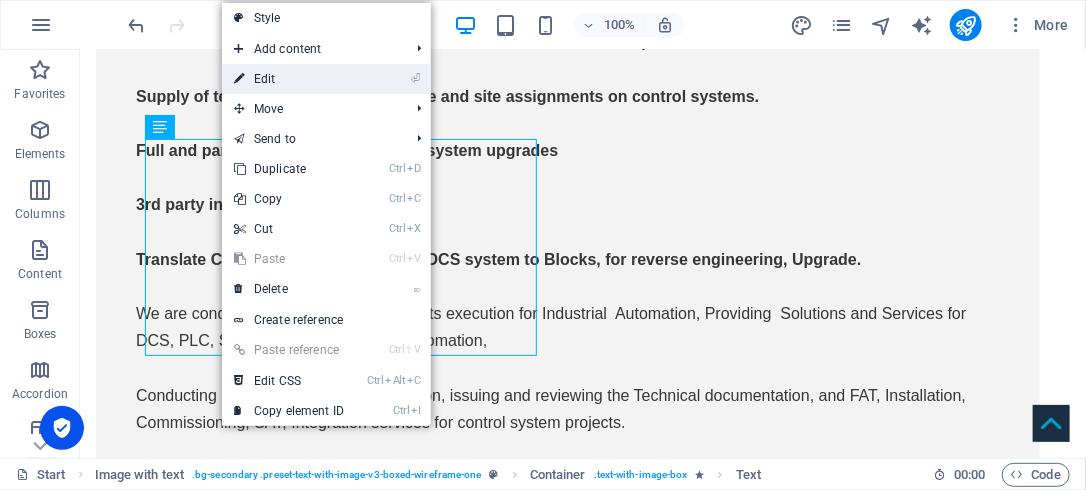click on "⏎  Edit" at bounding box center (289, 79) 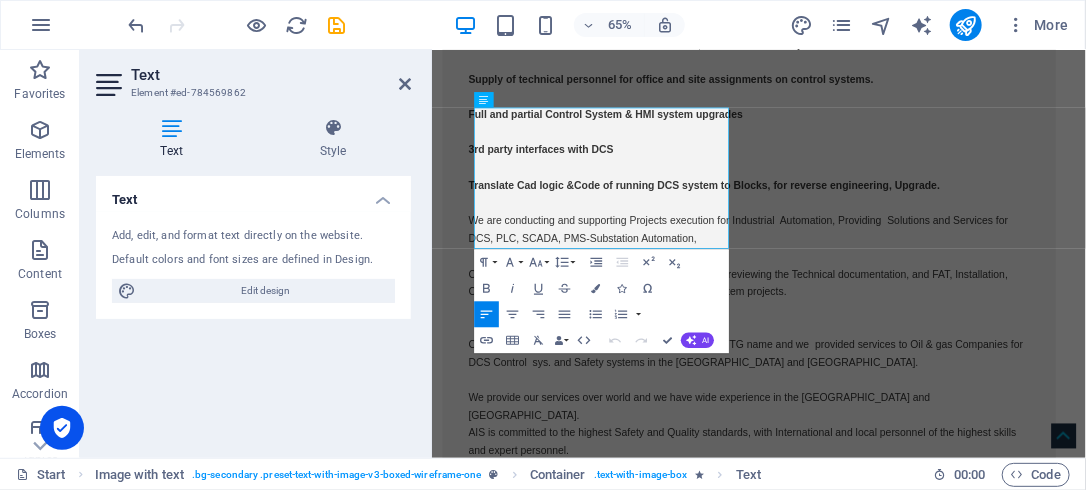 drag, startPoint x: 870, startPoint y: 338, endPoint x: 389, endPoint y: 88, distance: 542.0895 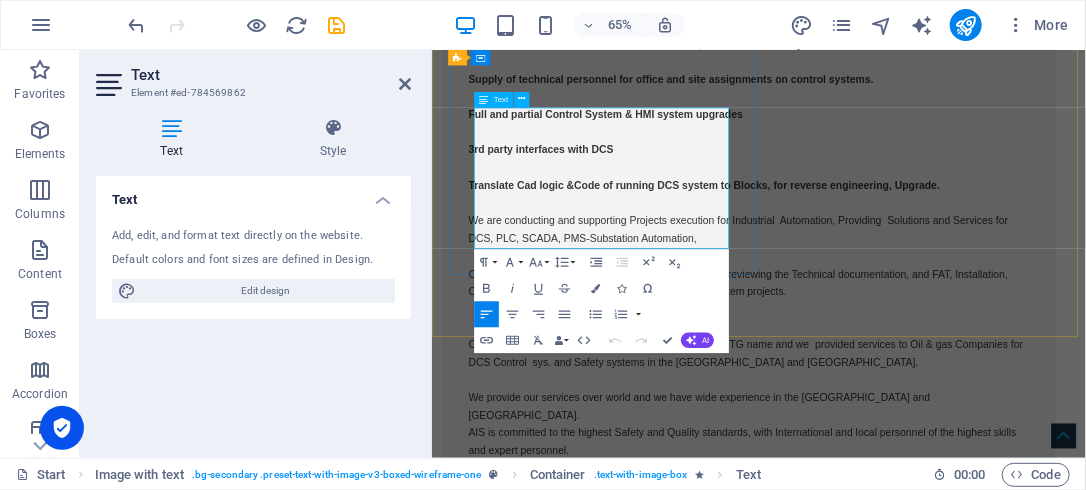 type 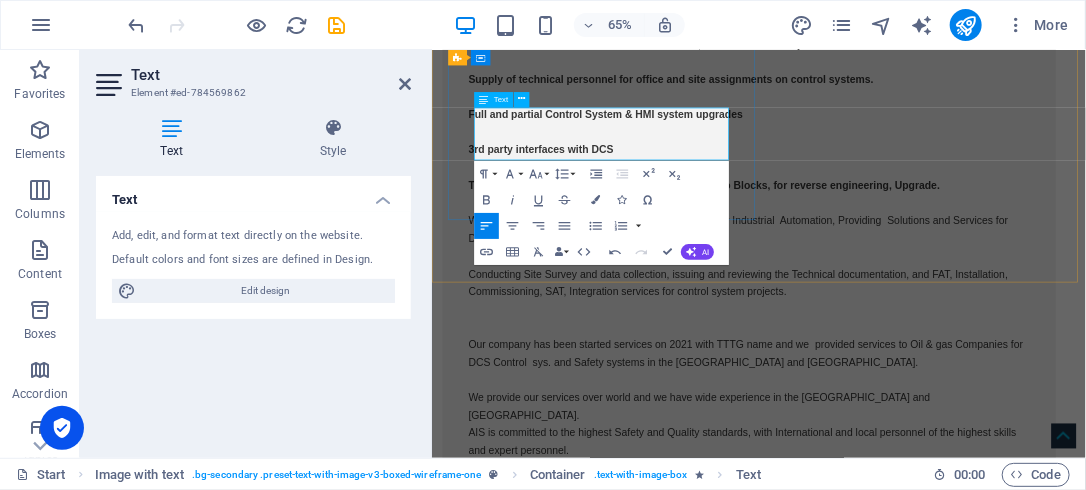 click on "We have a Demo Lab with Running DCS control system that connected remotly with the customer in other countries for simulation, and testing. ." at bounding box center [919, 1603] 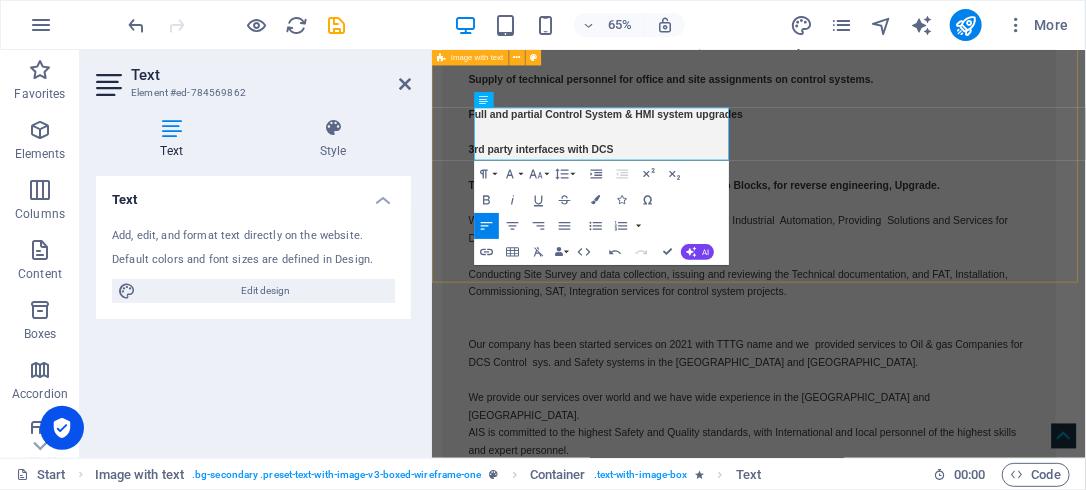 click on "Remote Support for FAT and Live Systems We have a Demo Lab with Running DCS control system that connected remotly with the customer in other countries for simulation, and testing. ." at bounding box center [934, 1911] 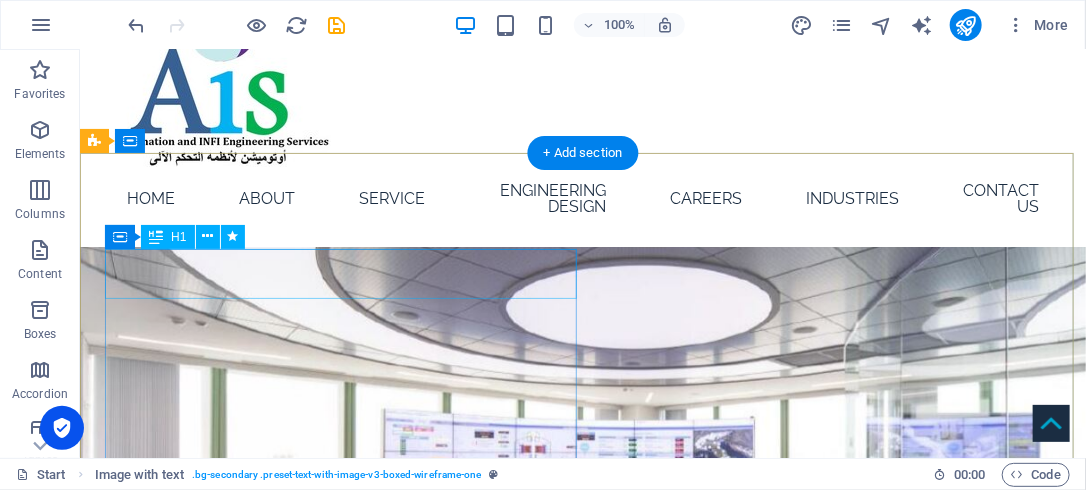 scroll, scrollTop: 0, scrollLeft: 0, axis: both 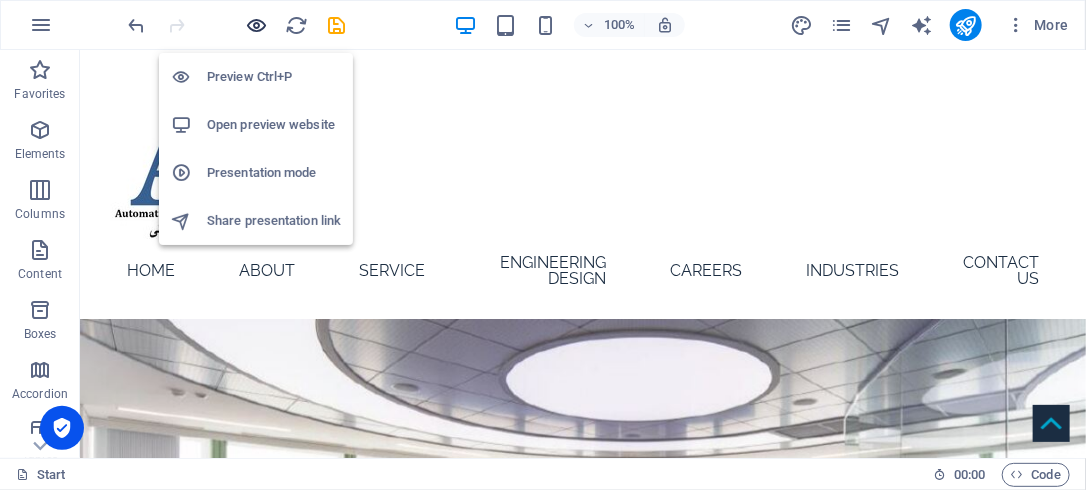click at bounding box center [257, 25] 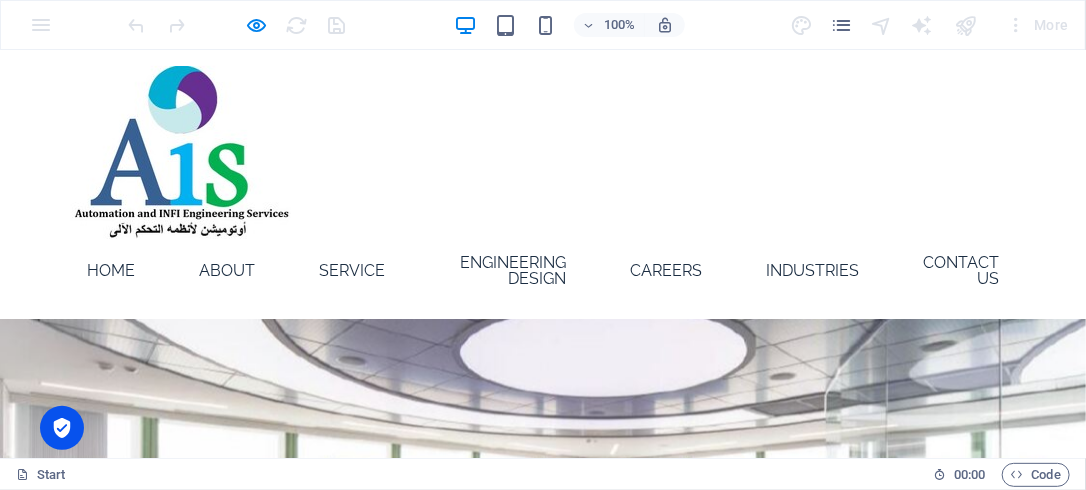 click on "Home About Service Engineering Design  Careers Industries Contact Us" at bounding box center (543, 183) 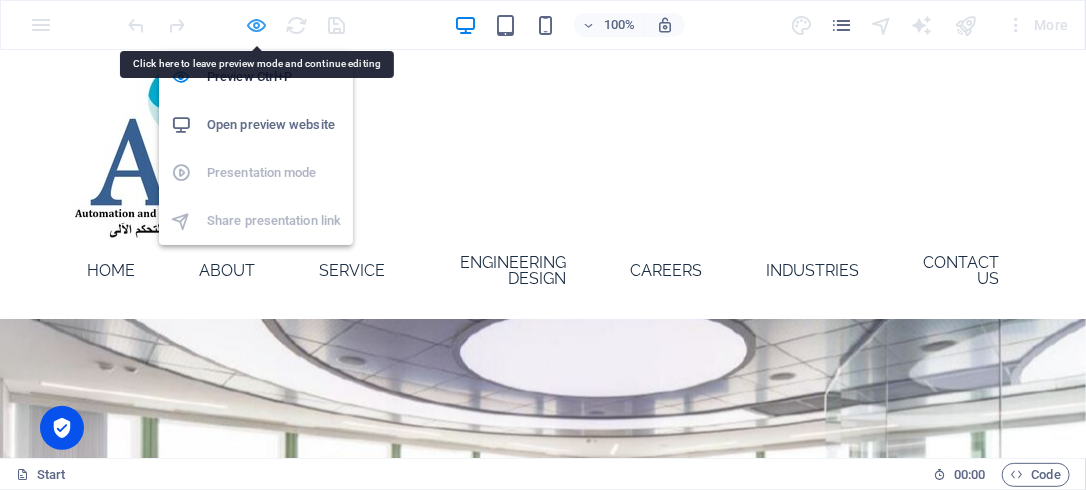 click at bounding box center (257, 25) 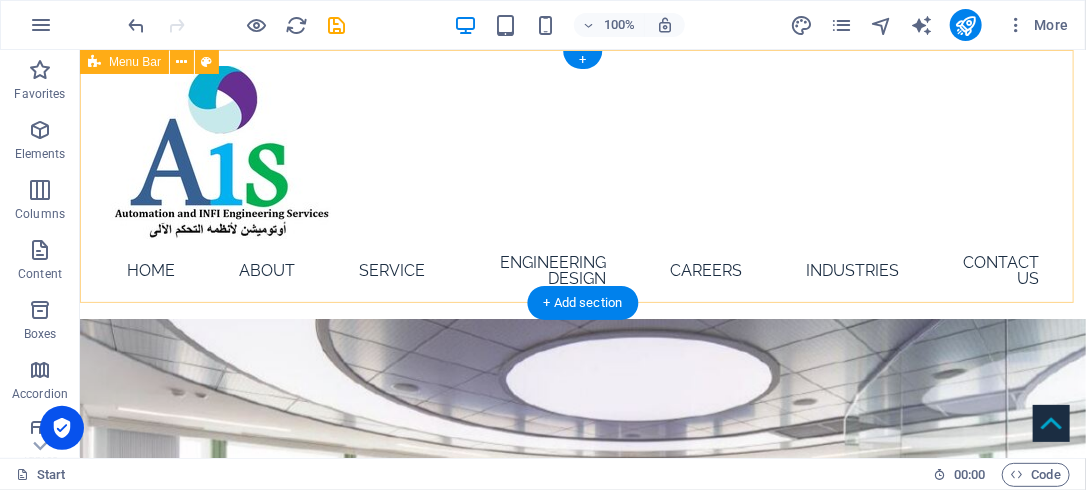 click on "Home About Service Engineering Design  Careers Industries Contact Us" at bounding box center [582, 183] 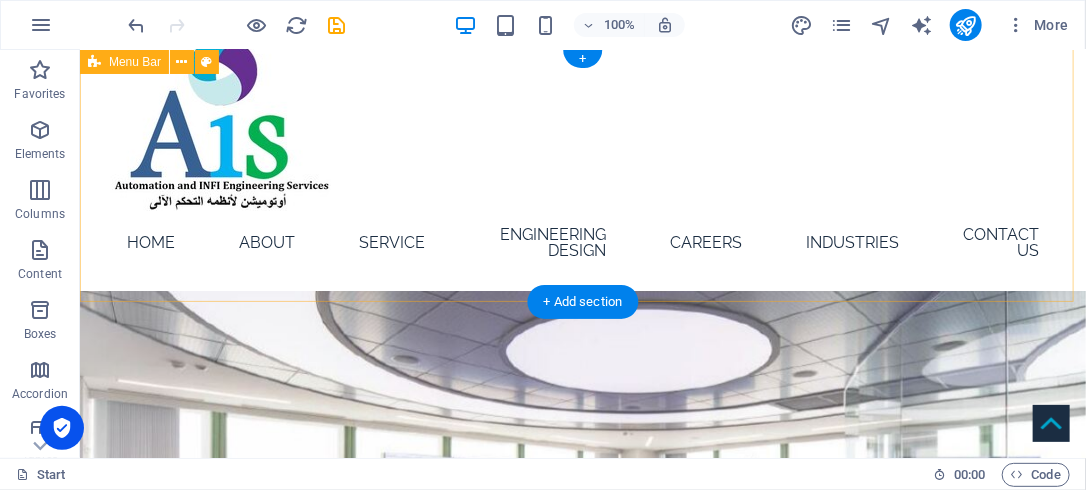 scroll, scrollTop: 0, scrollLeft: 0, axis: both 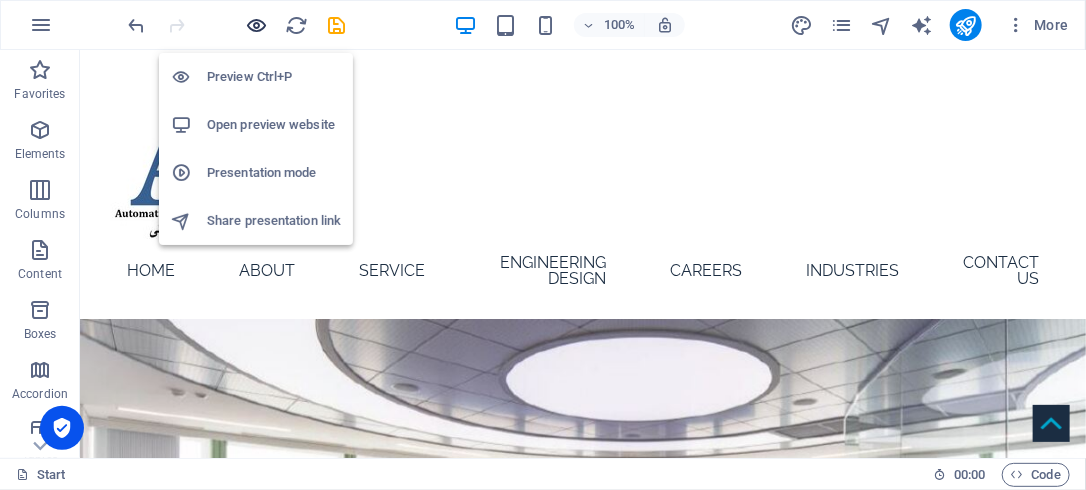 click at bounding box center (257, 25) 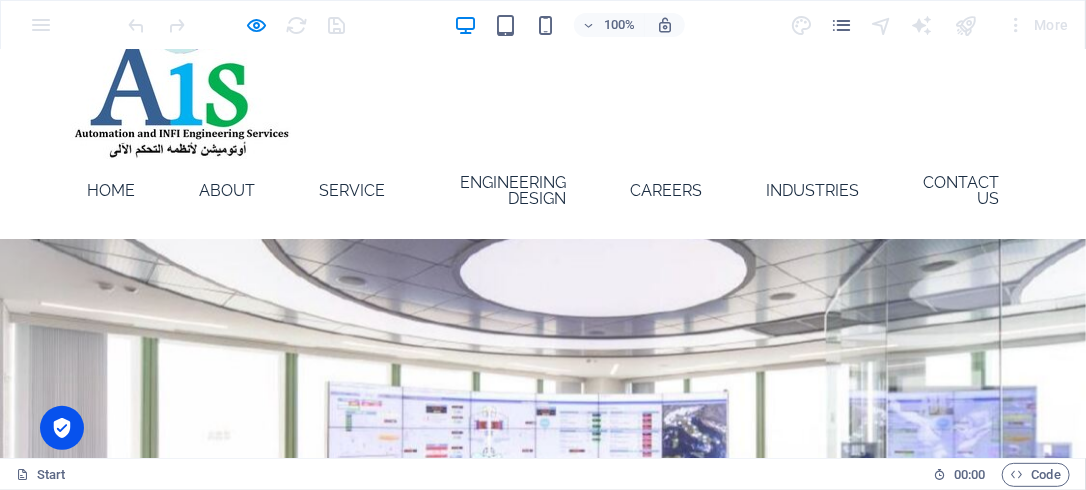 scroll, scrollTop: 0, scrollLeft: 0, axis: both 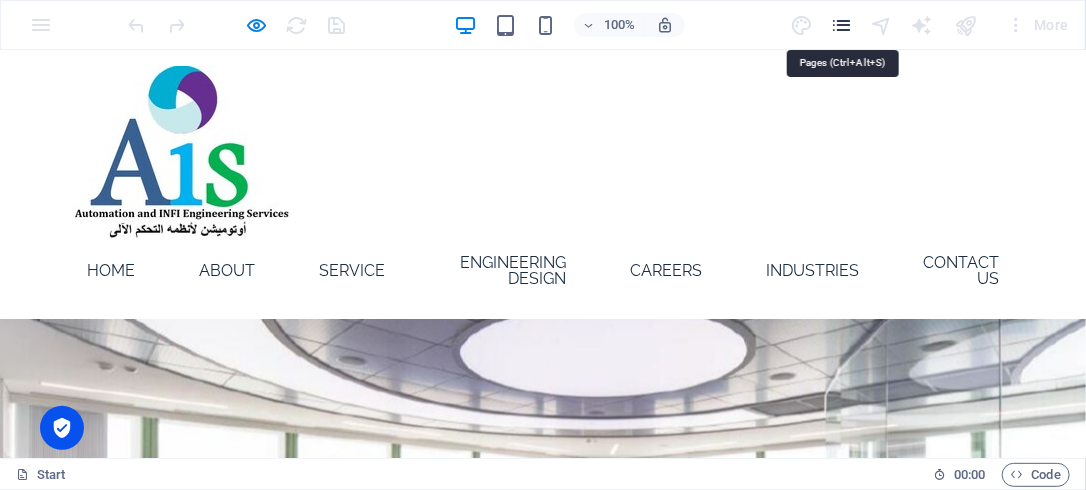 click at bounding box center [841, 25] 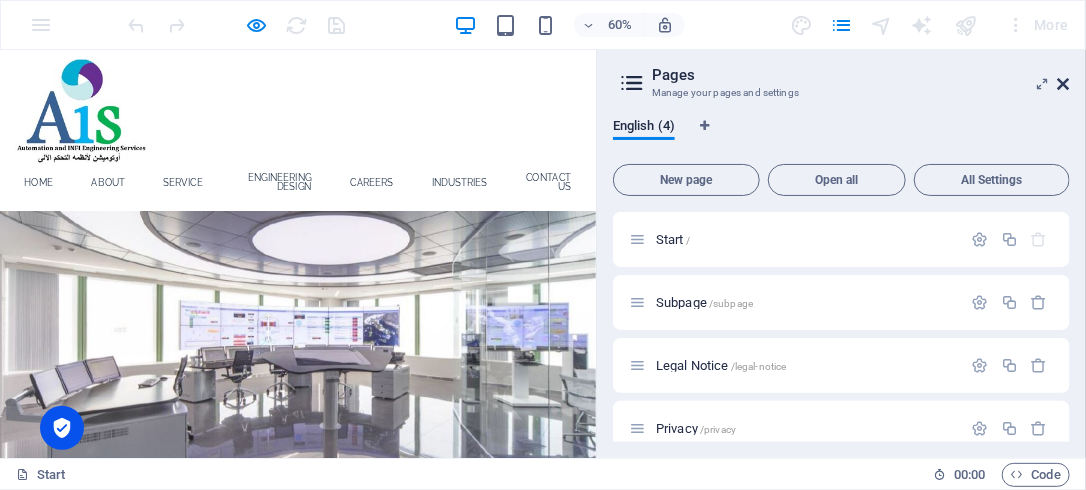click at bounding box center (1064, 84) 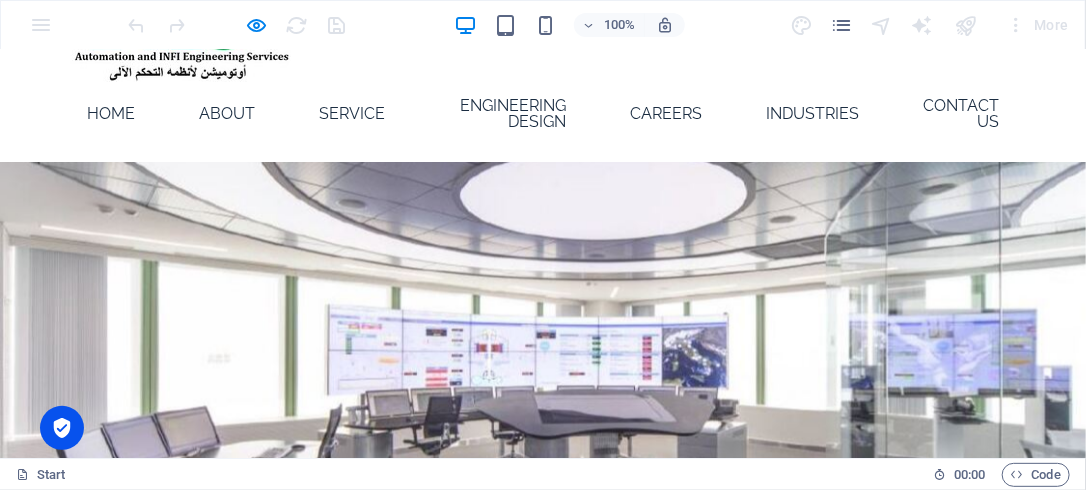 scroll, scrollTop: 0, scrollLeft: 0, axis: both 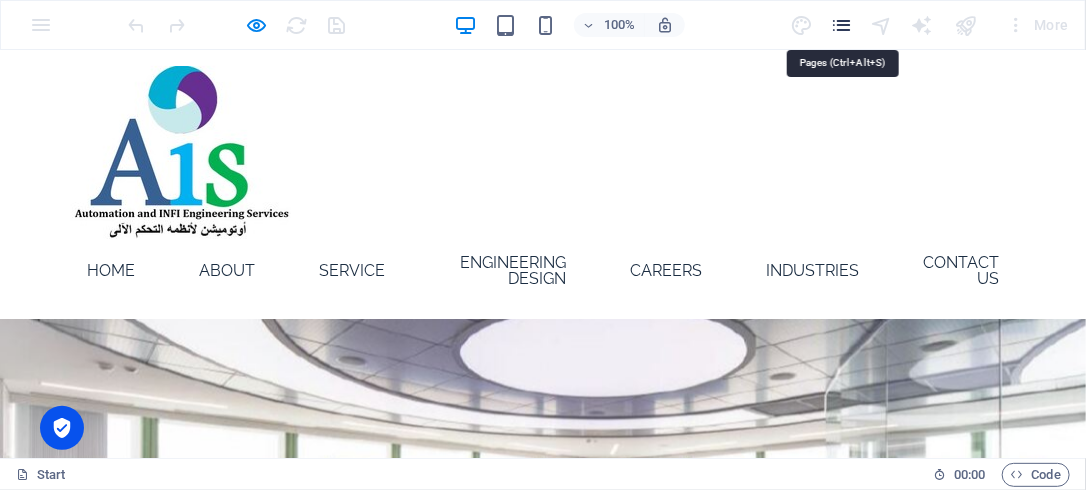 click at bounding box center (841, 25) 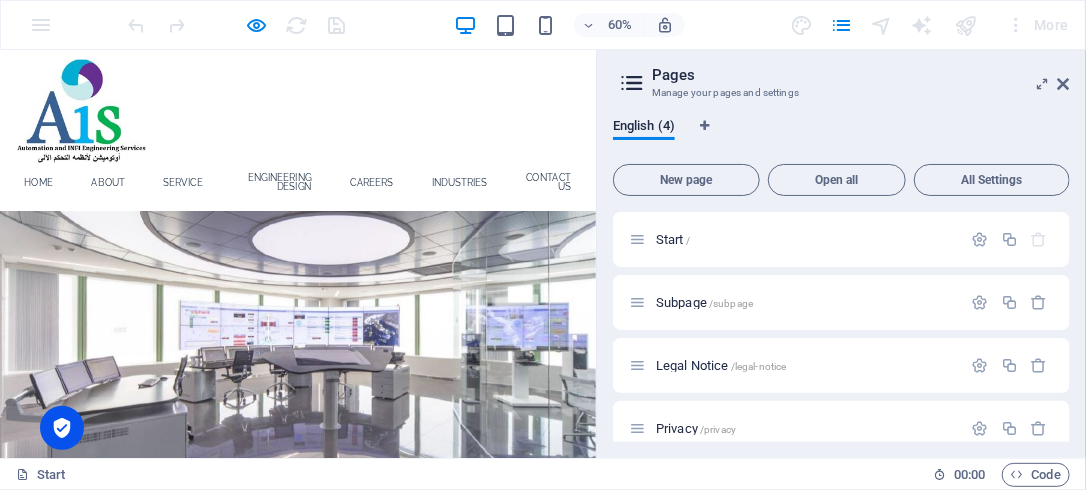 click at bounding box center [632, 83] 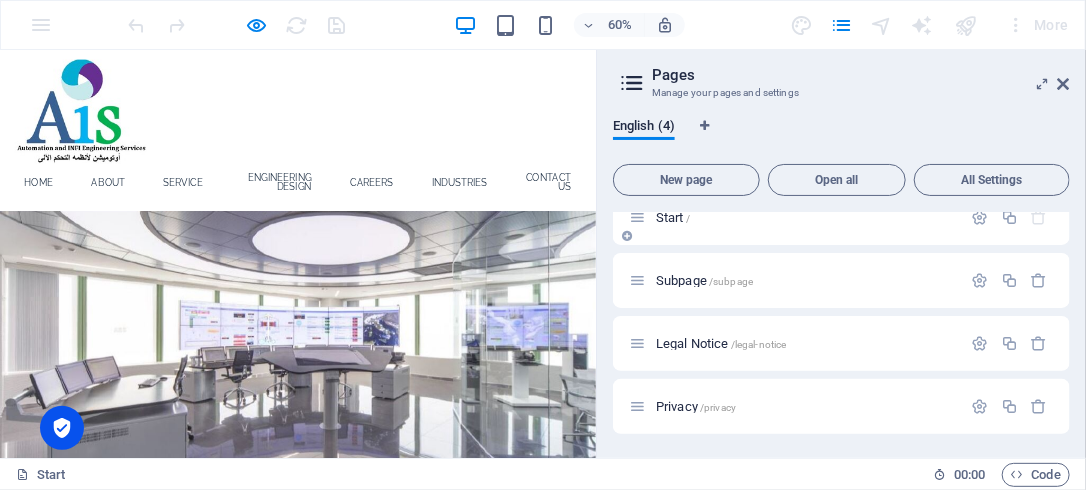 scroll, scrollTop: 0, scrollLeft: 0, axis: both 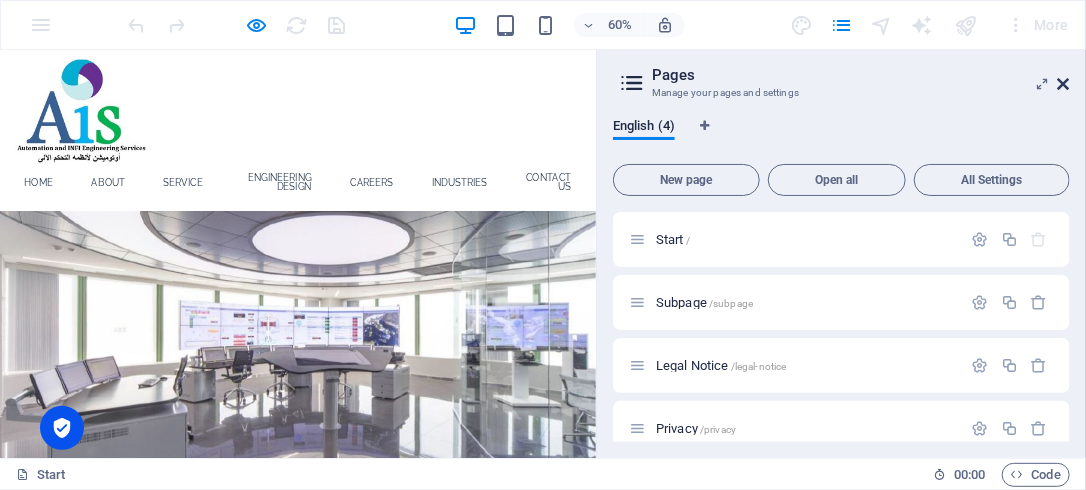 click at bounding box center [1064, 84] 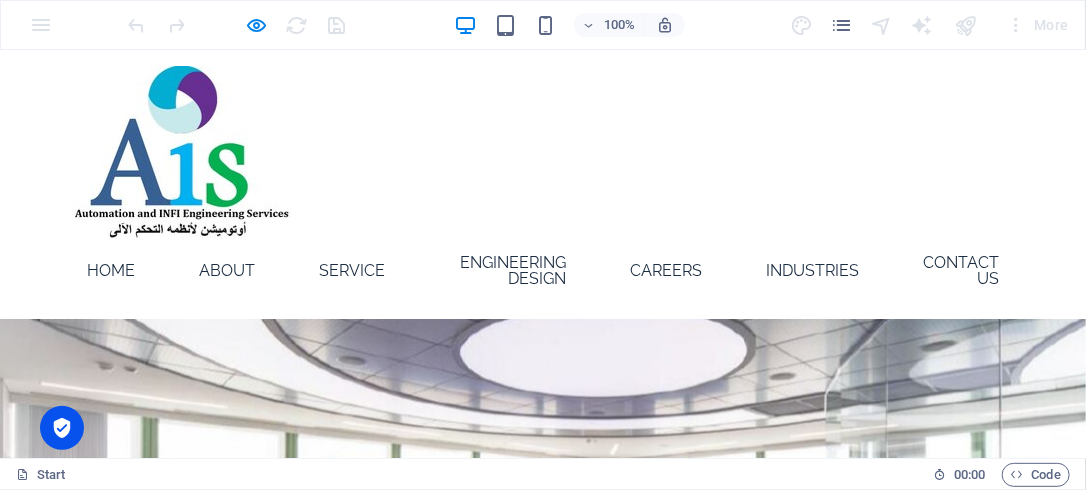 click on "Home About Service Engineering Design  Careers Industries Contact Us" at bounding box center (543, 183) 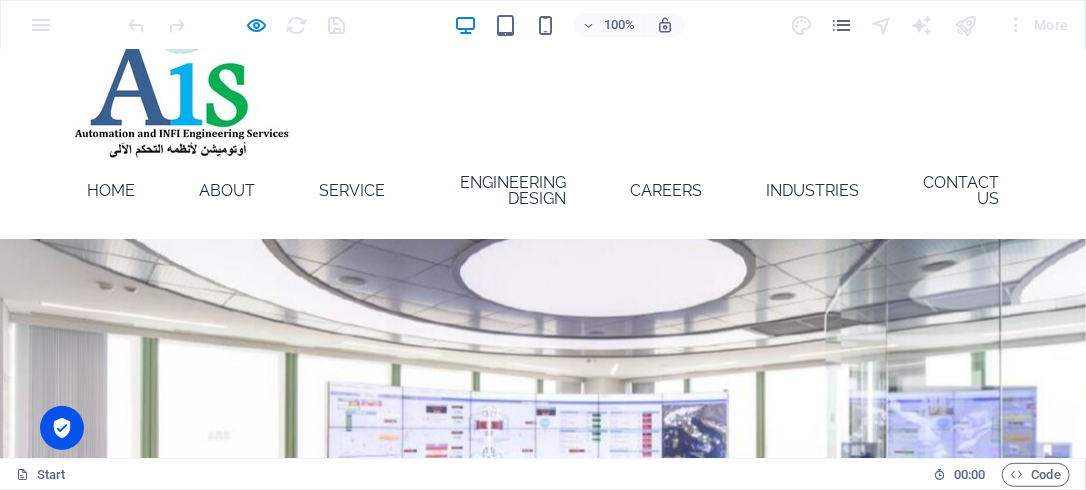 scroll, scrollTop: 0, scrollLeft: 0, axis: both 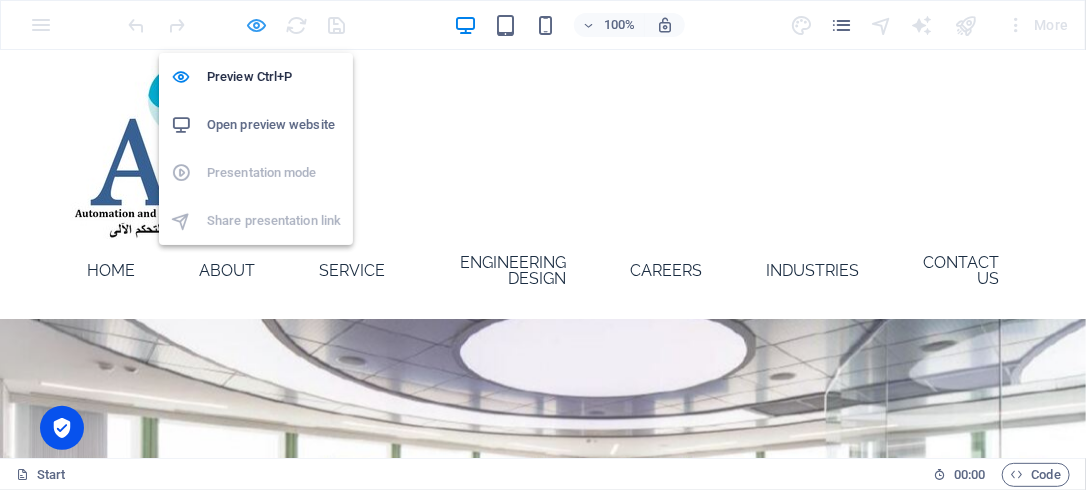 click at bounding box center (257, 25) 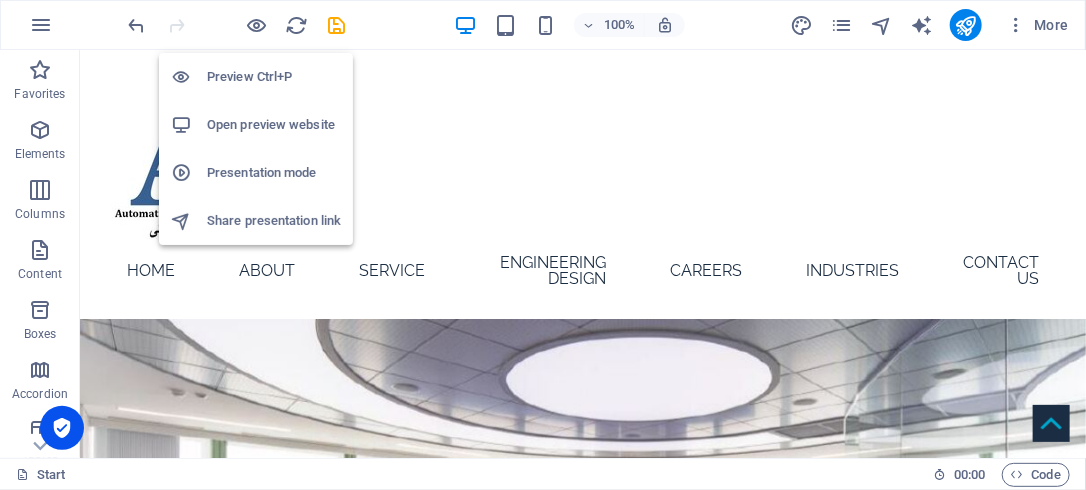 click on "Preview Ctrl+P" at bounding box center [274, 77] 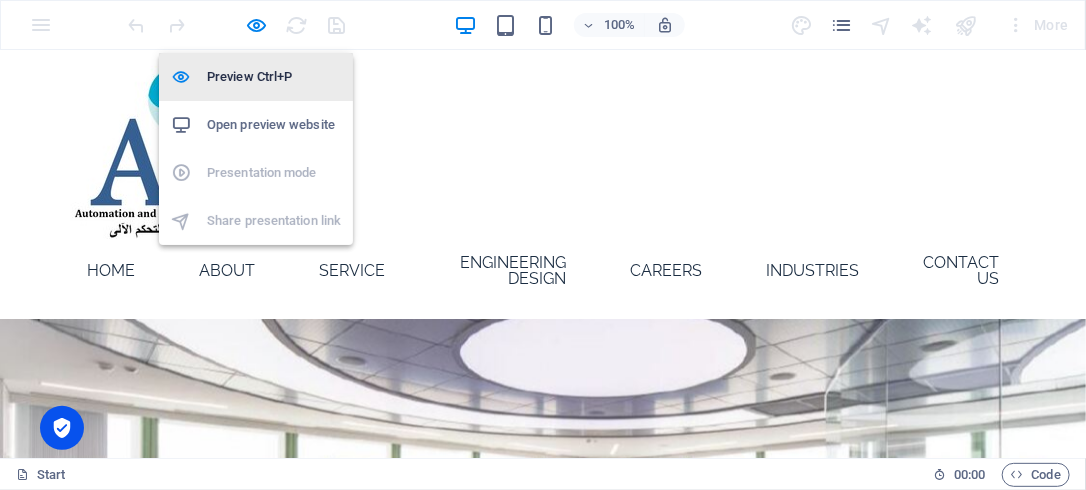 click on "Preview Ctrl+P" at bounding box center (274, 77) 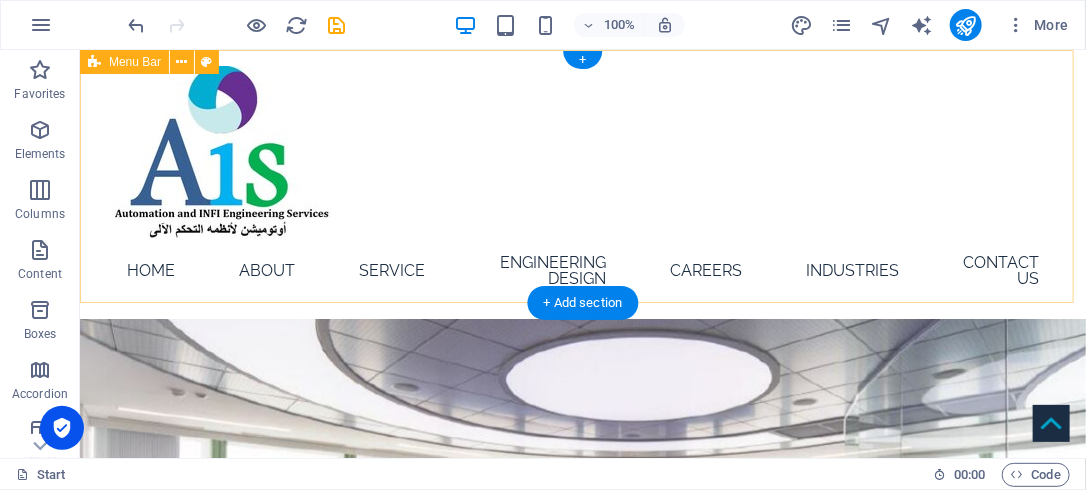 click on "Home About Service Engineering Design  Careers Industries Contact Us" at bounding box center [582, 183] 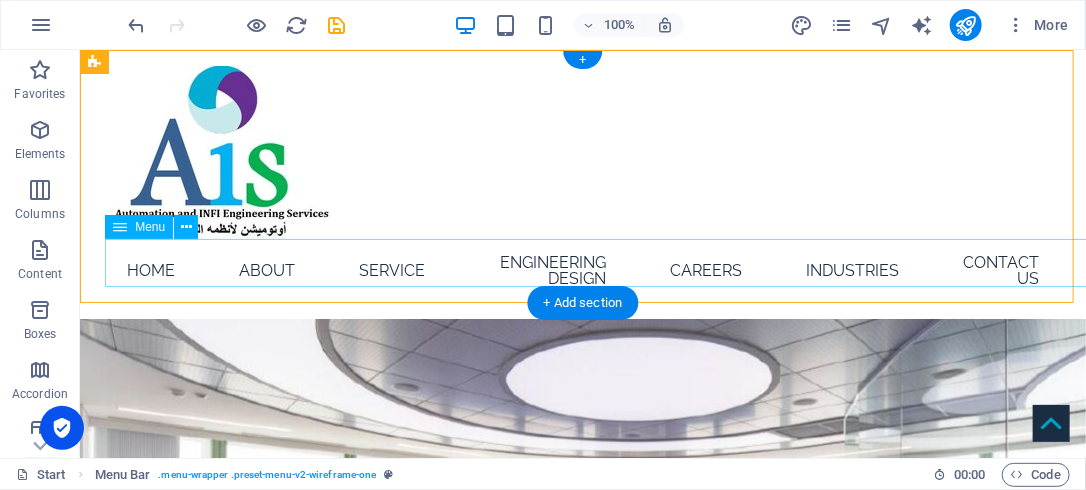 click on "Home About Service Engineering Design  Careers Industries Contact Us" at bounding box center [582, 270] 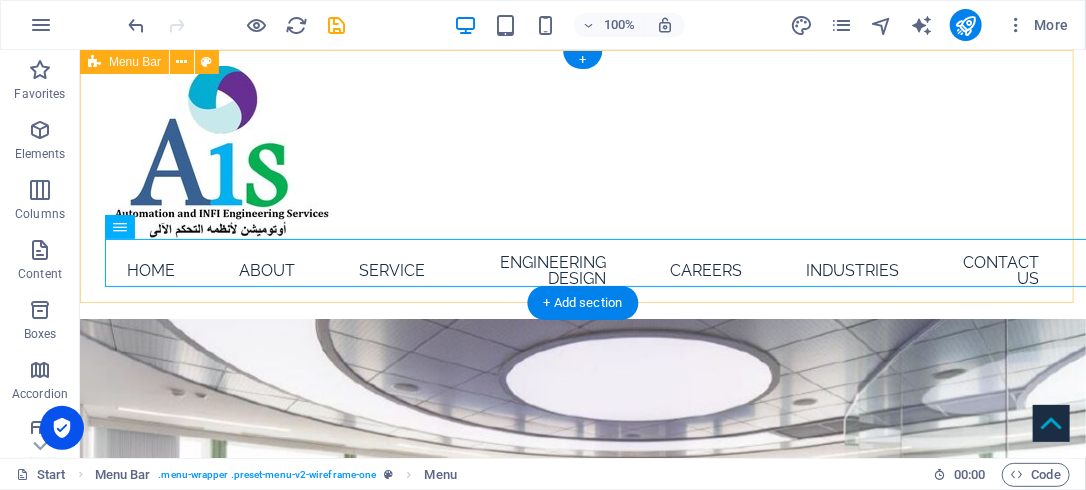 click on "Home About Service Engineering Design  Careers Industries Contact Us" at bounding box center [582, 183] 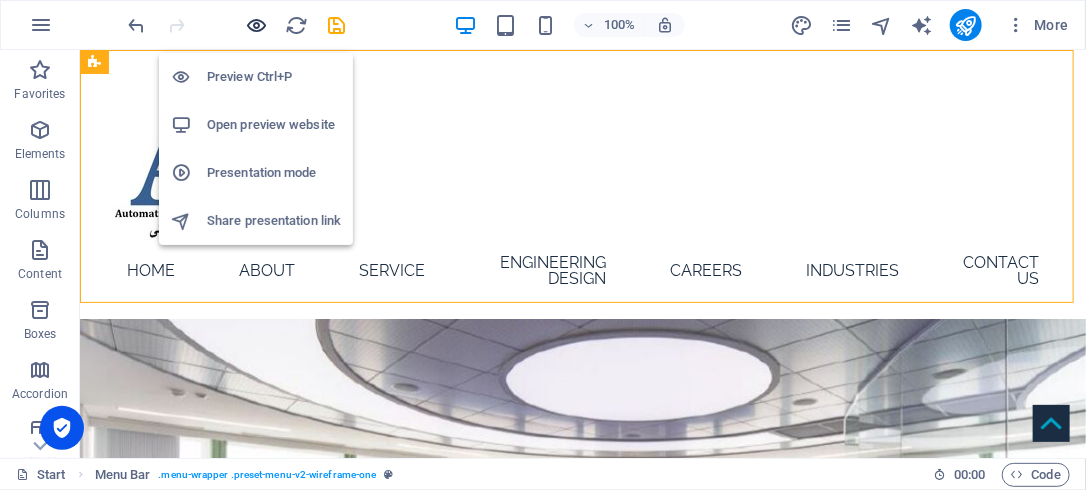 click at bounding box center (257, 25) 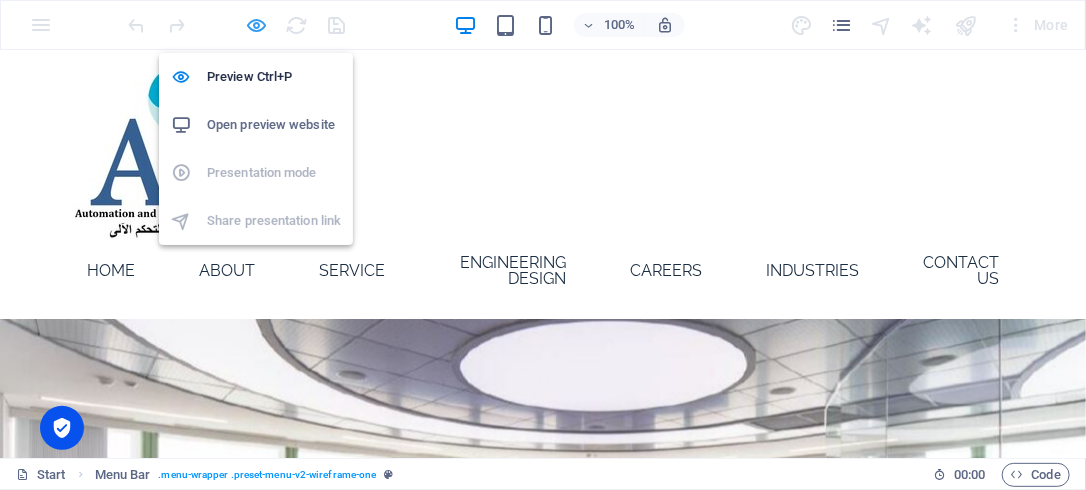 click at bounding box center [257, 25] 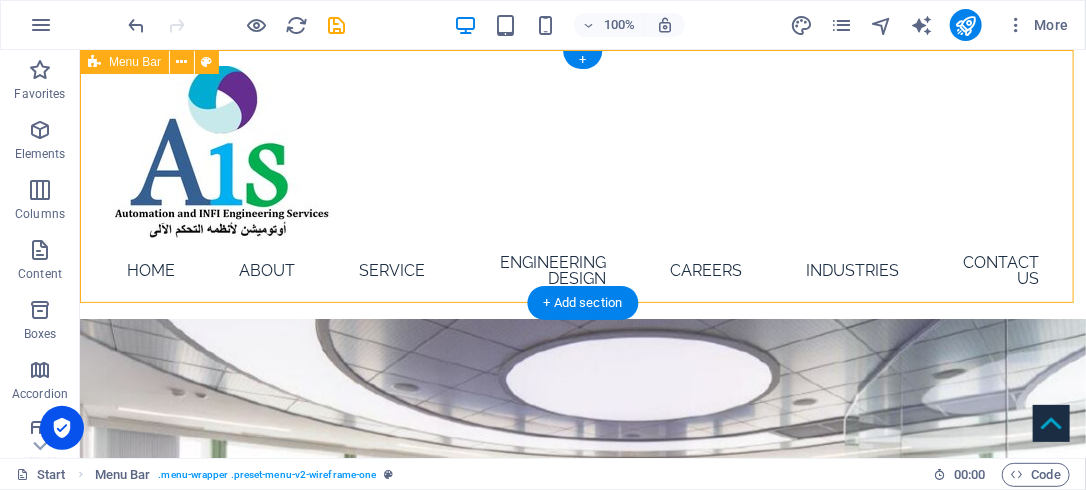 click on "Home About Service Engineering Design  Careers Industries Contact Us" at bounding box center (582, 183) 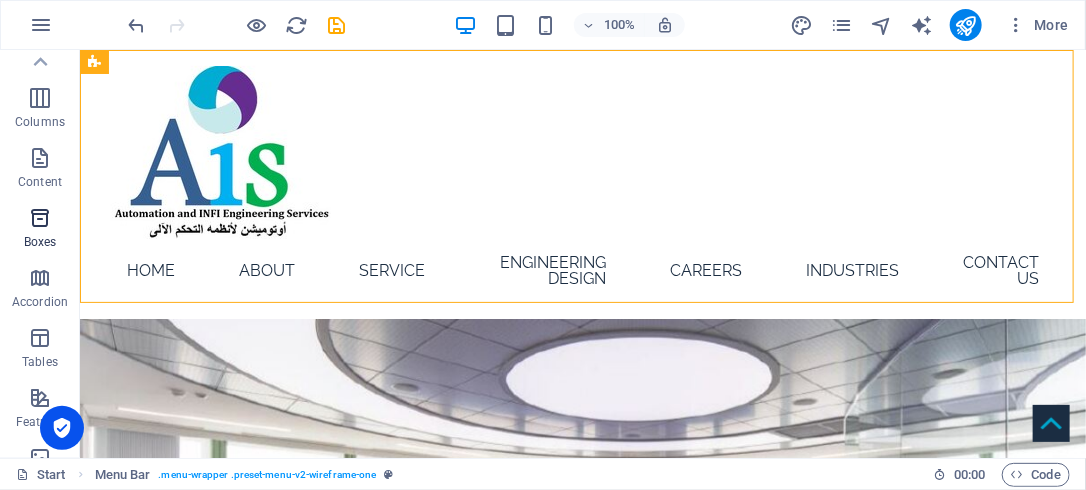 scroll, scrollTop: 0, scrollLeft: 0, axis: both 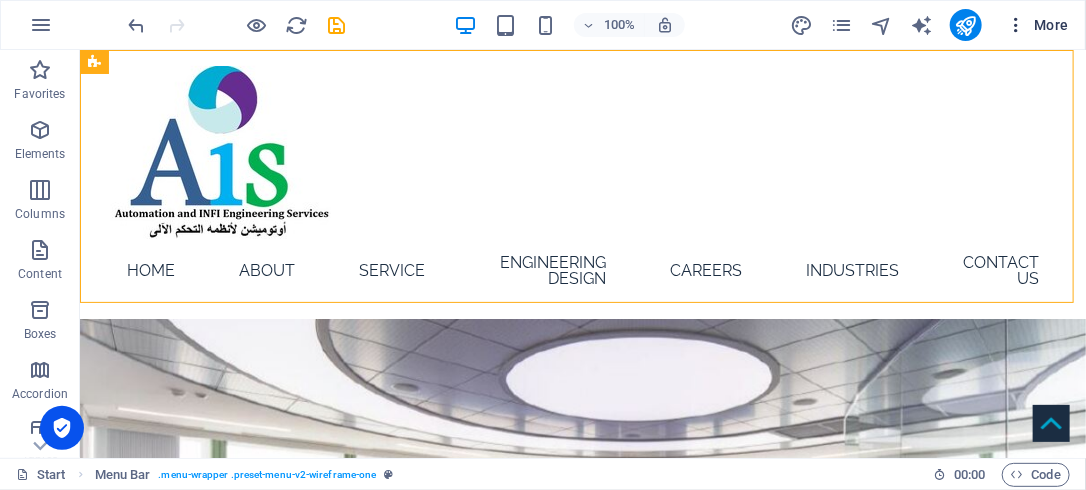click at bounding box center (1016, 25) 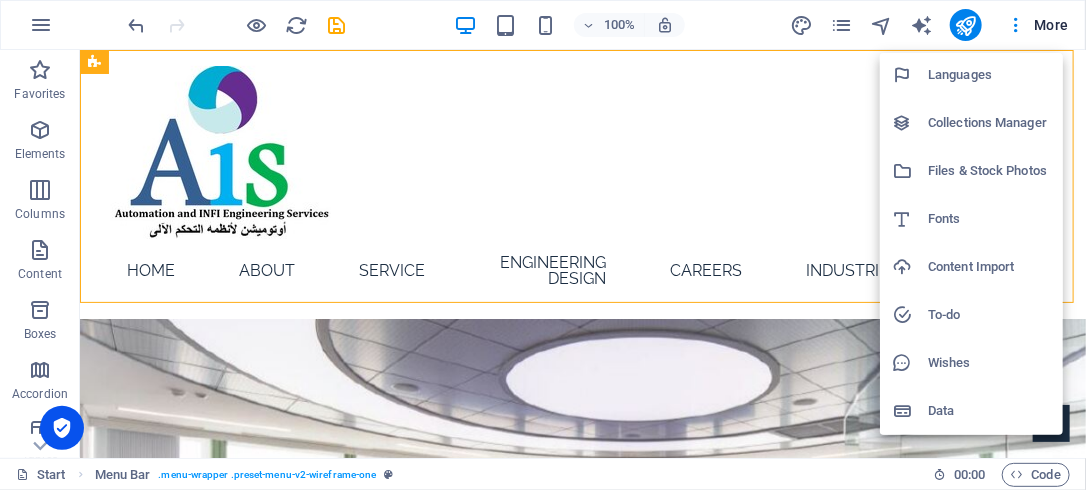scroll, scrollTop: 0, scrollLeft: 0, axis: both 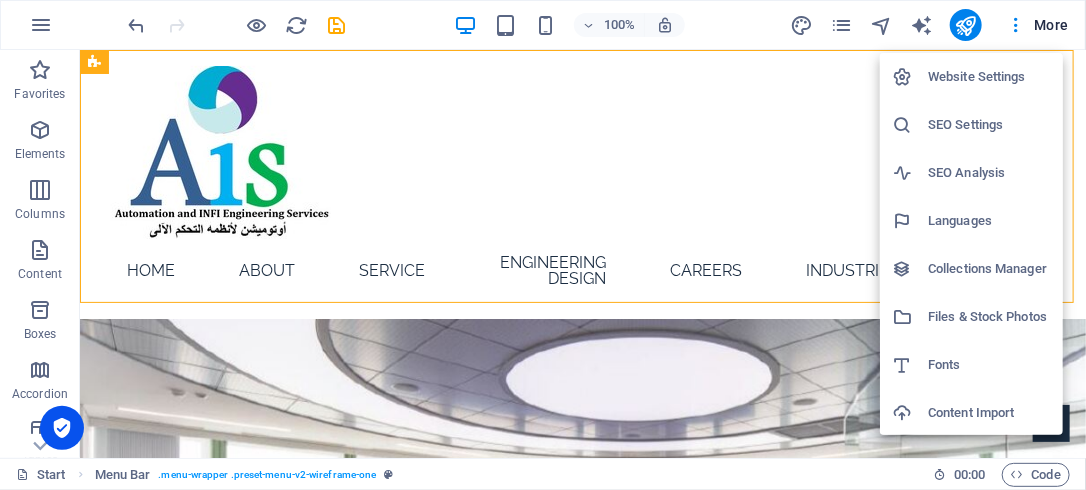 click at bounding box center (543, 245) 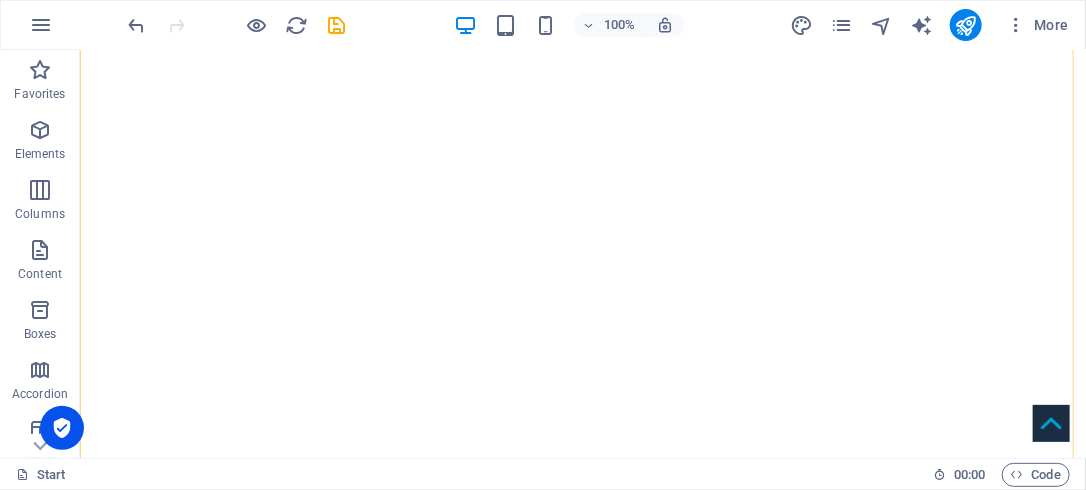 scroll, scrollTop: 800, scrollLeft: 0, axis: vertical 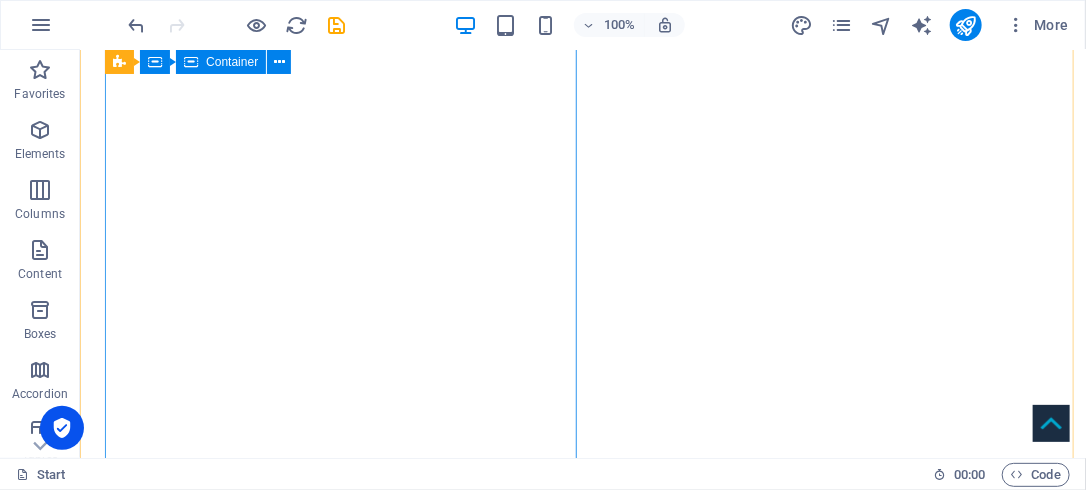 click on "Introduction AIS – AUTOMATION and INFI ENGINEERING SERVICE Company   has been established to provide Engineering Design. Implementation, Integration, Support IFA, SAT, and maintenance Services for Industrial Automation of [PERSON_NAME] Infi-90 DCS Control systems/ ABB Harmony / ABB Symphony Plus DCS/ HOPC/OPC/ SCADA/PMS- Substation Automation and 800xA HMI with 800M Controllers, and FG &ESD Safety 800M HI Controller. Supply of technical personnel for office and site assignments on control systems. Full and partial Control System & HMI system upgrades 3rd party interfaces with DCS Translate Cad logic &Code of running DCS system to Blocks, for reverse engineering, Upgrade. We are conducting and supporting Projects execution for Industrial  Automation, Providing  Solutions and Services for DCS, PLC, SCADA, PMS-Substation Automation,    We provide our services over world and we have wide experience in the [GEOGRAPHIC_DATA] and [GEOGRAPHIC_DATA]." at bounding box center (567, 2362) 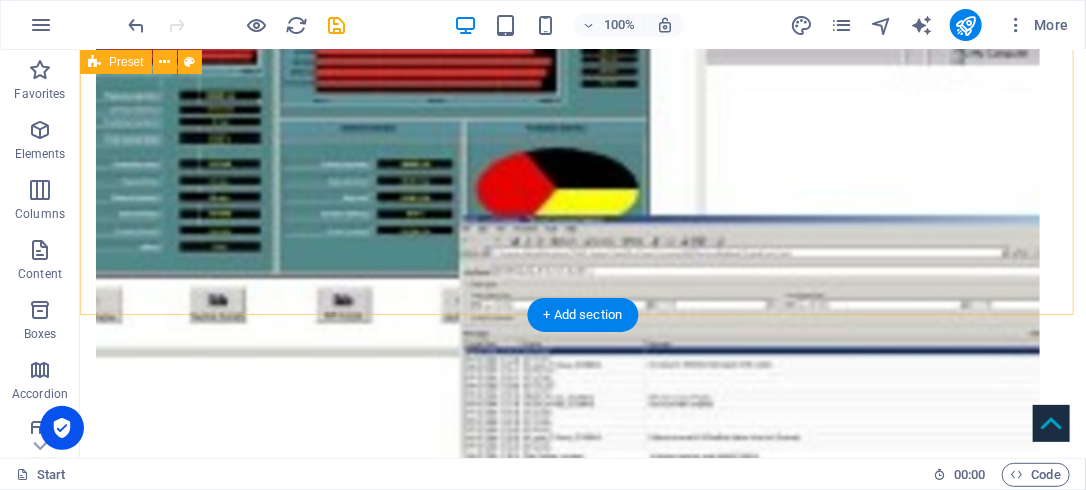 scroll, scrollTop: 1840, scrollLeft: 0, axis: vertical 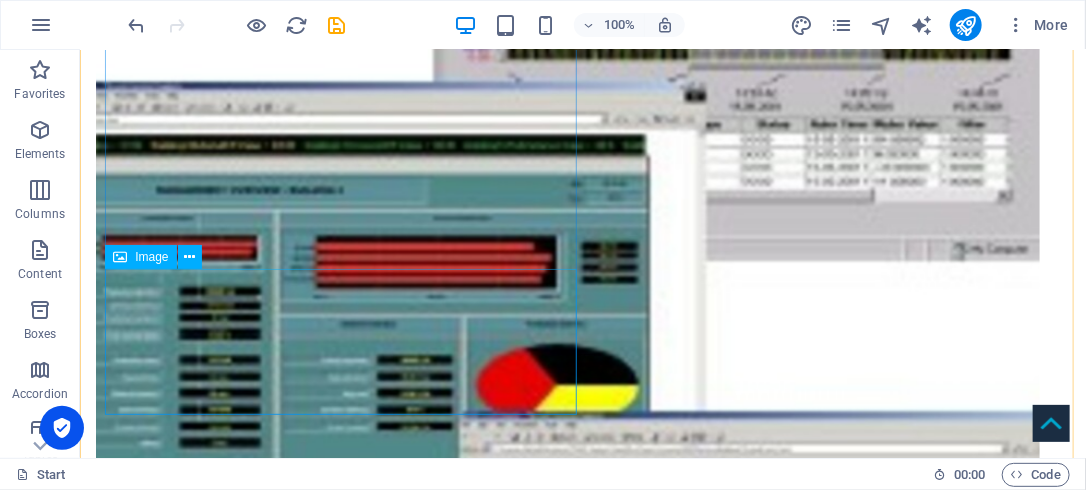 drag, startPoint x: 344, startPoint y: 302, endPoint x: 369, endPoint y: 291, distance: 27.313 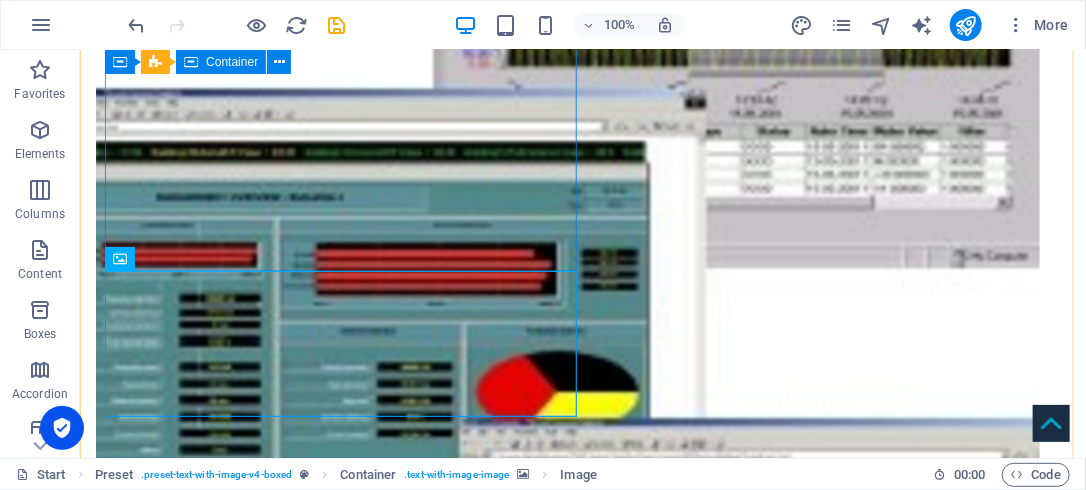 scroll, scrollTop: 1840, scrollLeft: 0, axis: vertical 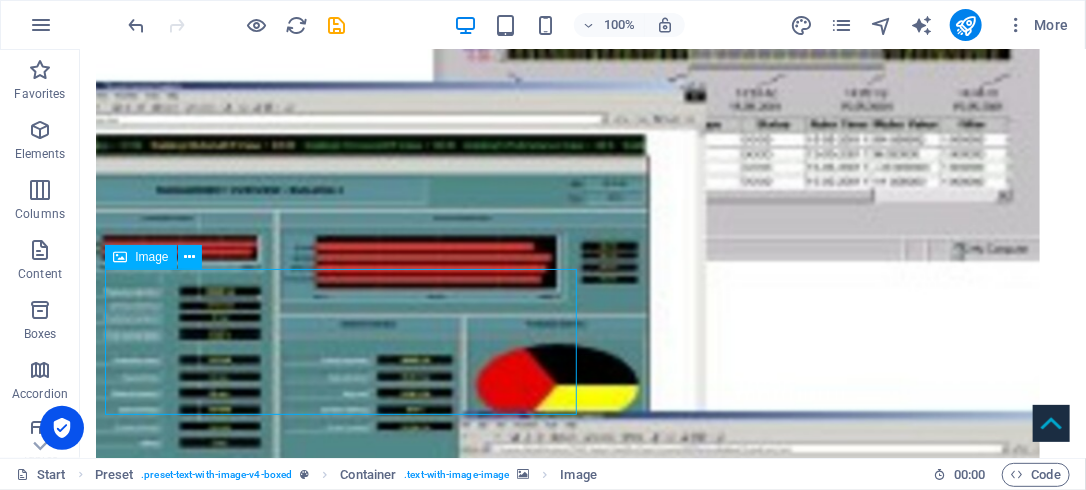 drag, startPoint x: 312, startPoint y: 295, endPoint x: 407, endPoint y: 295, distance: 95 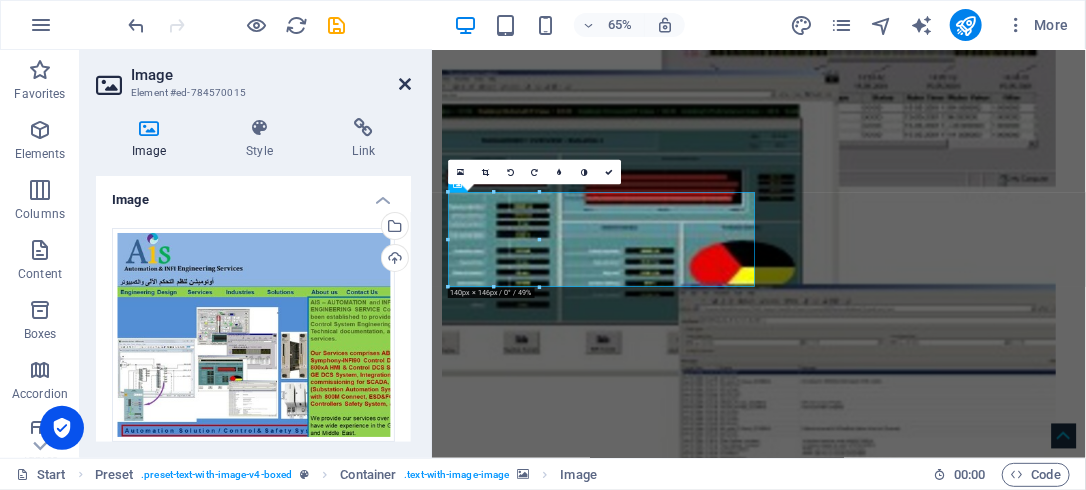 click at bounding box center [405, 84] 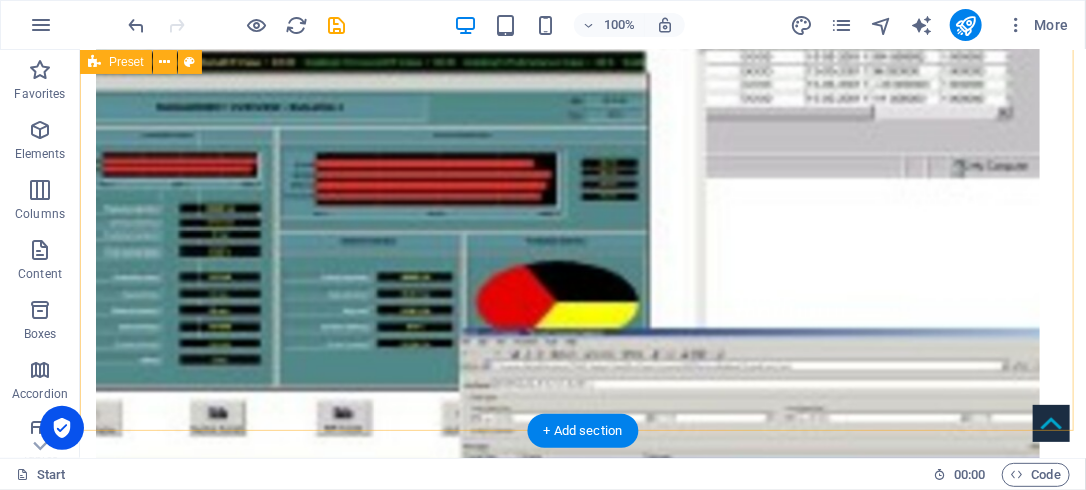 scroll, scrollTop: 1920, scrollLeft: 0, axis: vertical 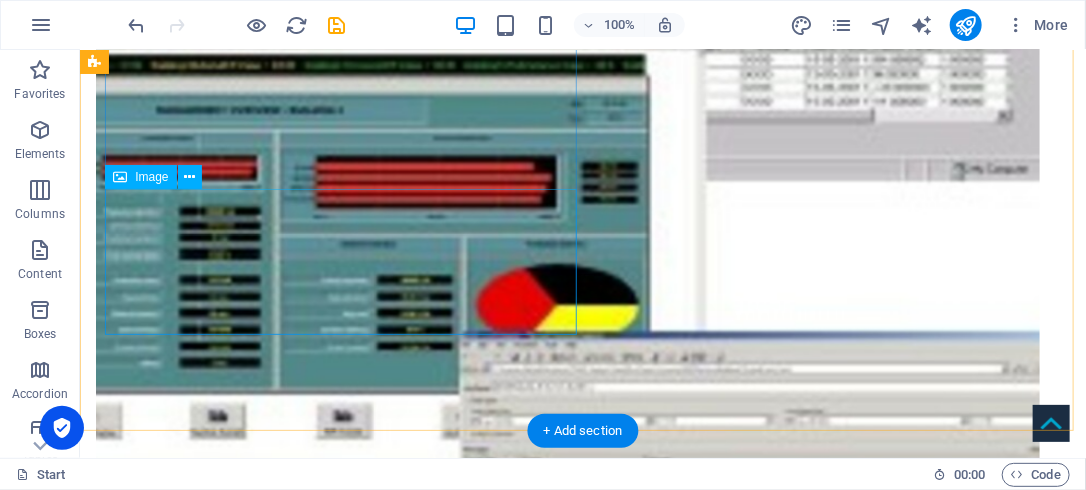 click at bounding box center [567, 1744] 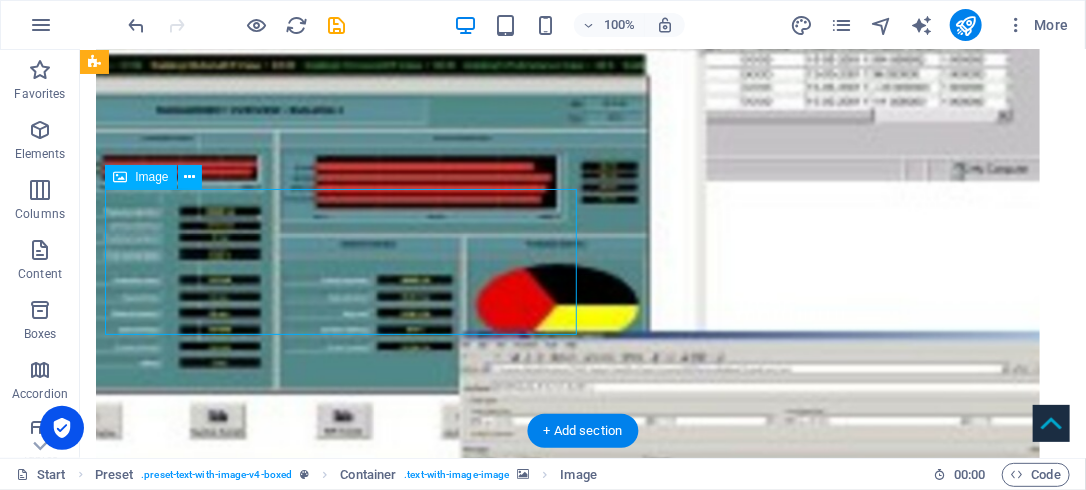 drag, startPoint x: 205, startPoint y: 247, endPoint x: 224, endPoint y: 240, distance: 20.248457 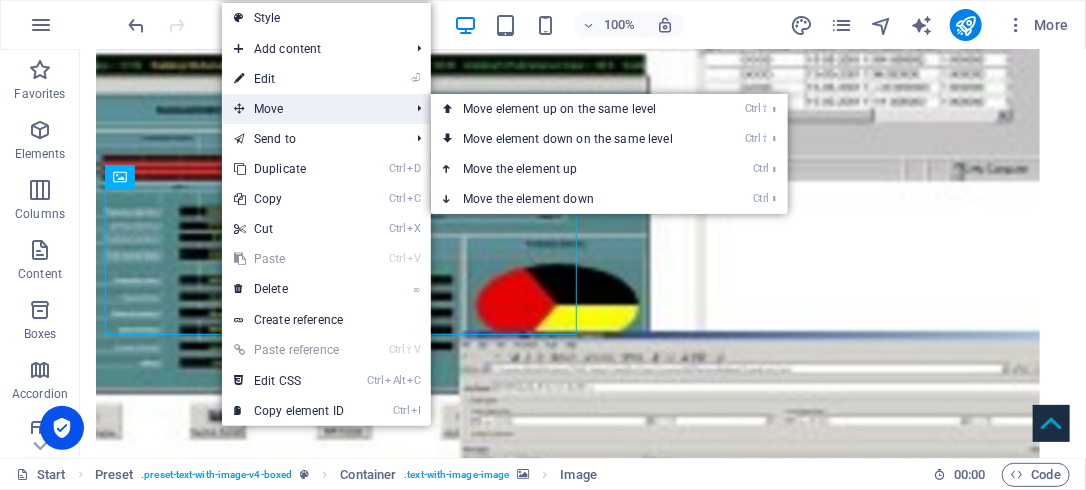 click on "Move" at bounding box center (311, 109) 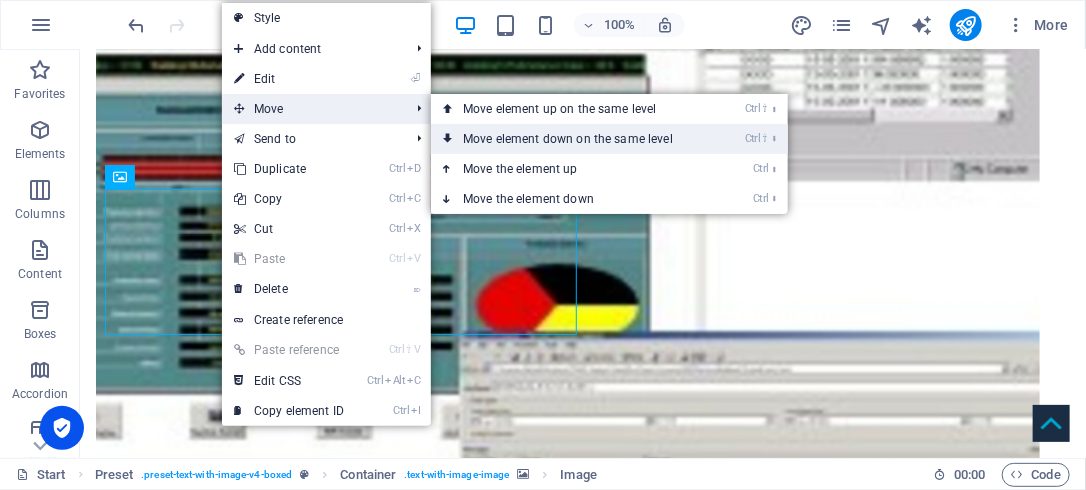 click on "Ctrl ⇧ ⬇  Move element down on the same level" at bounding box center (572, 139) 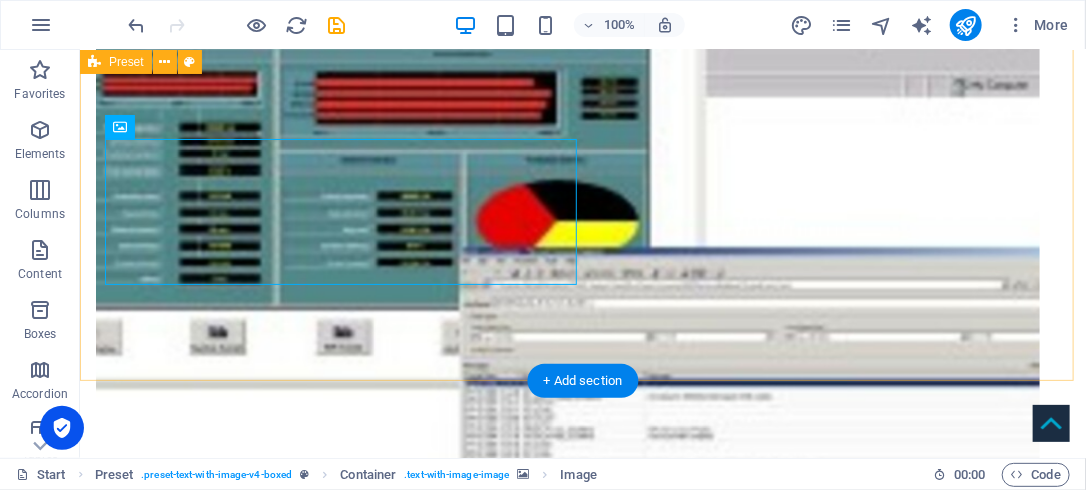 scroll, scrollTop: 1920, scrollLeft: 0, axis: vertical 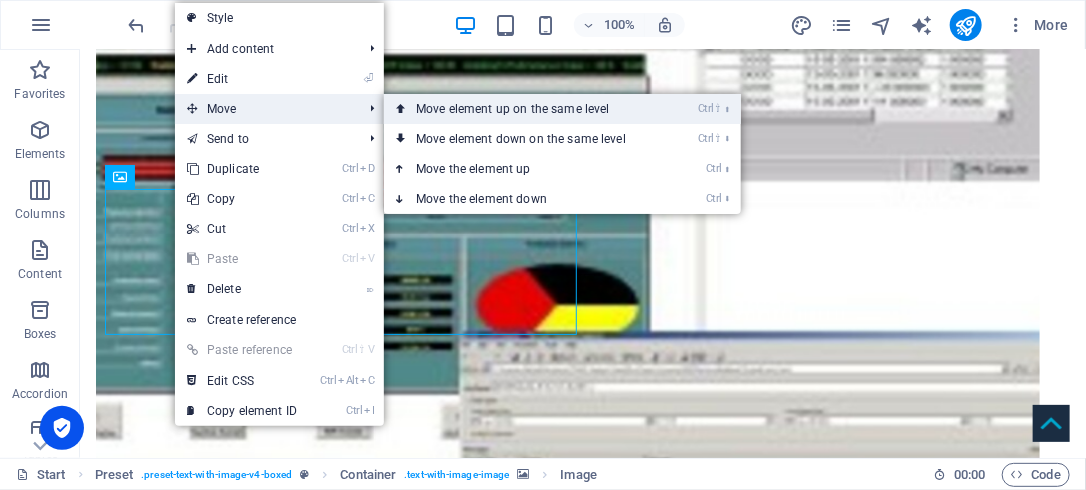 click on "Ctrl ⇧ ⬆  Move element up on the same level" at bounding box center [525, 109] 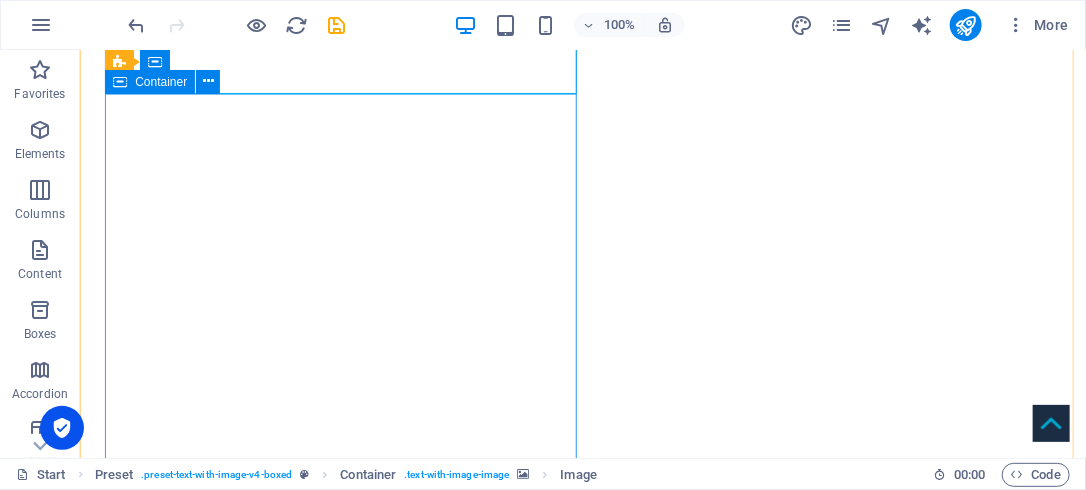 scroll, scrollTop: 668, scrollLeft: 0, axis: vertical 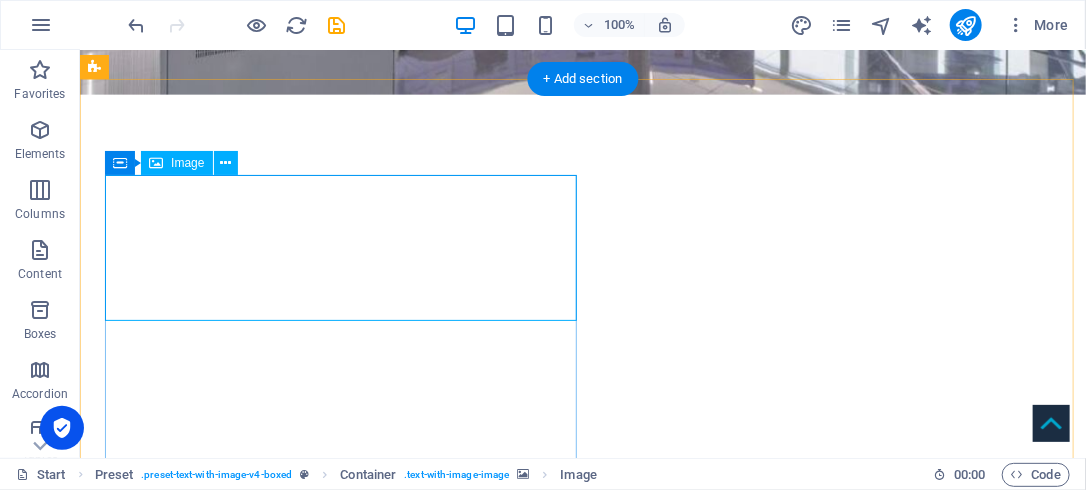 click at bounding box center (567, 2138) 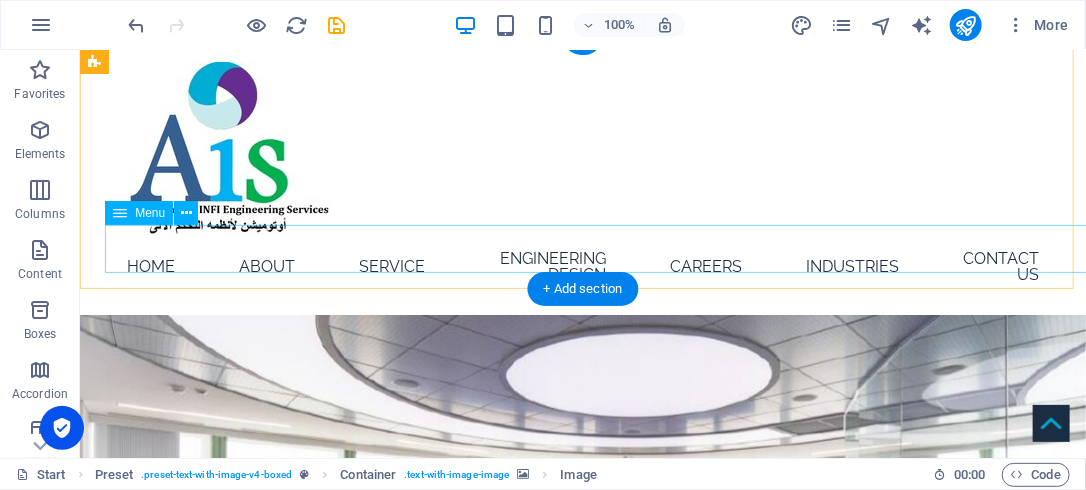 scroll, scrollTop: 0, scrollLeft: 0, axis: both 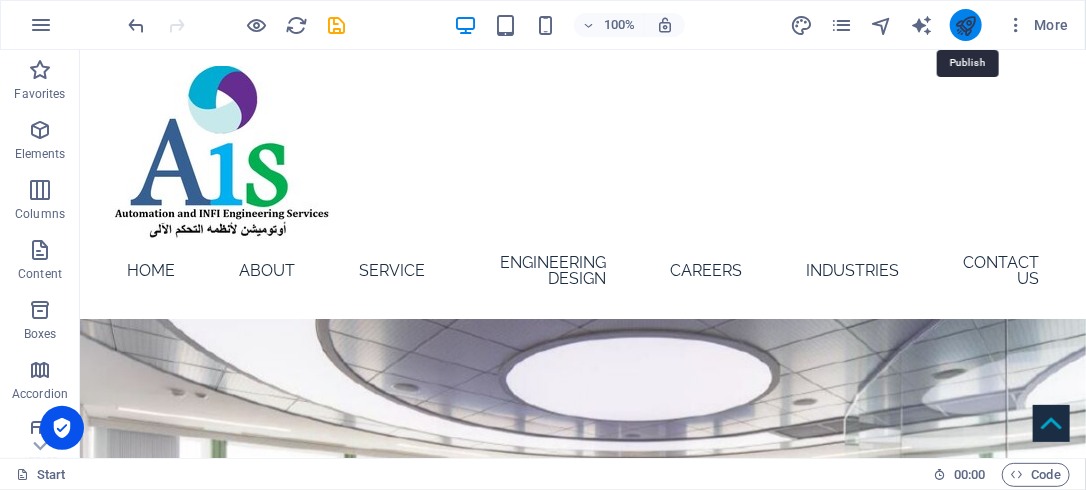 click at bounding box center [965, 25] 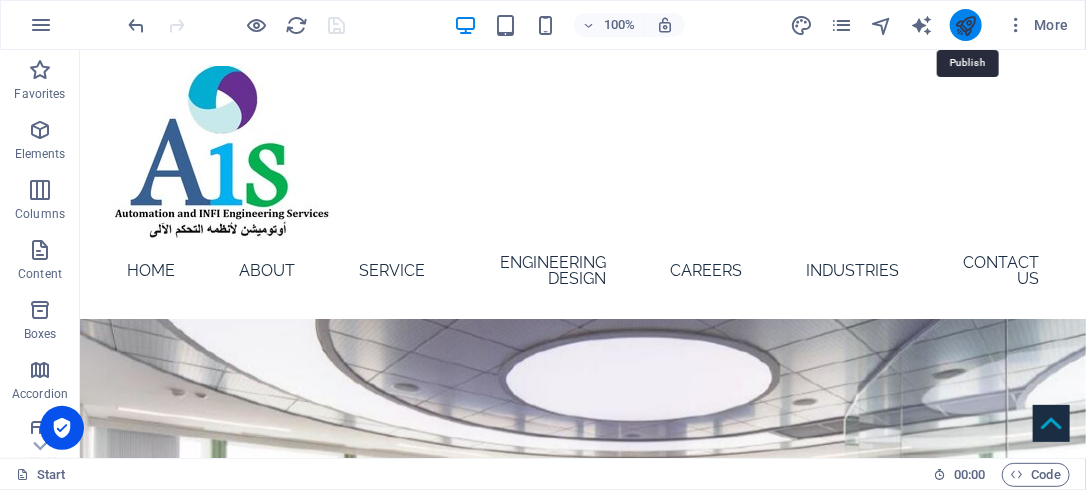 click at bounding box center (965, 25) 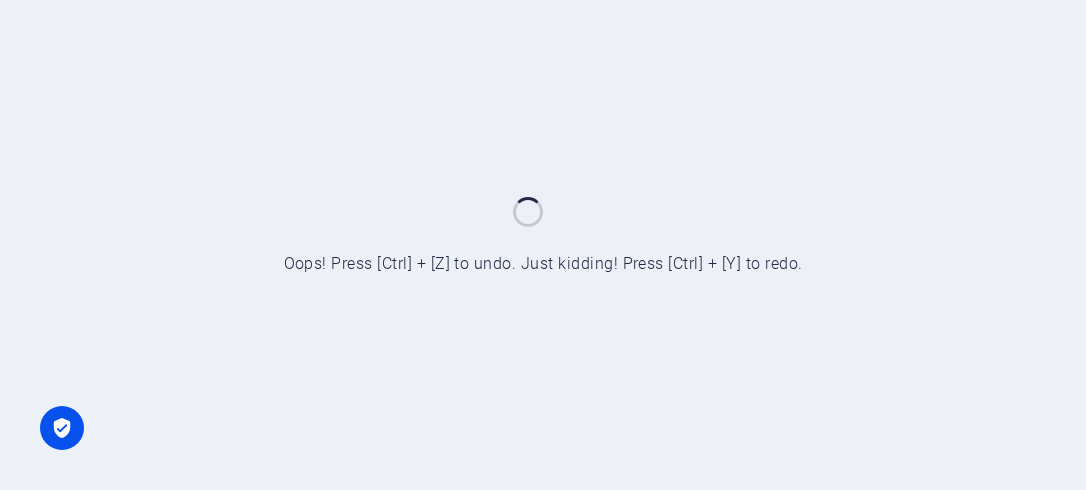 scroll, scrollTop: 0, scrollLeft: 0, axis: both 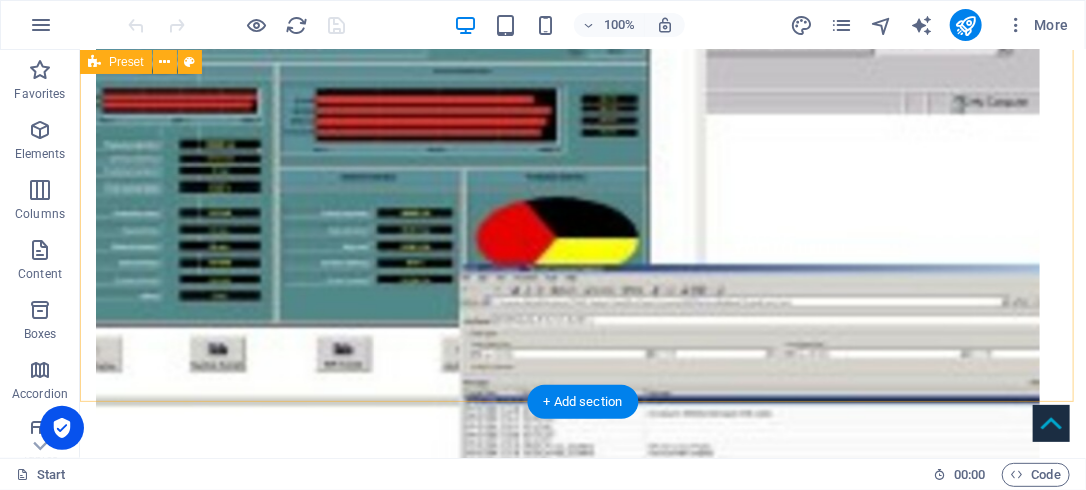 click on "Introduction AIS – AUTOMATION and INFI ENGINEERING SERVICE Company   has been established to provide Engineering Design. Implementation, Integration, Support IFA, SAT, and maintenance Services for Industrial Automation of [PERSON_NAME] Infi-90 DCS Control systems/ ABB Harmony / ABB Symphony Plus DCS/ HOPC/OPC/ SCADA/PMS- Substation Automation and 800xA HMI with 800M Controllers, and FG &ESD Safety 800M HI Controller. Supply of technical personnel for office and site assignments on control systems. Full and partial Control System & HMI system upgrades 3rd party interfaces with DCS Translate Cad logic &Code of running DCS system to Blocks, for reverse engineering, Upgrade. We are conducting and supporting Projects execution for Industrial  Automation, Providing  Solutions and Services for DCS, PLC, SCADA, PMS-Substation Automation,    We provide our services over world and we have wide experience in the [GEOGRAPHIC_DATA] and [GEOGRAPHIC_DATA]." at bounding box center [582, 542] 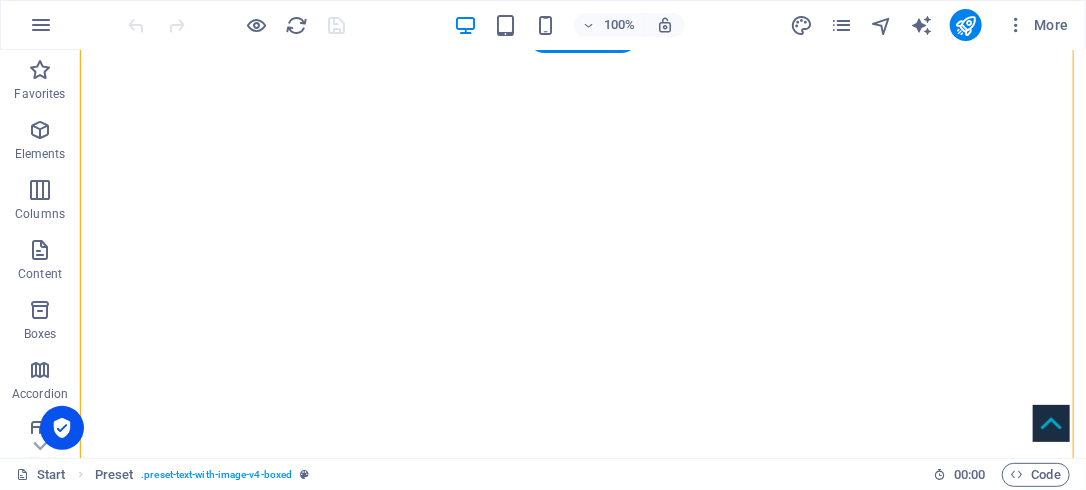 scroll, scrollTop: 720, scrollLeft: 0, axis: vertical 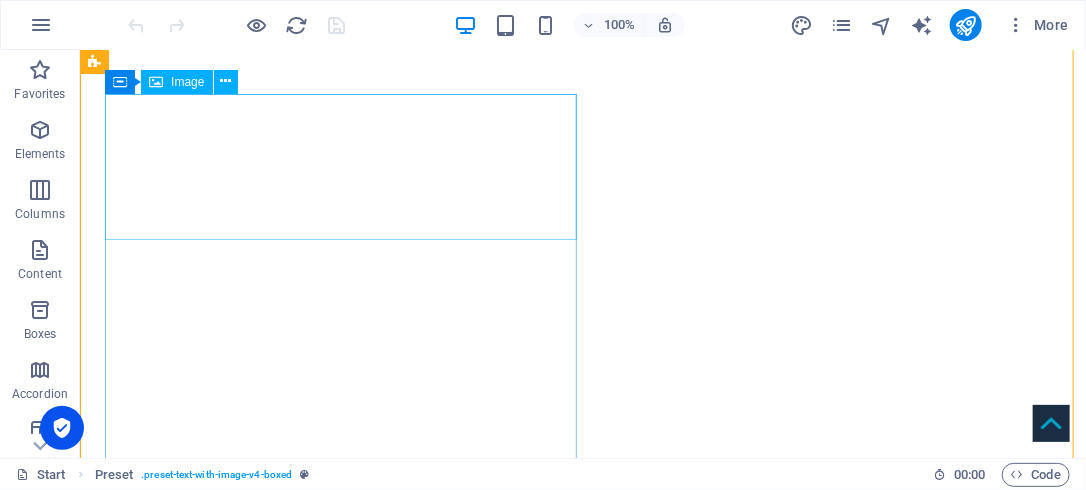 click at bounding box center [567, 2019] 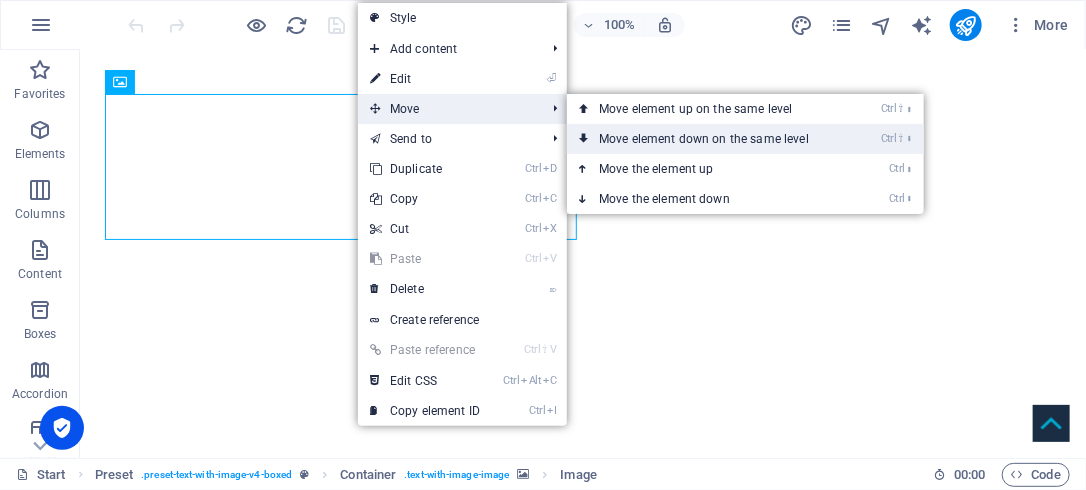 click on "Ctrl ⇧ ⬇  Move element down on the same level" at bounding box center [708, 139] 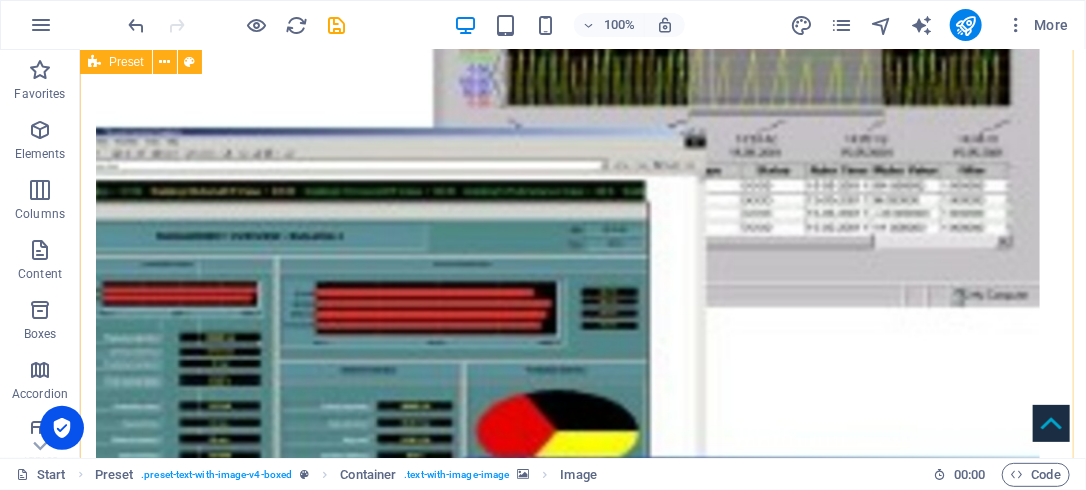 scroll, scrollTop: 1905, scrollLeft: 0, axis: vertical 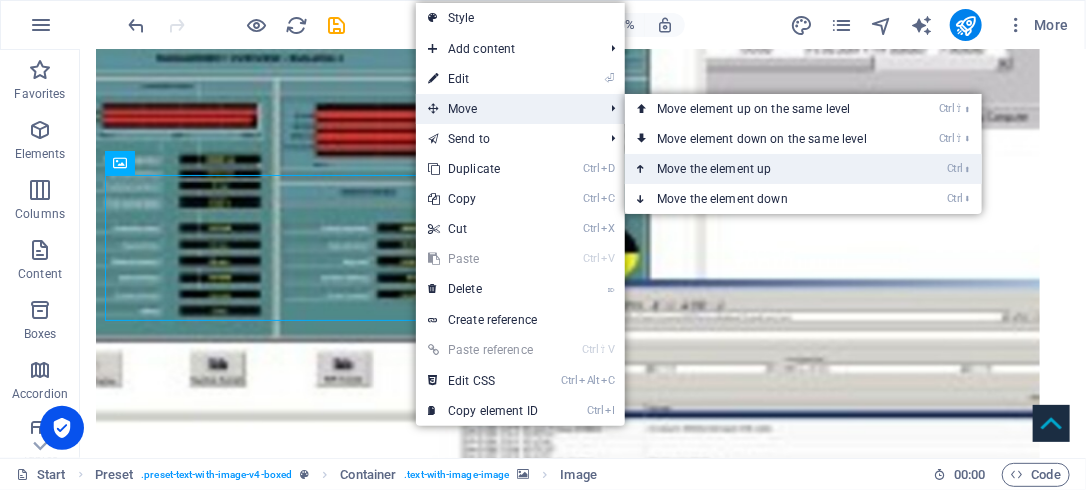 click on "Ctrl ⬆  Move the element up" at bounding box center [766, 169] 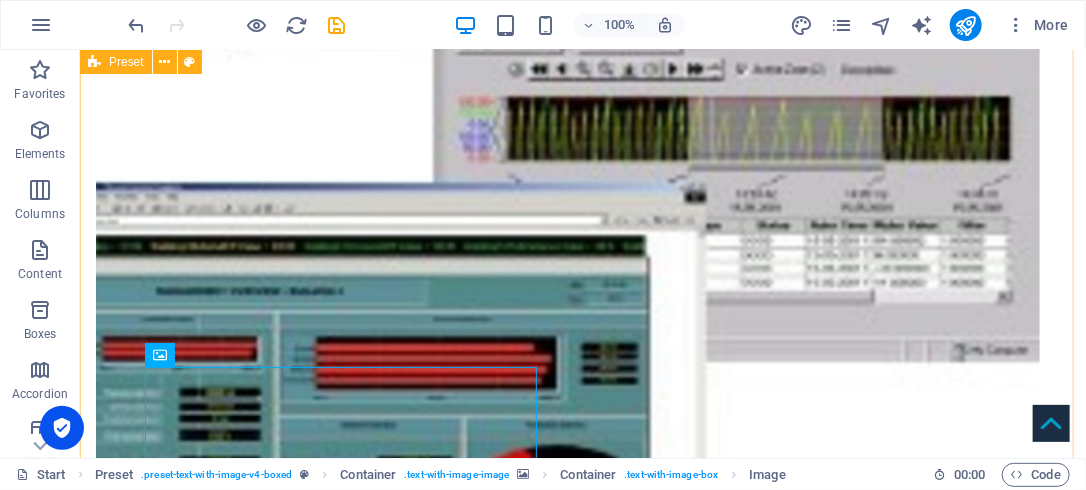 scroll, scrollTop: 1905, scrollLeft: 0, axis: vertical 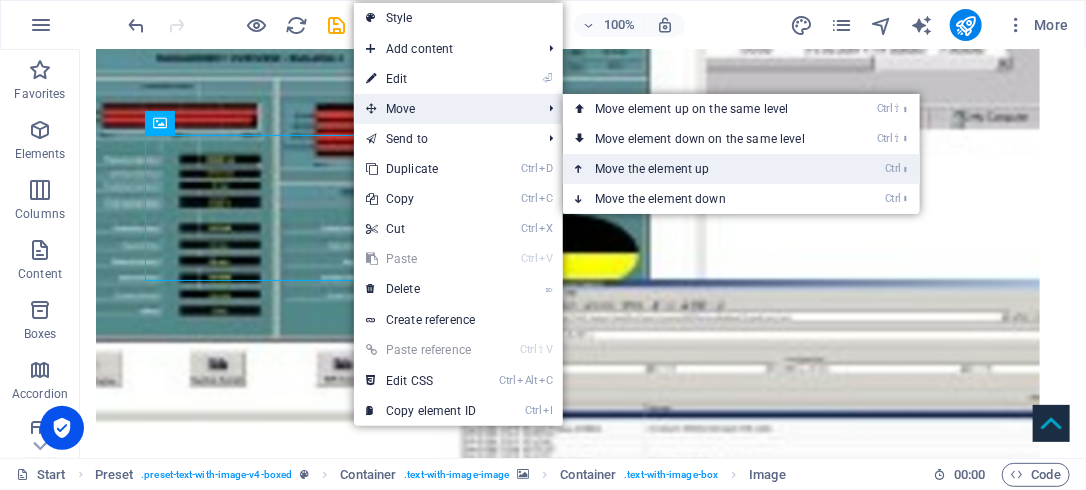 click on "Ctrl ⬆  Move the element up" at bounding box center (704, 169) 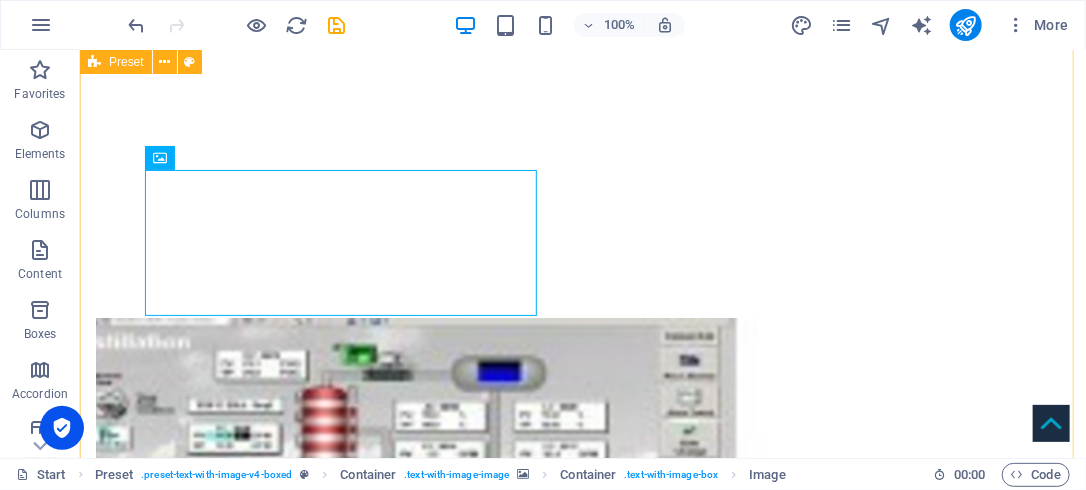 scroll, scrollTop: 723, scrollLeft: 0, axis: vertical 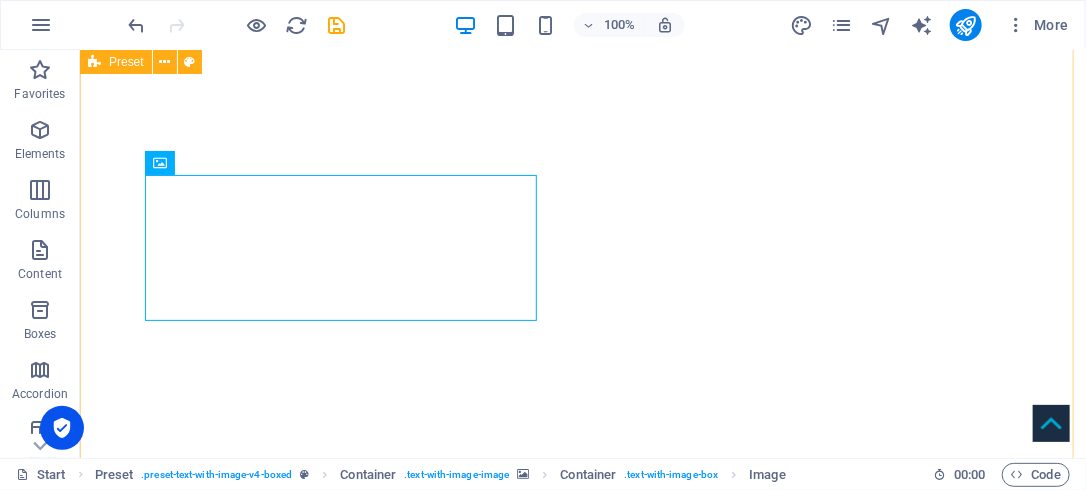 click on "Introduction AIS – AUTOMATION and INFI ENGINEERING SERVICE Company   has been established to provide Engineering Design. Implementation, Integration, Support IFA, SAT, and maintenance Services for Industrial Automation of [PERSON_NAME] Infi-90 DCS Control systems/ ABB Harmony / ABB Symphony Plus DCS/ HOPC/OPC/ SCADA/PMS- Substation Automation and 800xA HMI with 800M Controllers, and FG &ESD Safety 800M HI Controller. Supply of technical personnel for office and site assignments on control systems. Full and partial Control System & HMI system upgrades 3rd party interfaces with DCS Translate Cad logic &Code of running DCS system to Blocks, for reverse engineering, Upgrade. We are conducting and supporting Projects execution for Industrial  Automation, Providing  Solutions and Services for DCS, PLC, SCADA, PMS-Substation Automation,    We provide our services over world and we have wide experience in the [GEOGRAPHIC_DATA] and [GEOGRAPHIC_DATA]." at bounding box center (582, 1739) 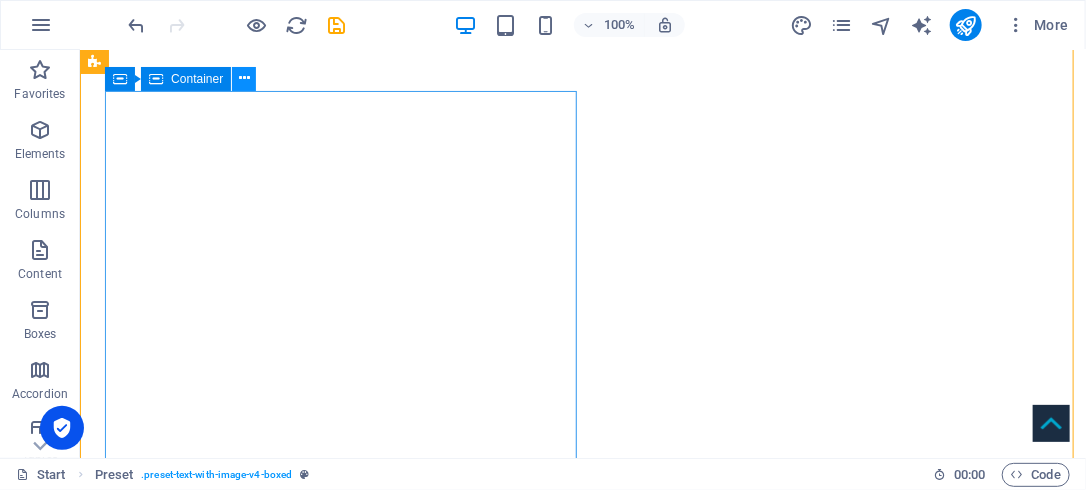 click at bounding box center (244, 78) 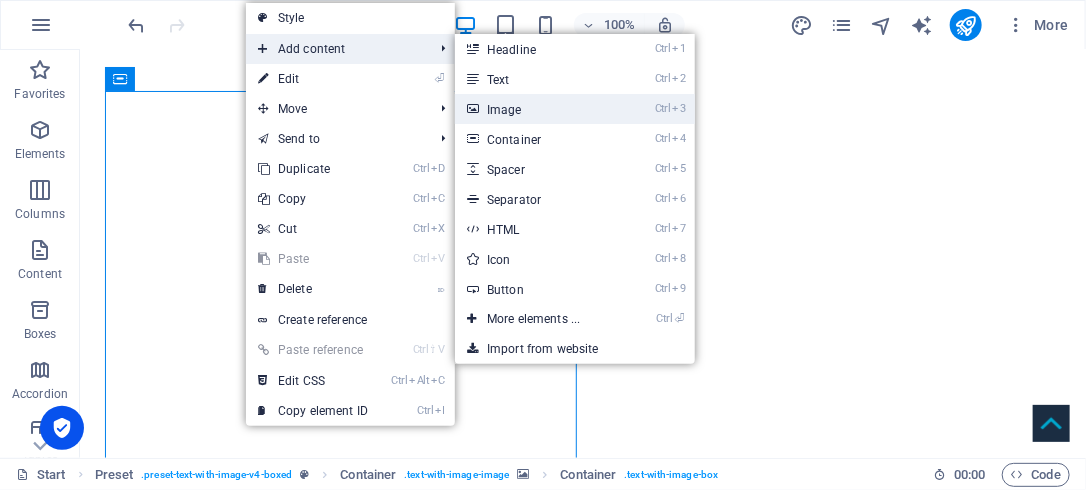 click on "Ctrl 3  Image" at bounding box center (537, 109) 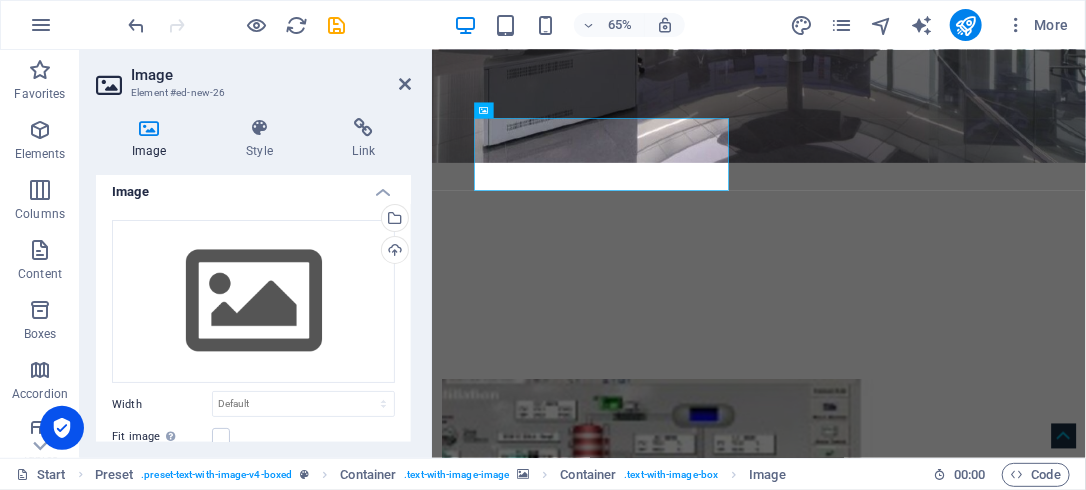 scroll, scrollTop: 0, scrollLeft: 0, axis: both 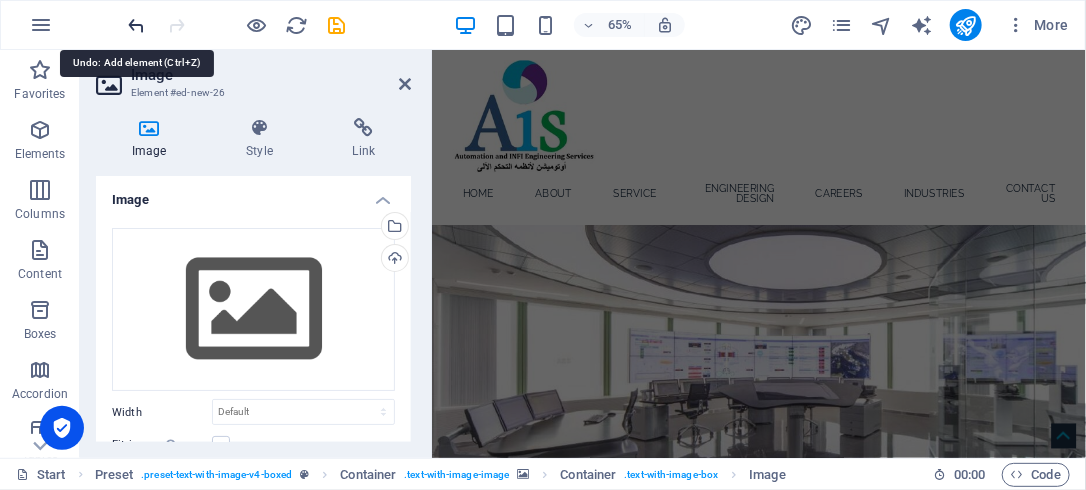 click at bounding box center (137, 25) 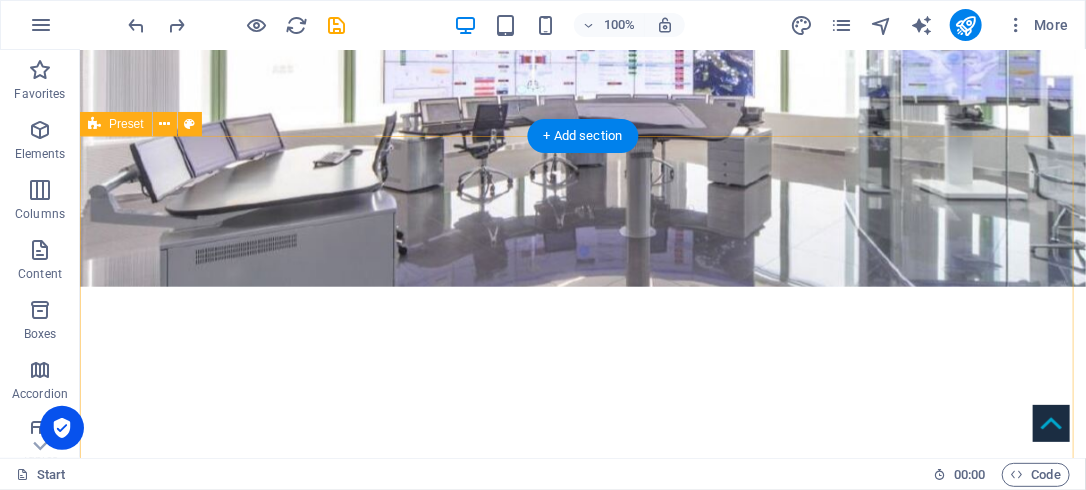 scroll, scrollTop: 446, scrollLeft: 0, axis: vertical 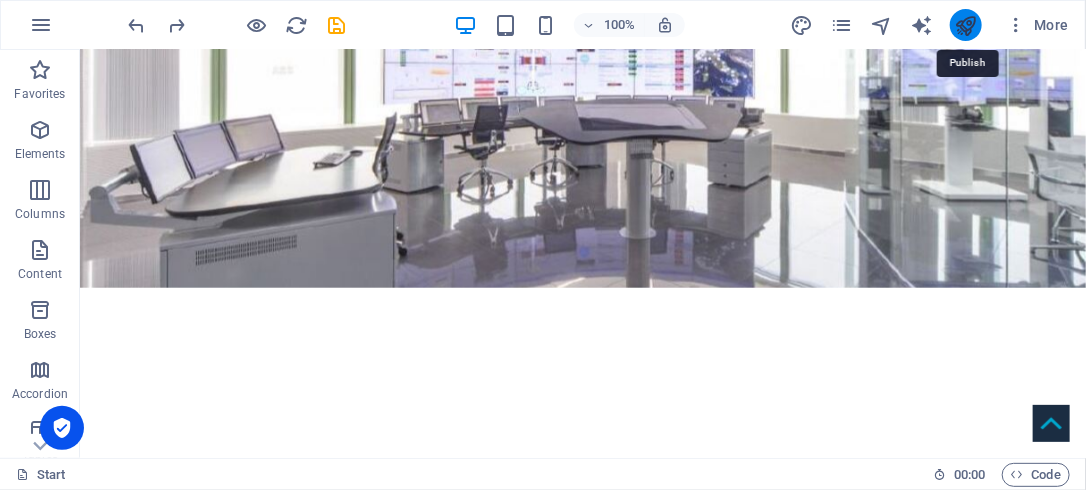 click at bounding box center (965, 25) 